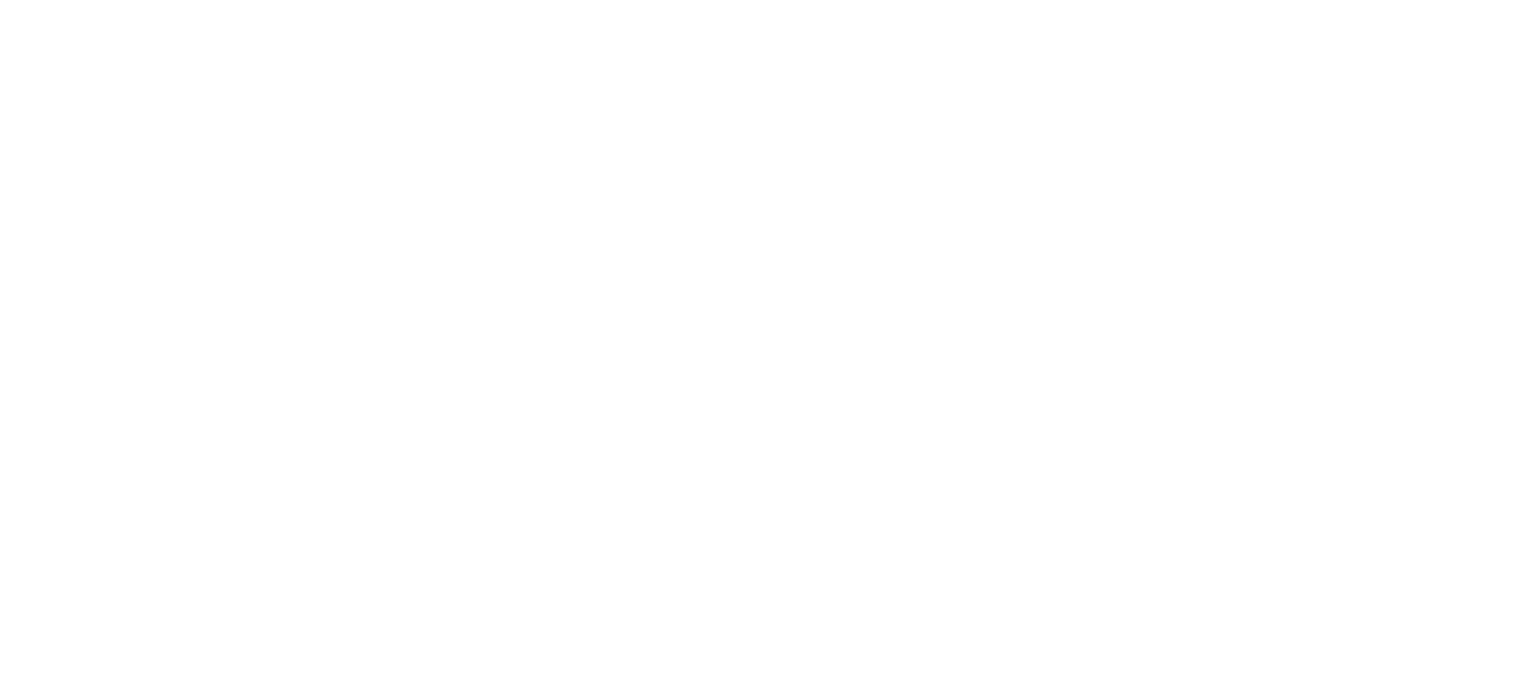 scroll, scrollTop: 0, scrollLeft: 0, axis: both 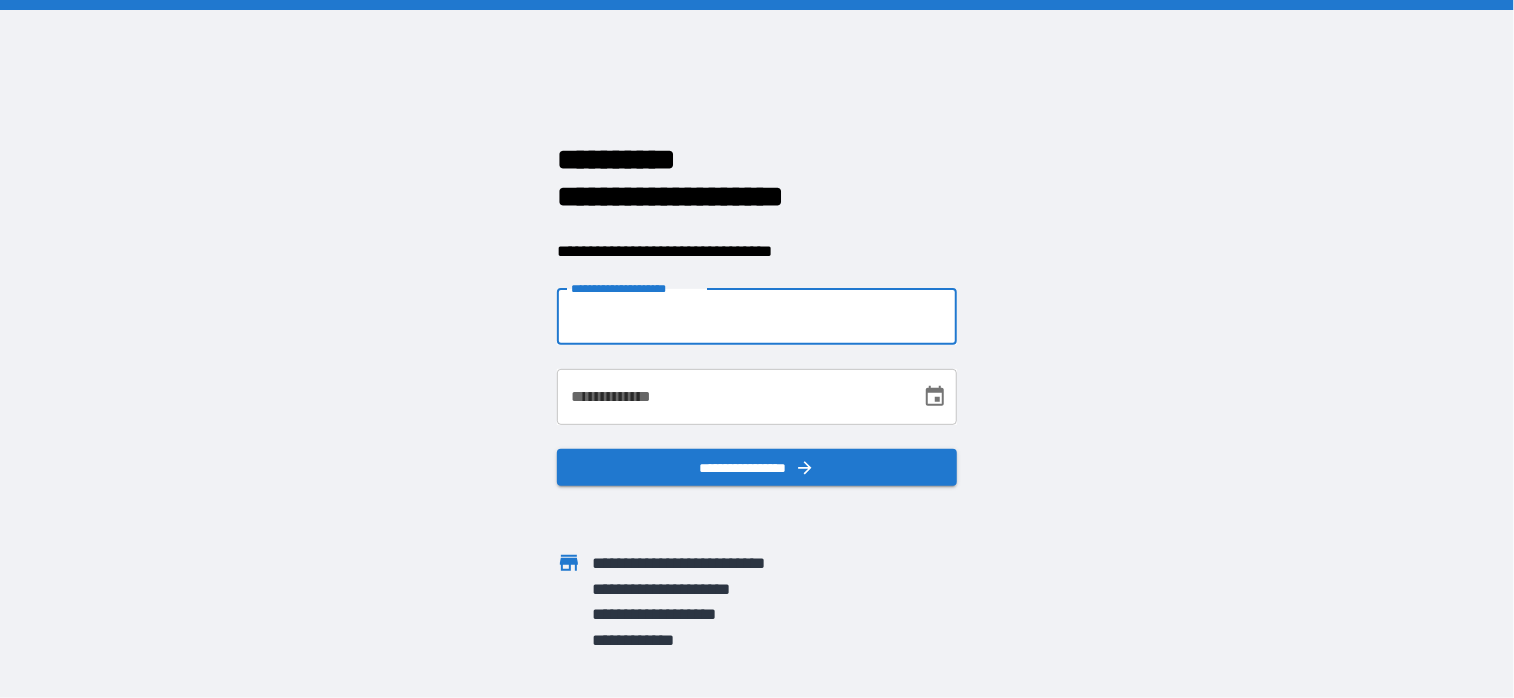 click on "**********" at bounding box center (757, 317) 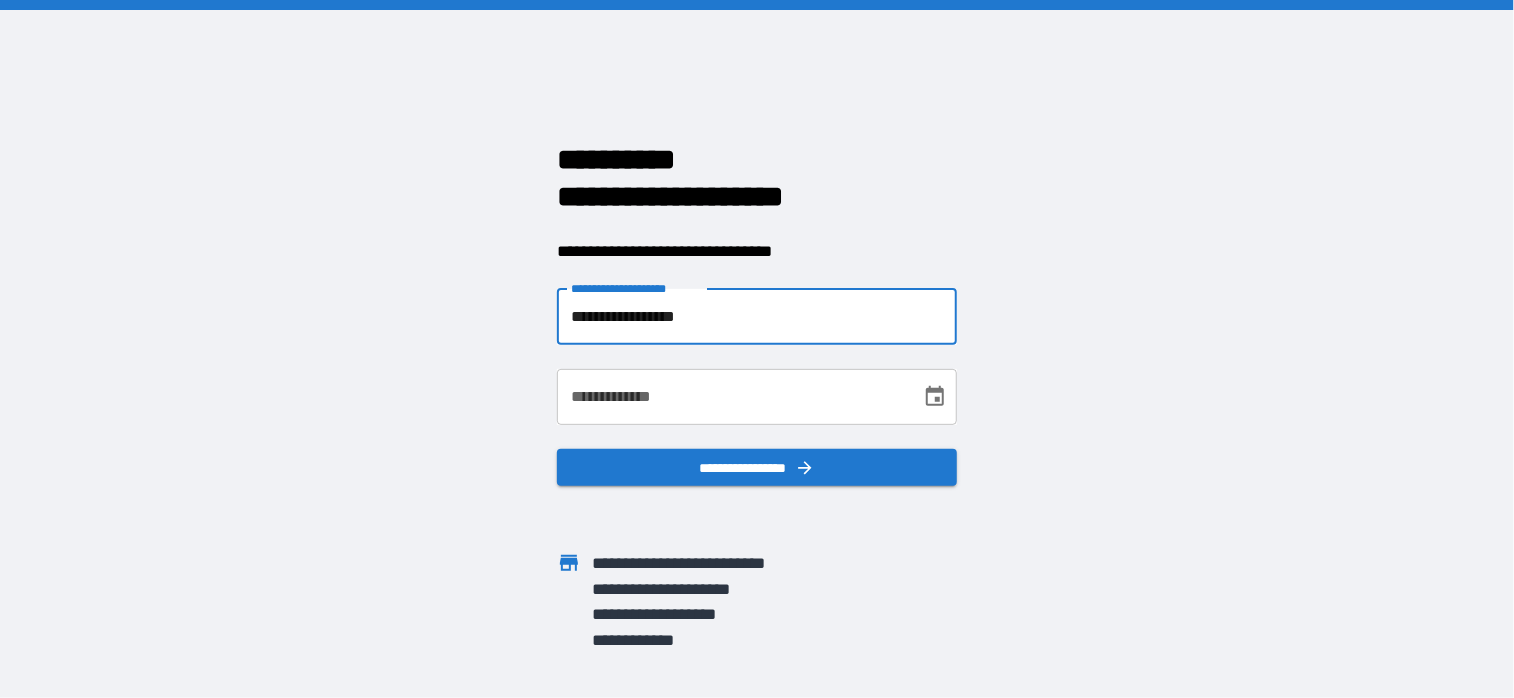 type on "**********" 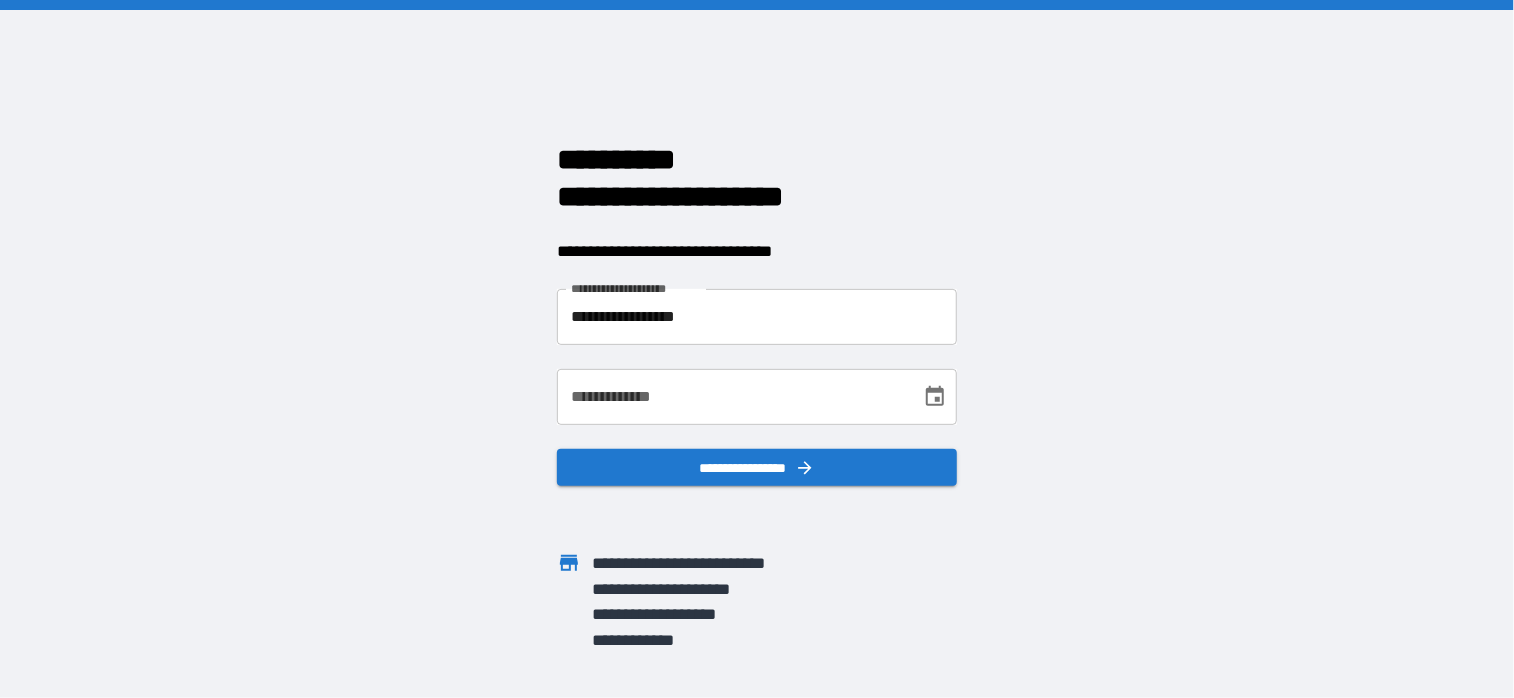 click on "**********" at bounding box center [757, 349] 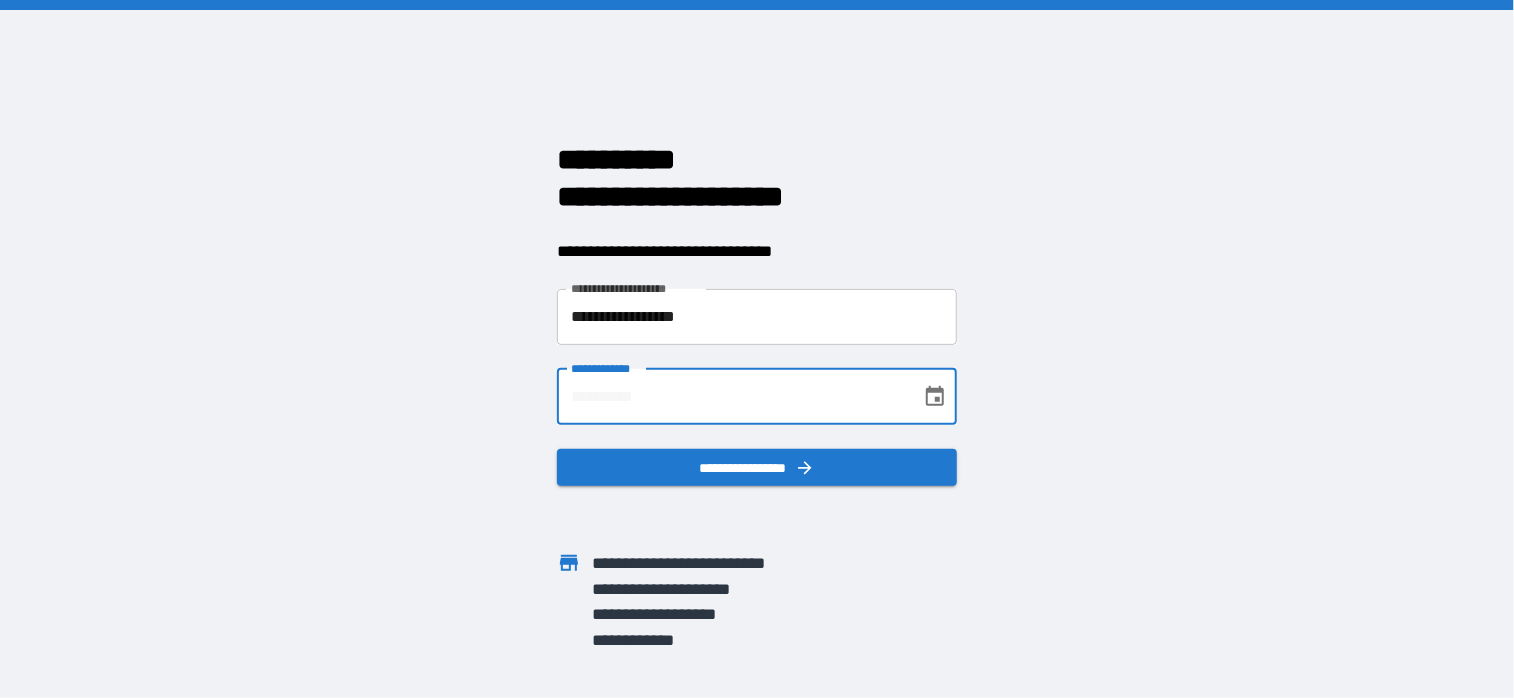 type on "**********" 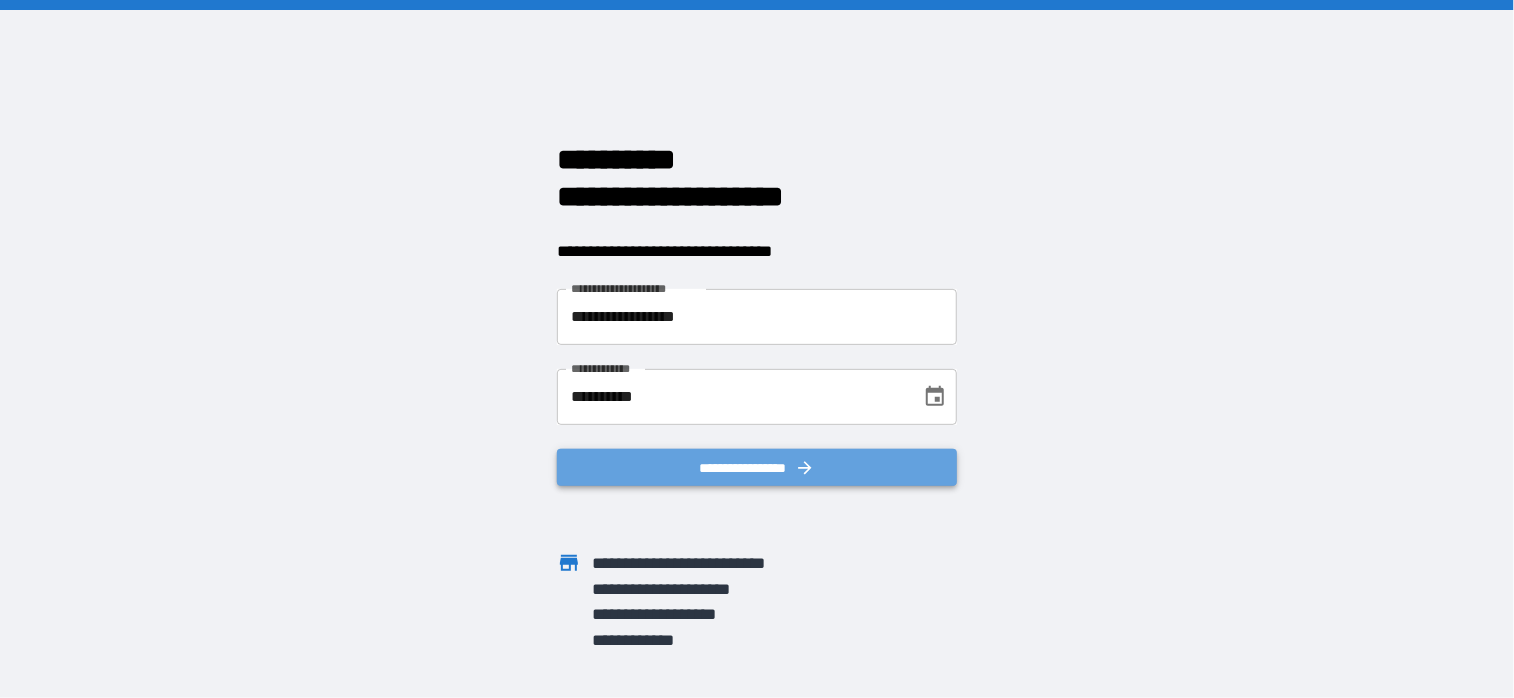 click on "**********" at bounding box center [757, 468] 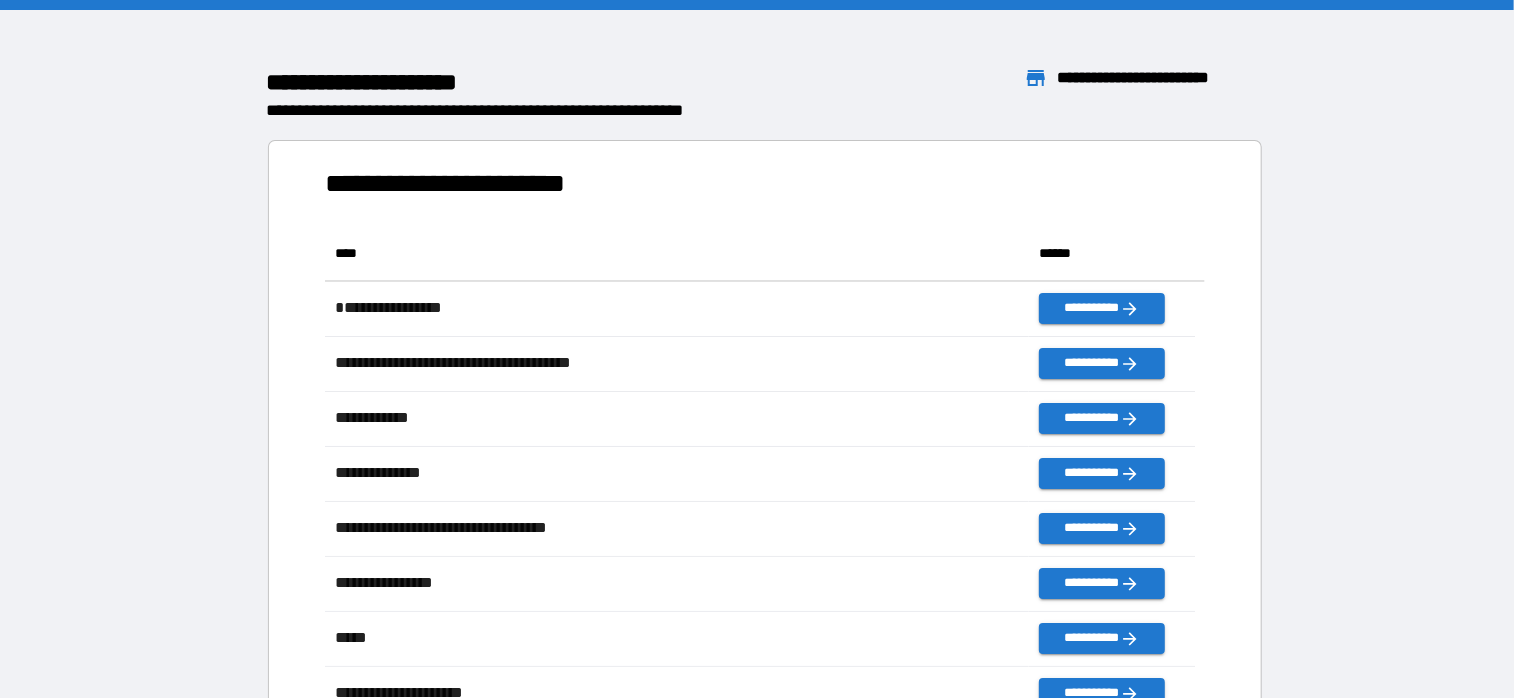 scroll, scrollTop: 16, scrollLeft: 16, axis: both 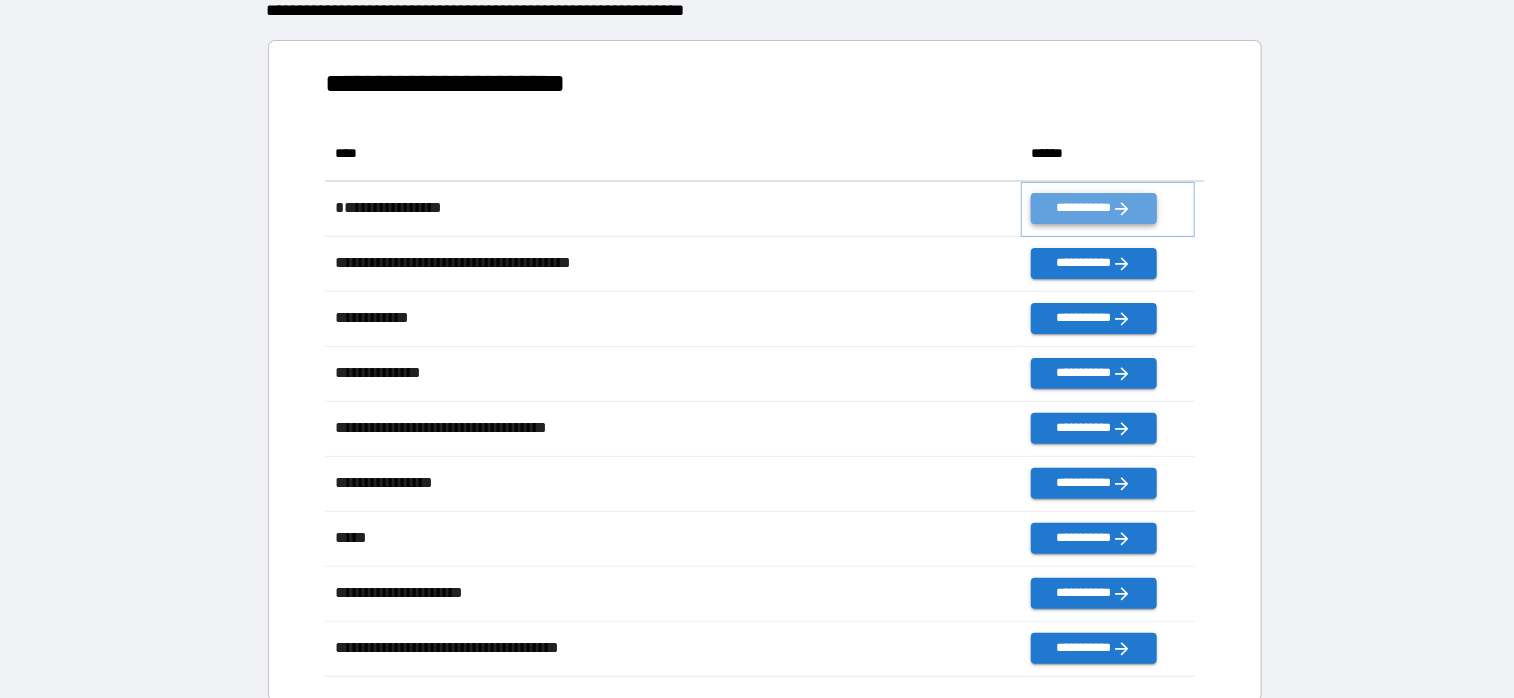 click on "**********" at bounding box center [1093, 208] 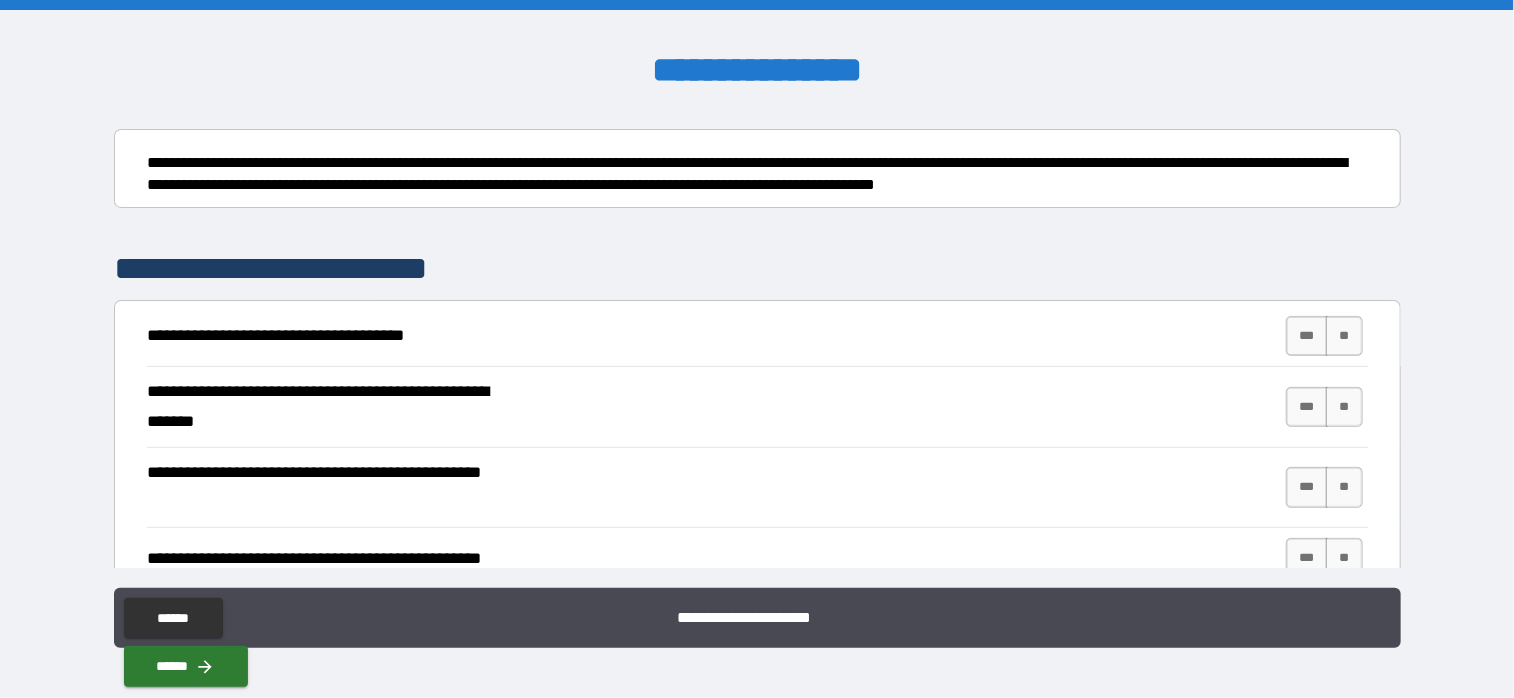 scroll, scrollTop: 300, scrollLeft: 0, axis: vertical 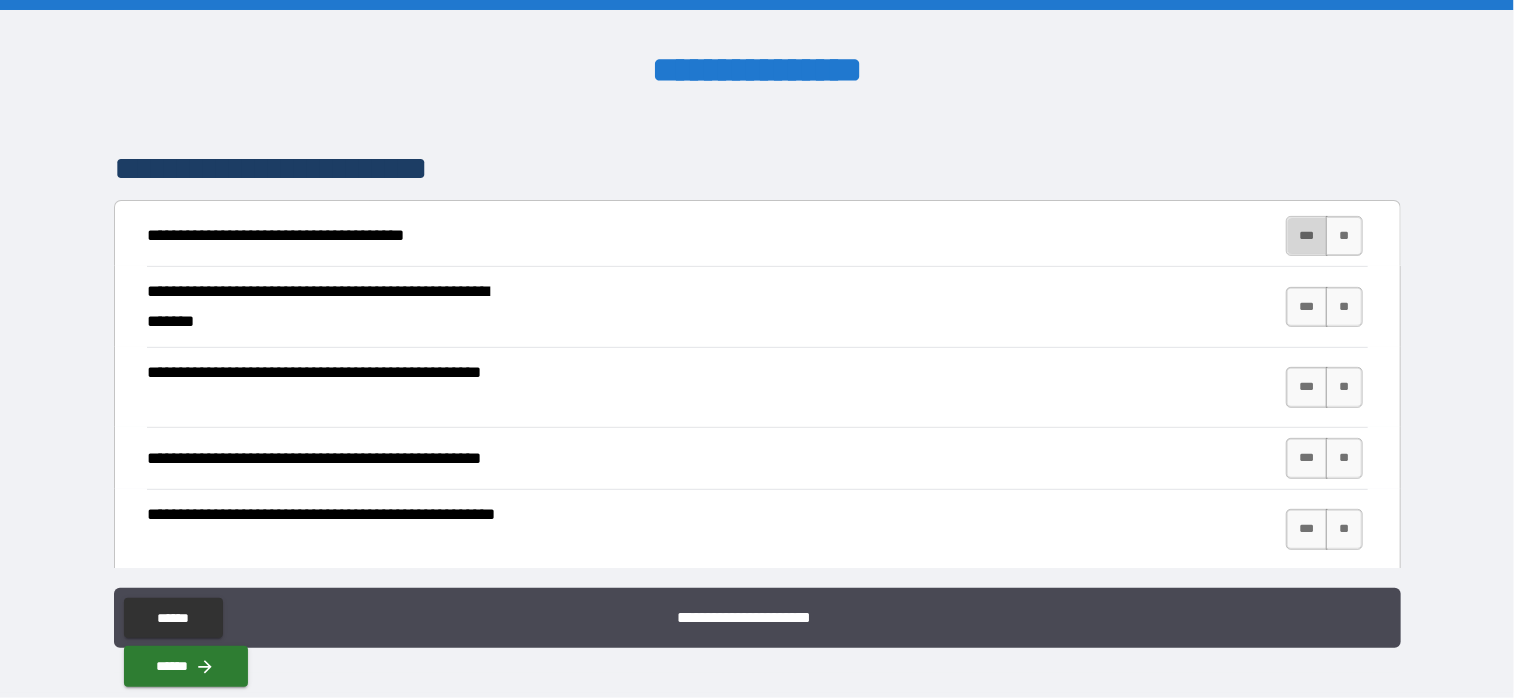 click on "***" at bounding box center [1307, 236] 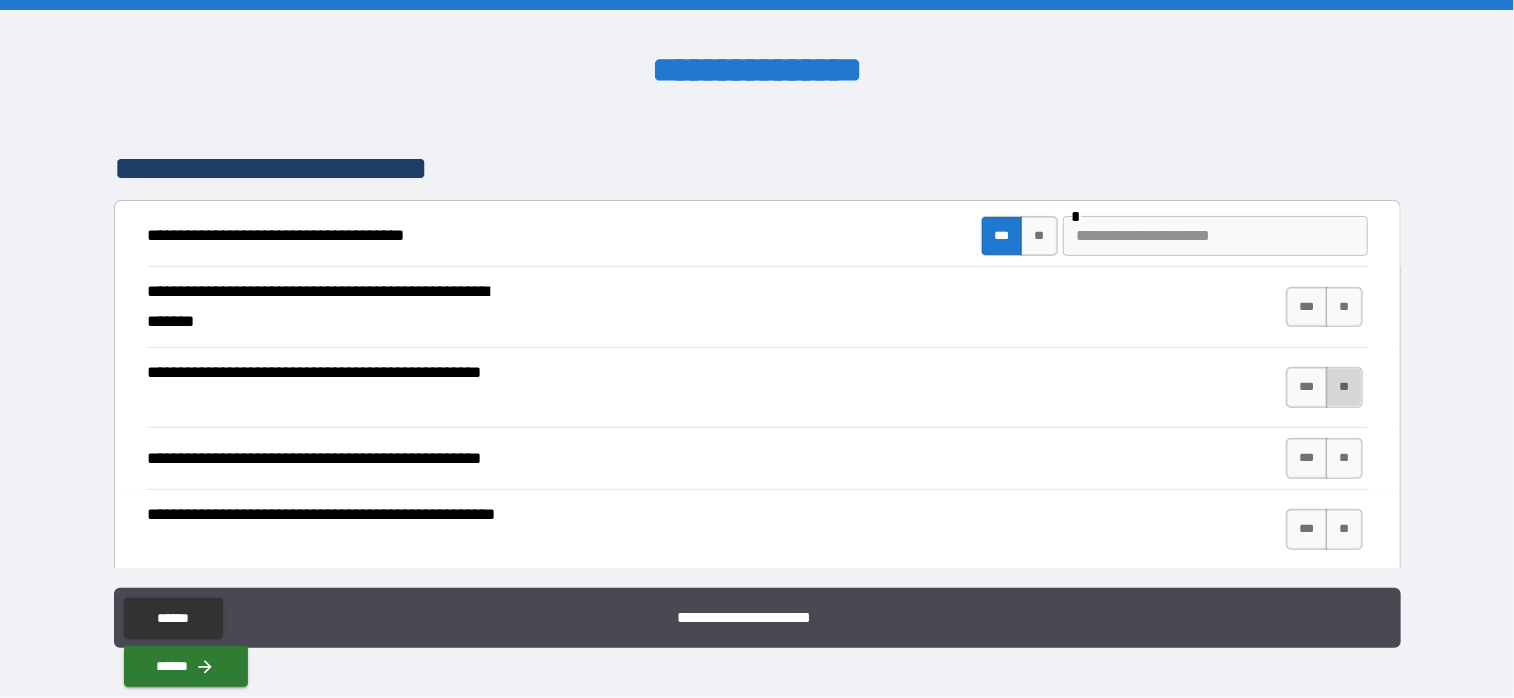 click on "**" at bounding box center [1344, 387] 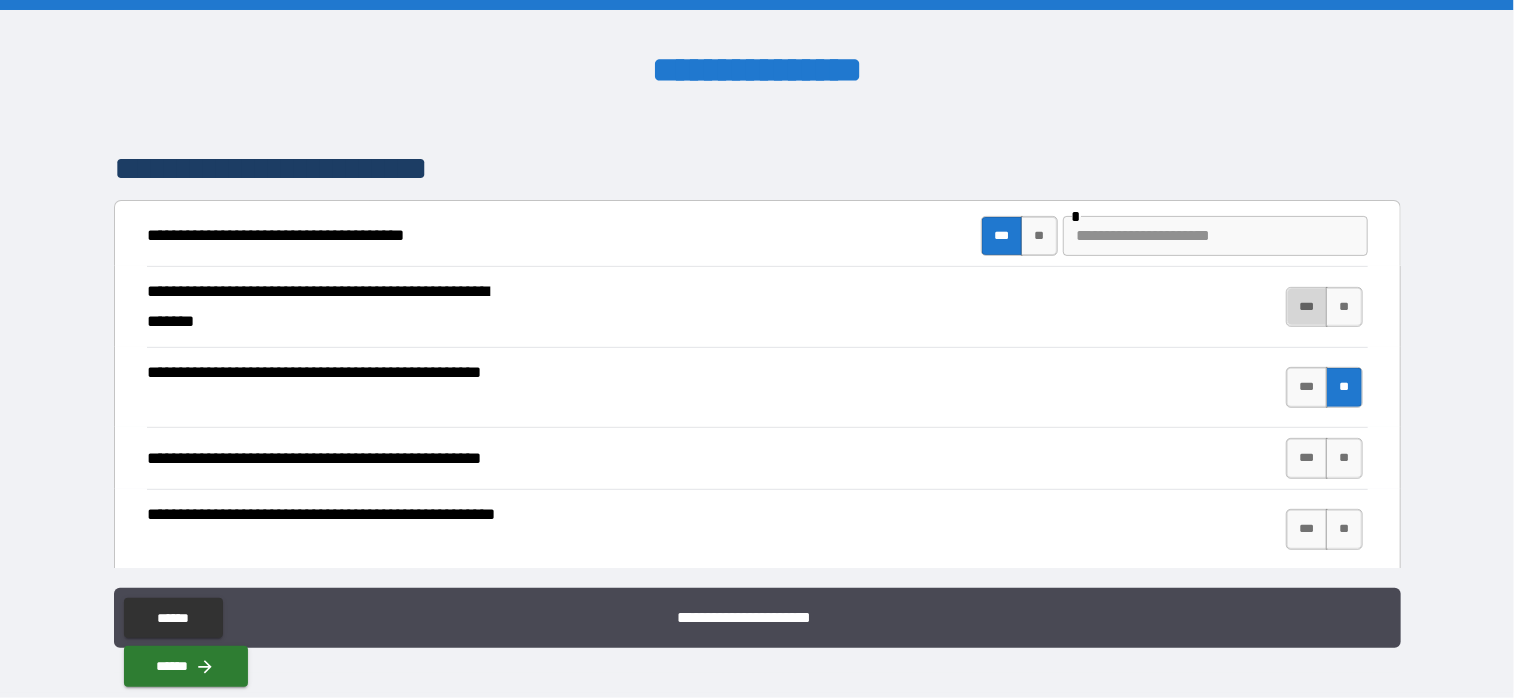 click on "***" at bounding box center (1307, 307) 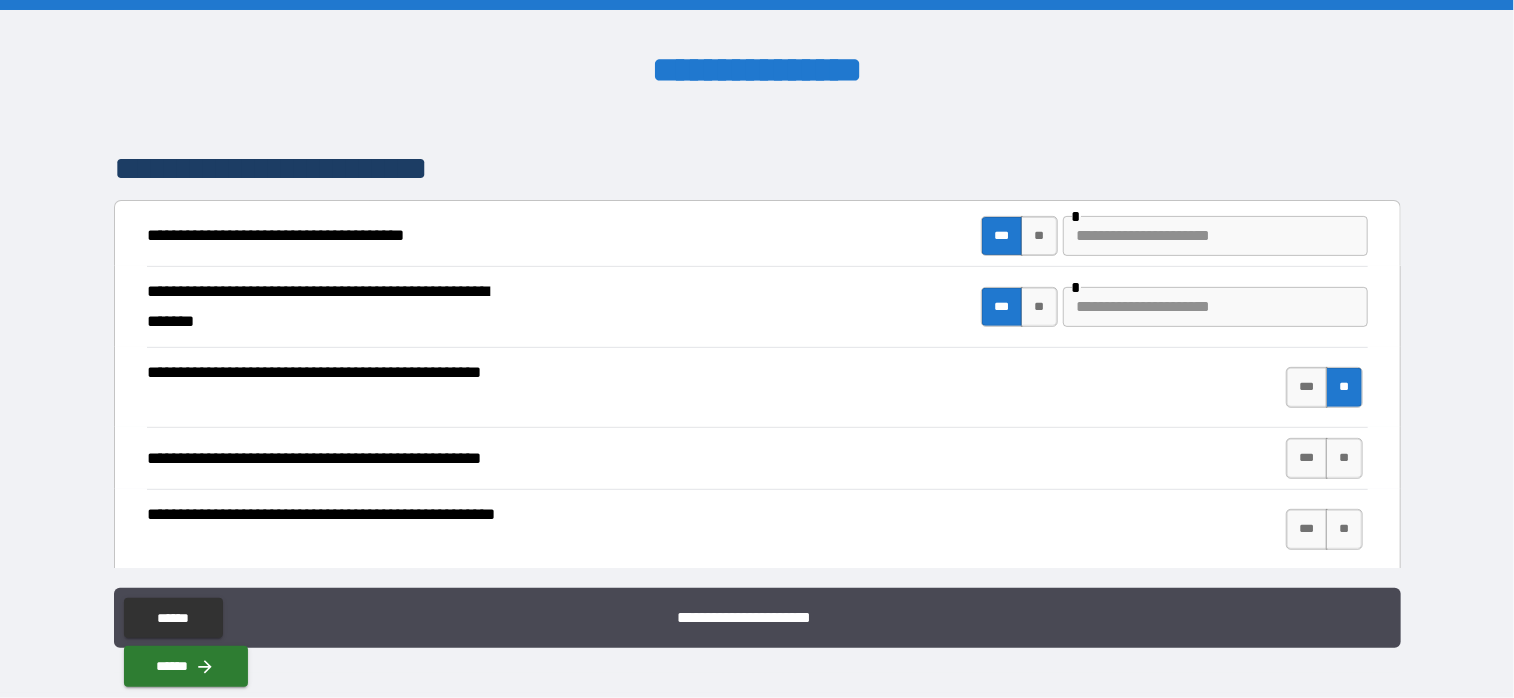 click on "**********" at bounding box center (757, 236) 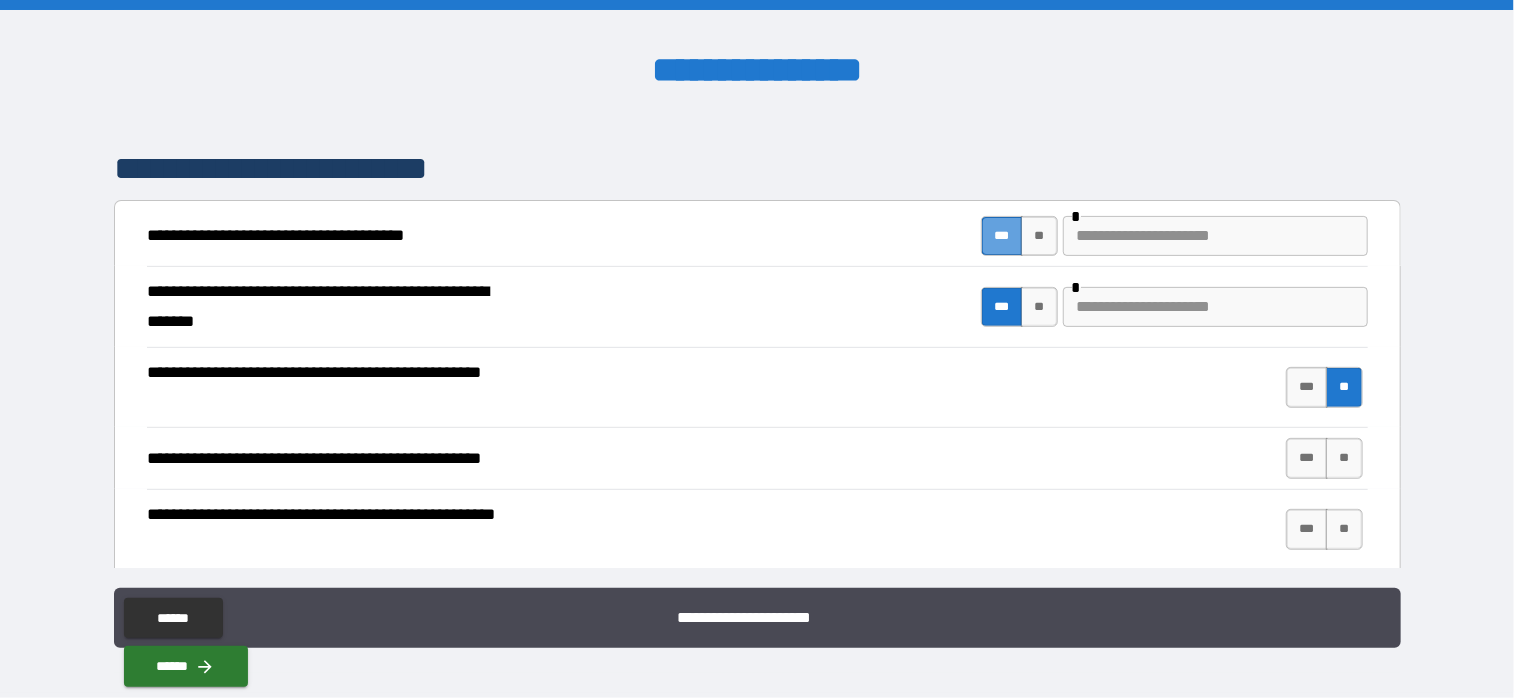 click on "***" at bounding box center (1002, 236) 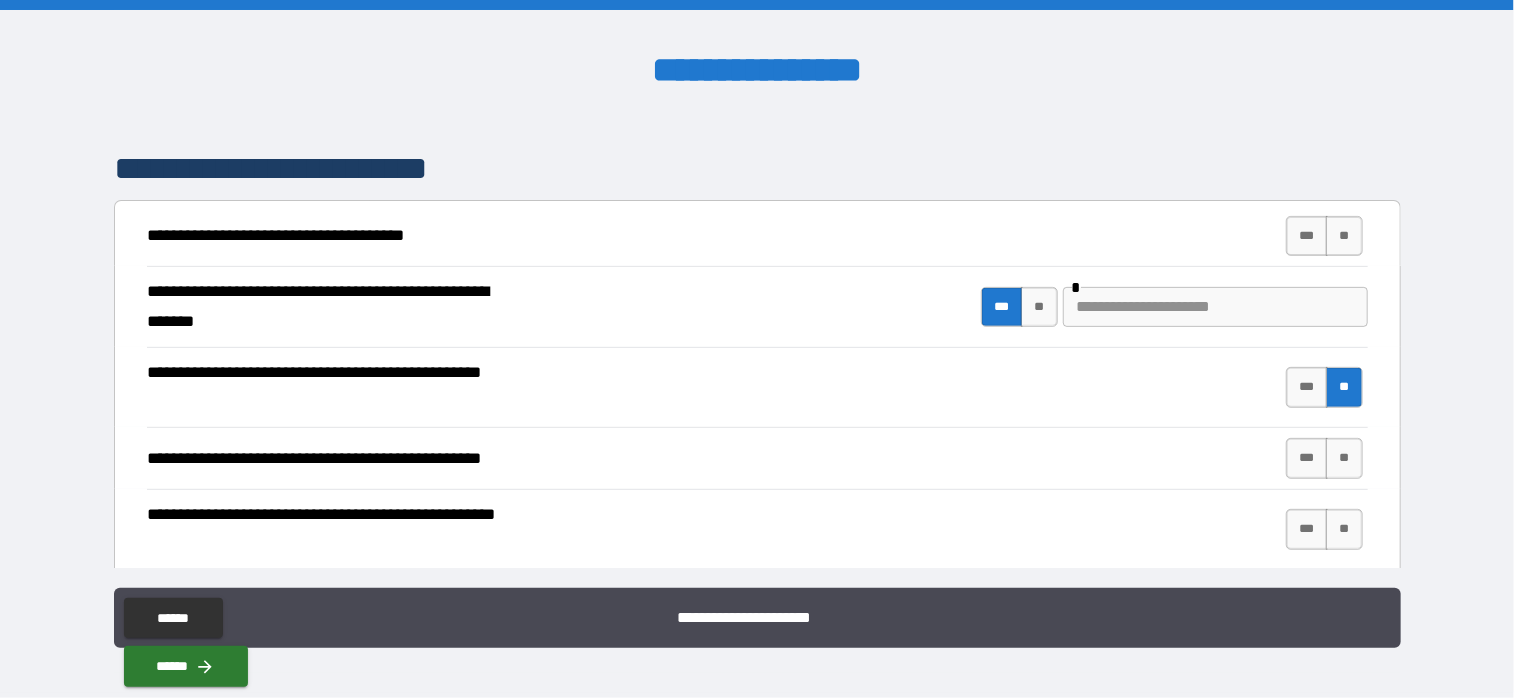 click at bounding box center [1215, 307] 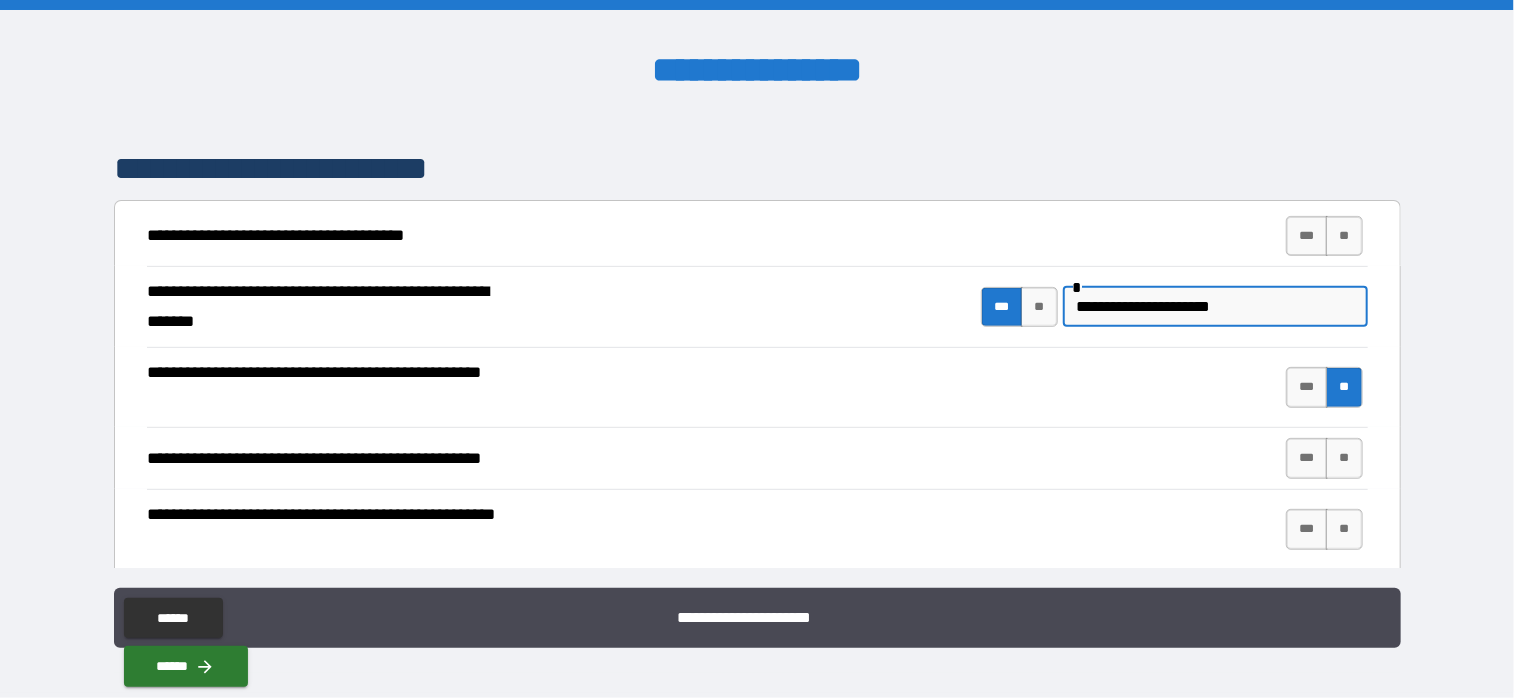 drag, startPoint x: 1215, startPoint y: 305, endPoint x: 1226, endPoint y: 300, distance: 12.083046 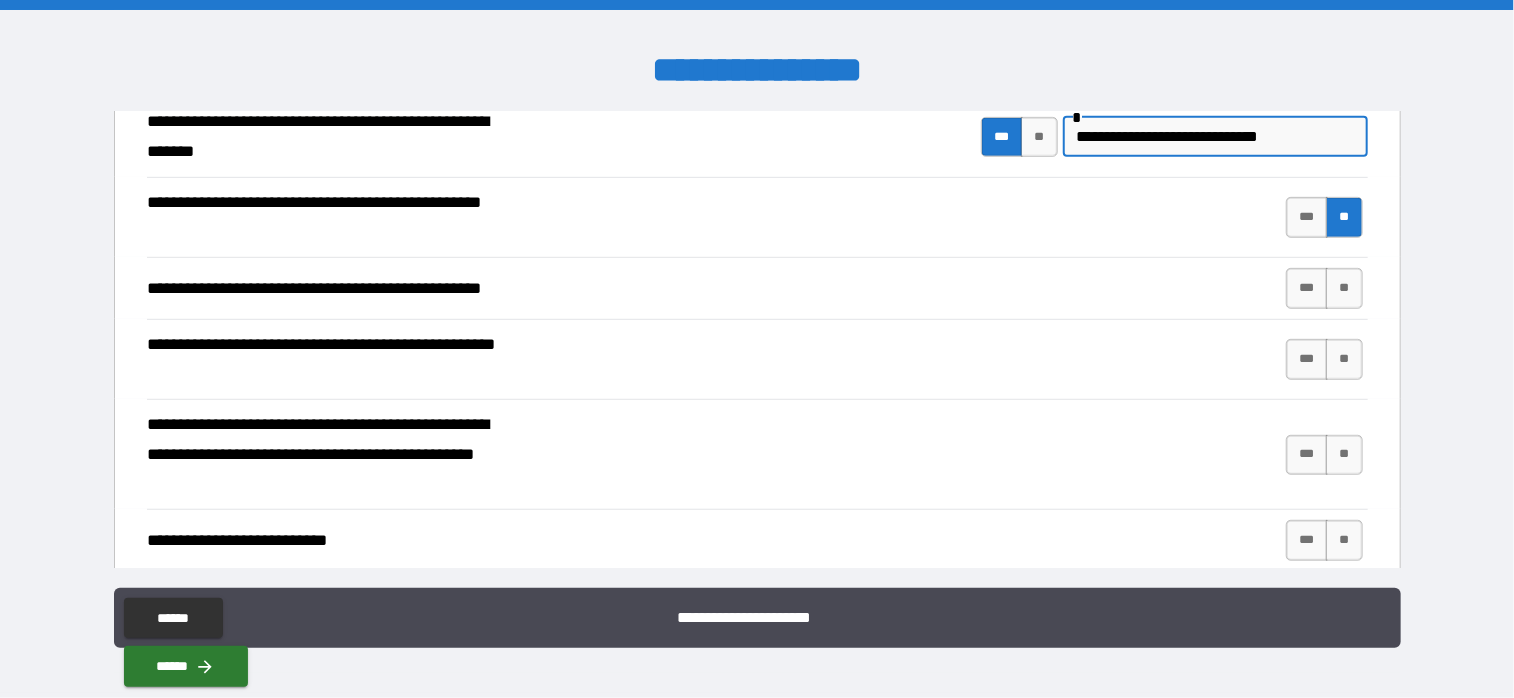 scroll, scrollTop: 500, scrollLeft: 0, axis: vertical 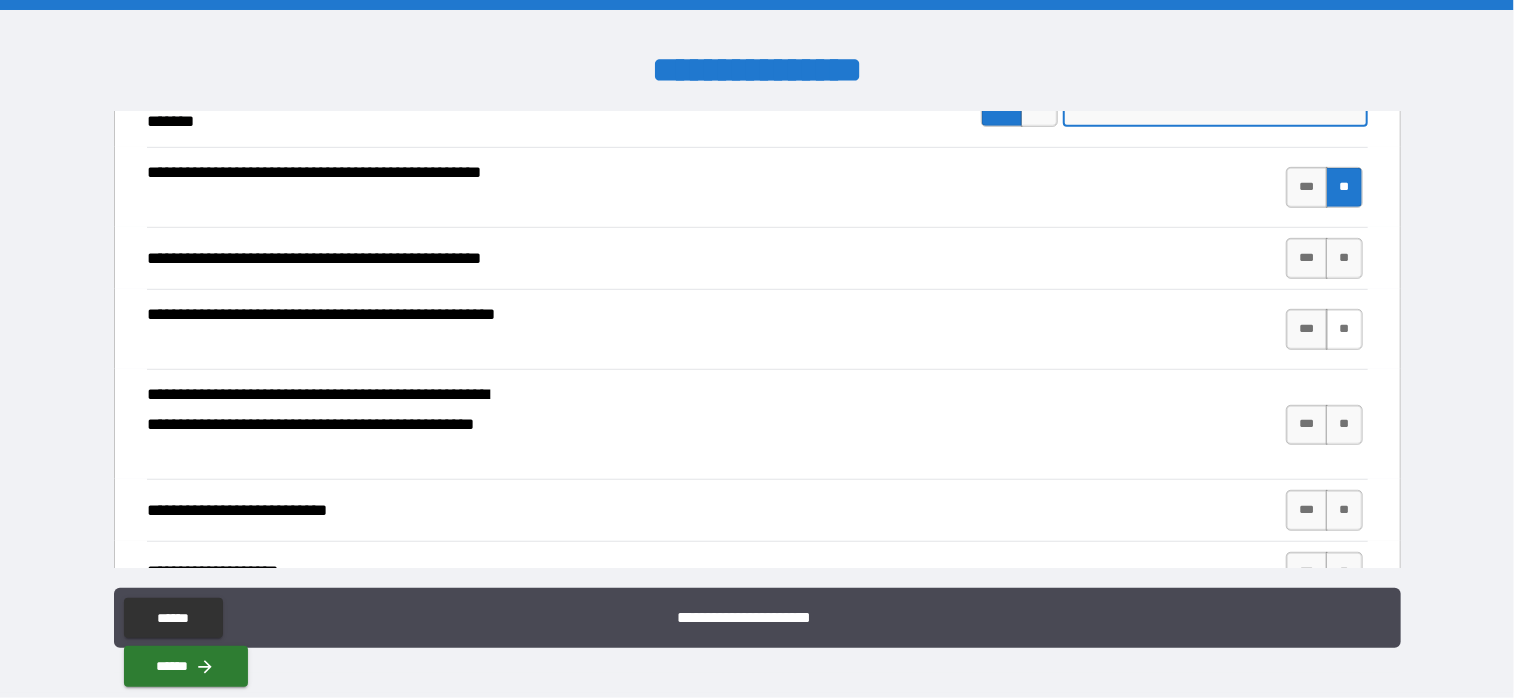 type on "**********" 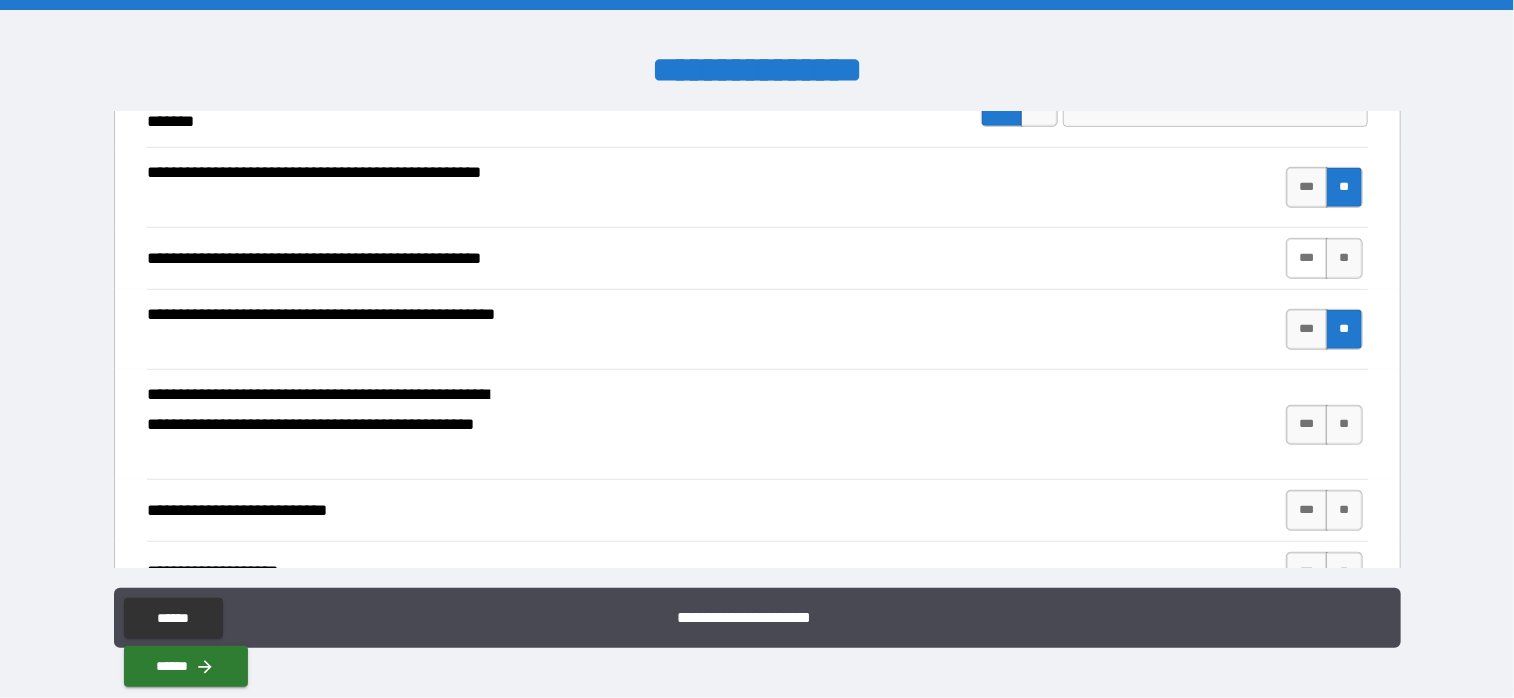 click on "***" at bounding box center (1307, 258) 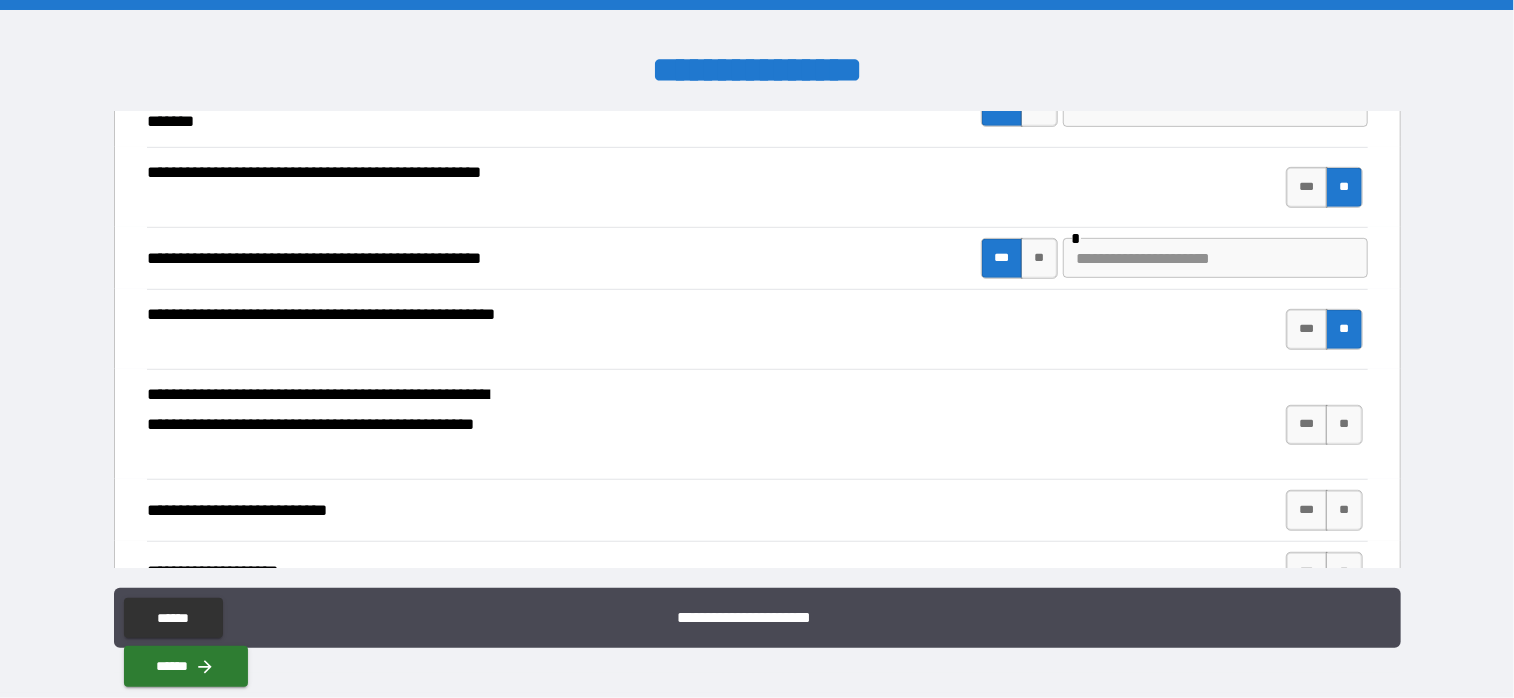 click at bounding box center (1215, 258) 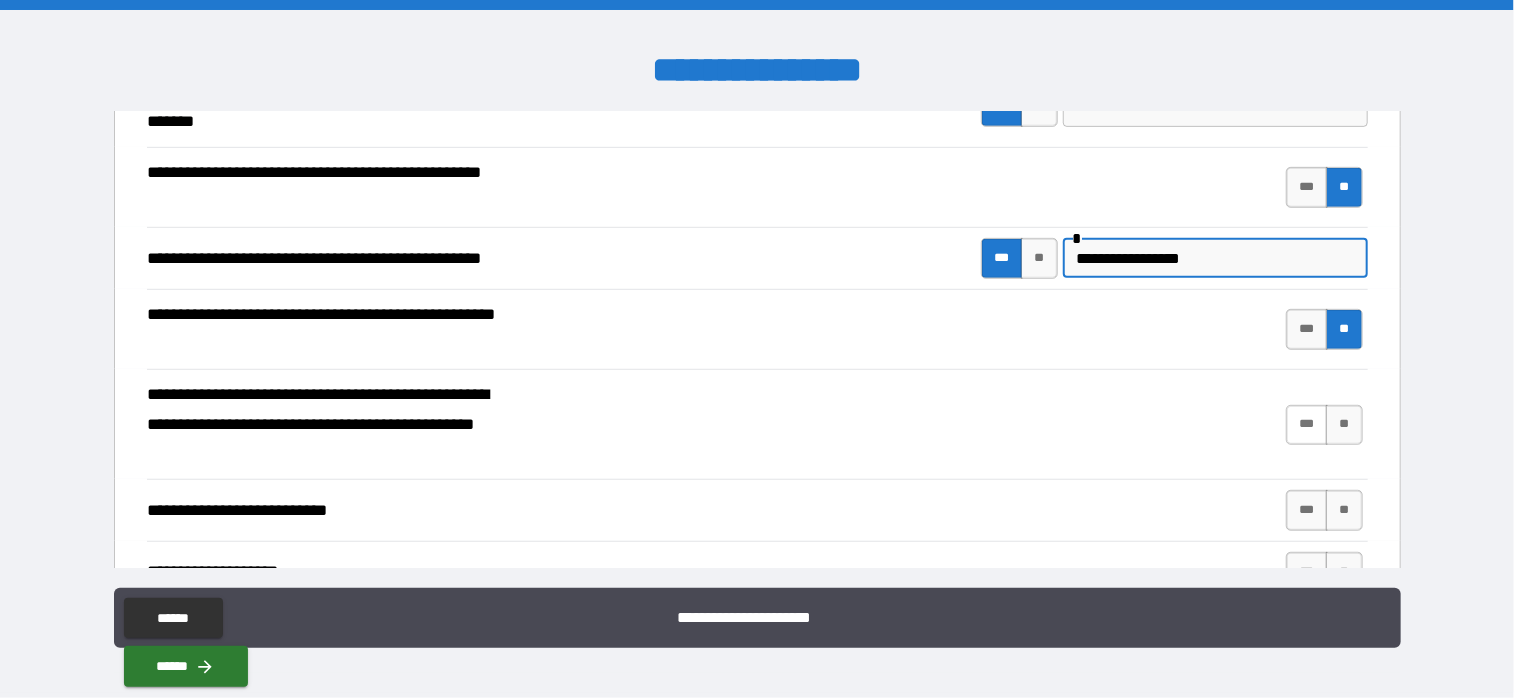 type on "**********" 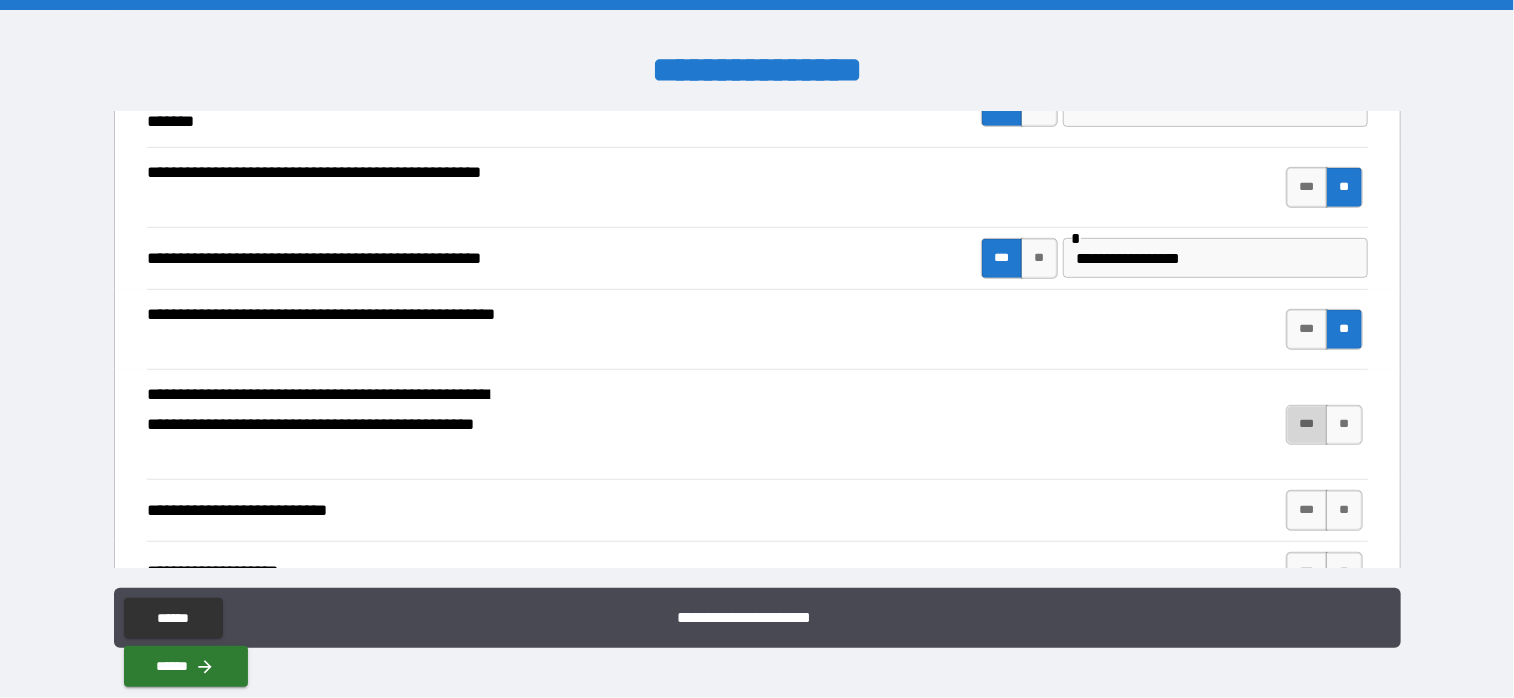 click on "***" at bounding box center (1307, 425) 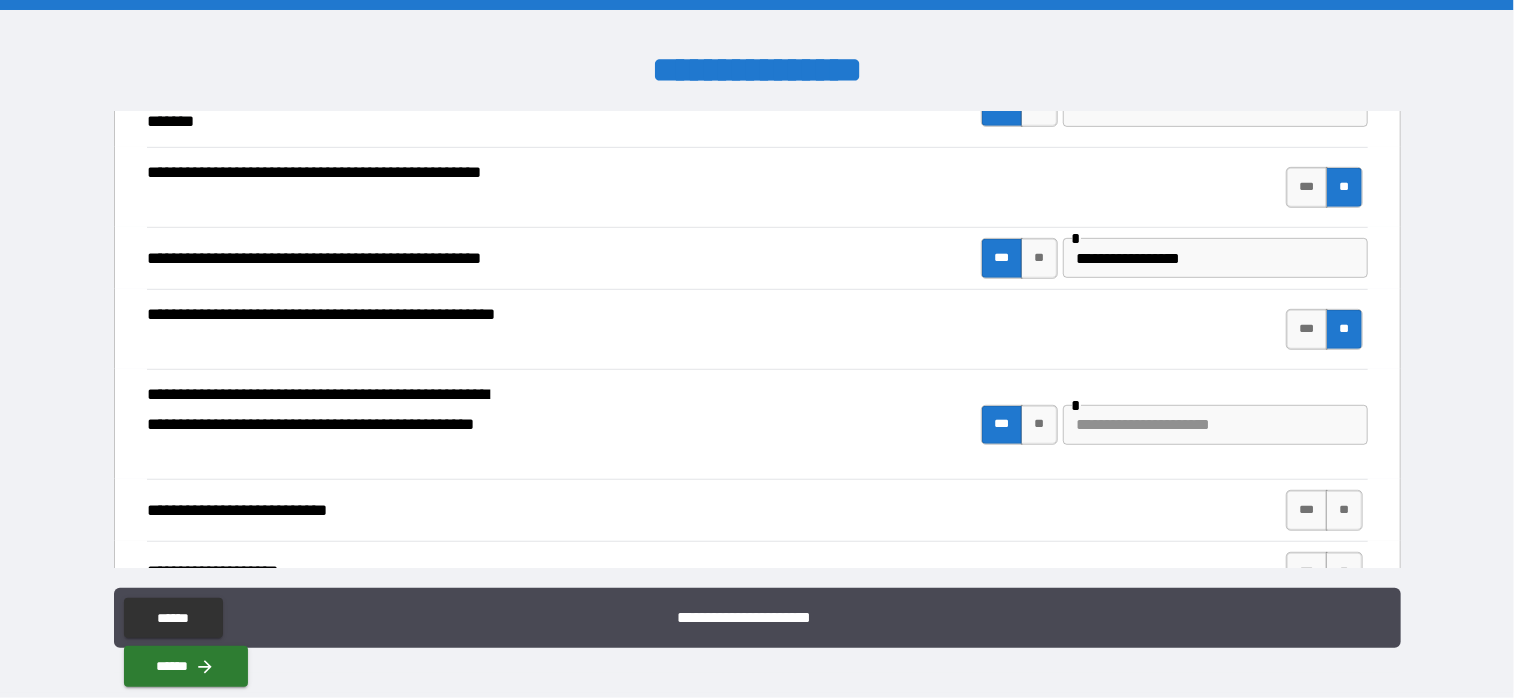 click at bounding box center [1215, 425] 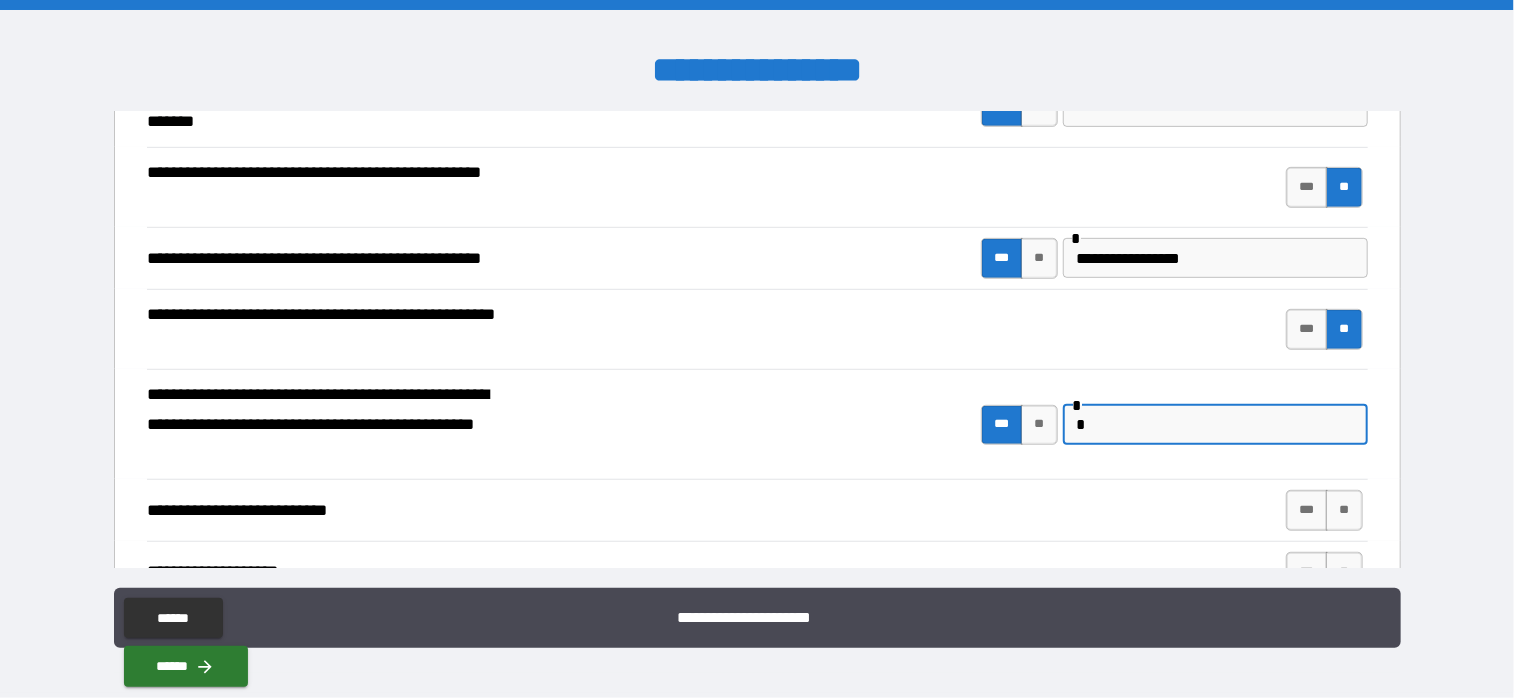 click on "*" at bounding box center (1215, 425) 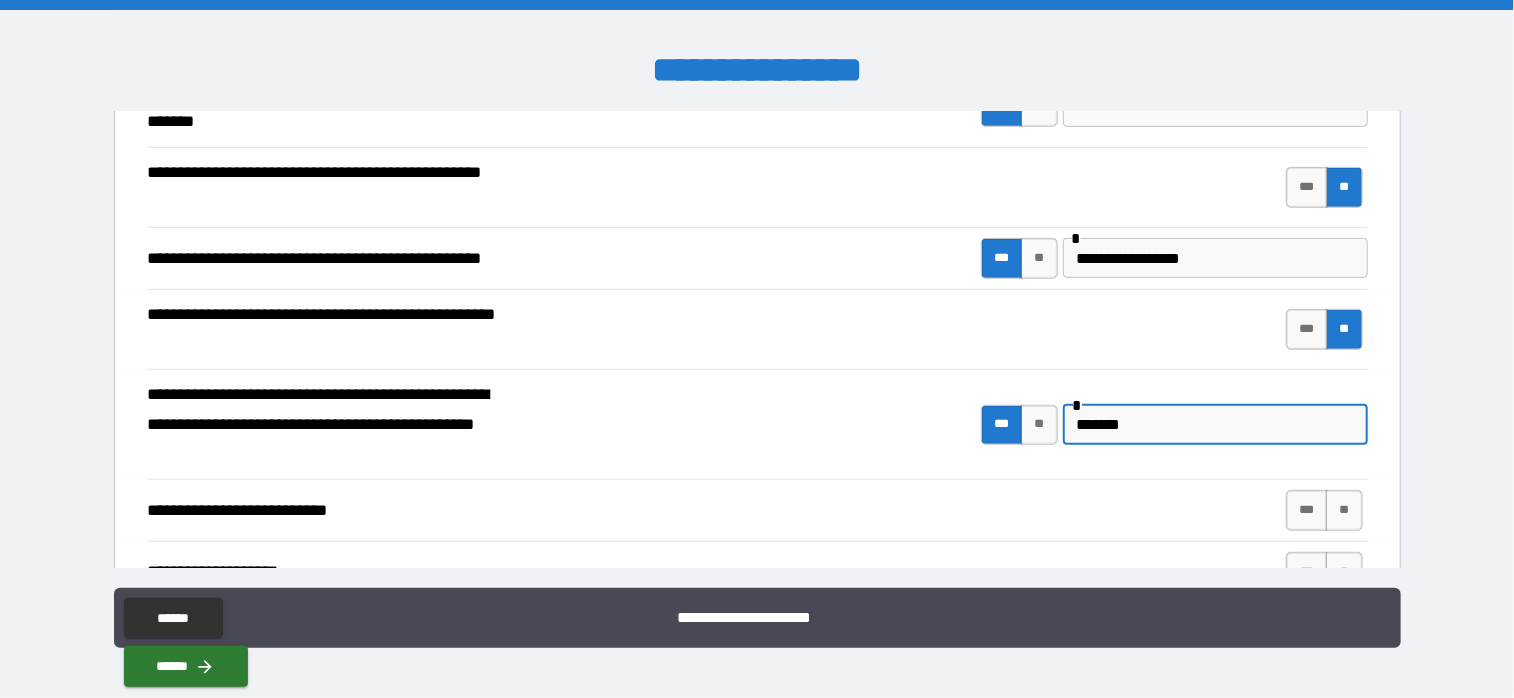 scroll, scrollTop: 600, scrollLeft: 0, axis: vertical 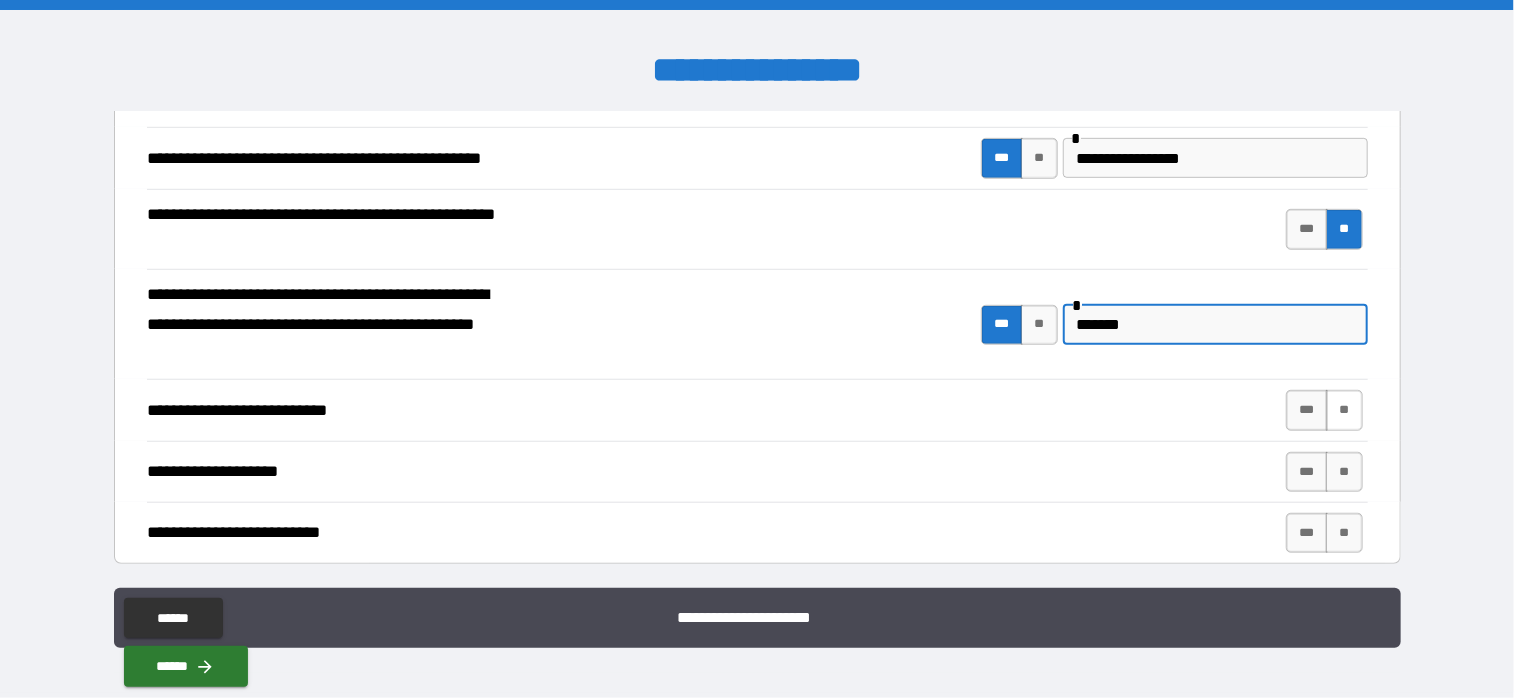 type on "*******" 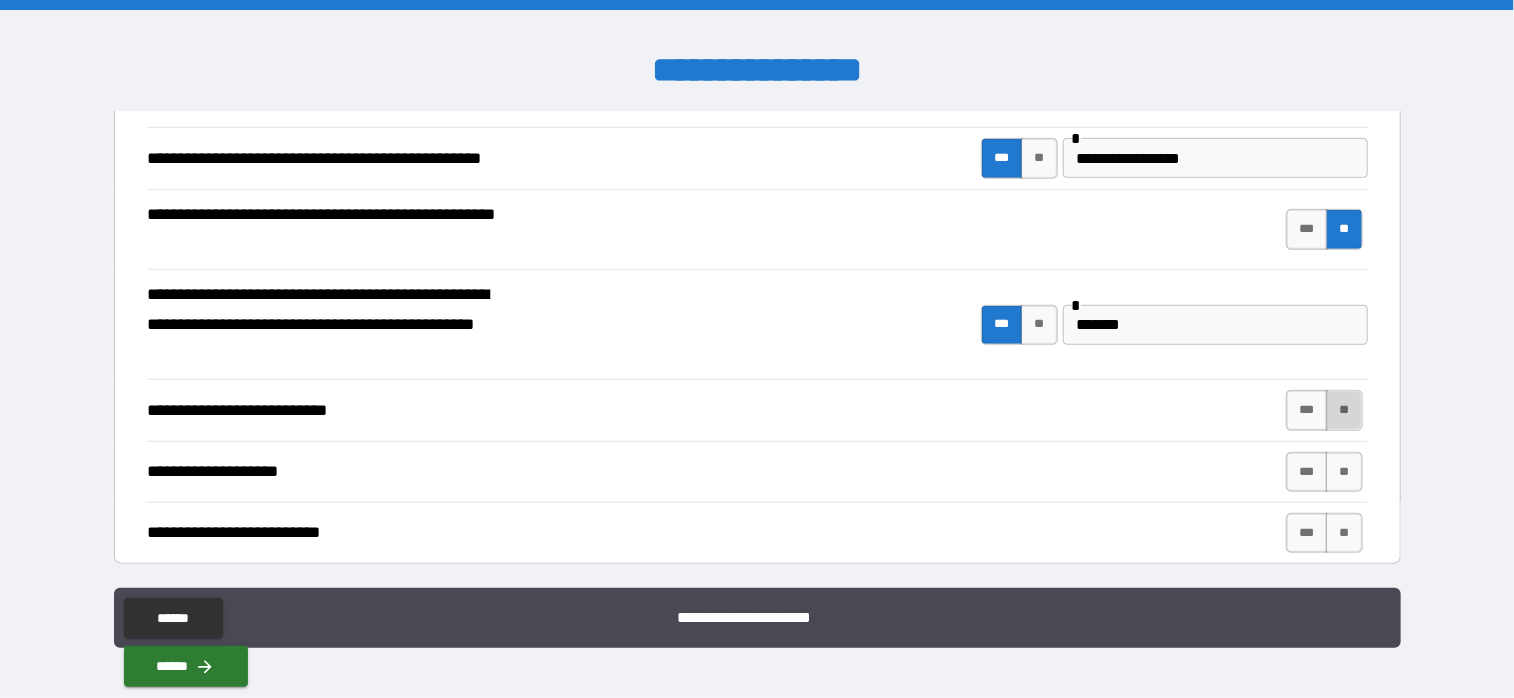 click on "**" at bounding box center (1344, 410) 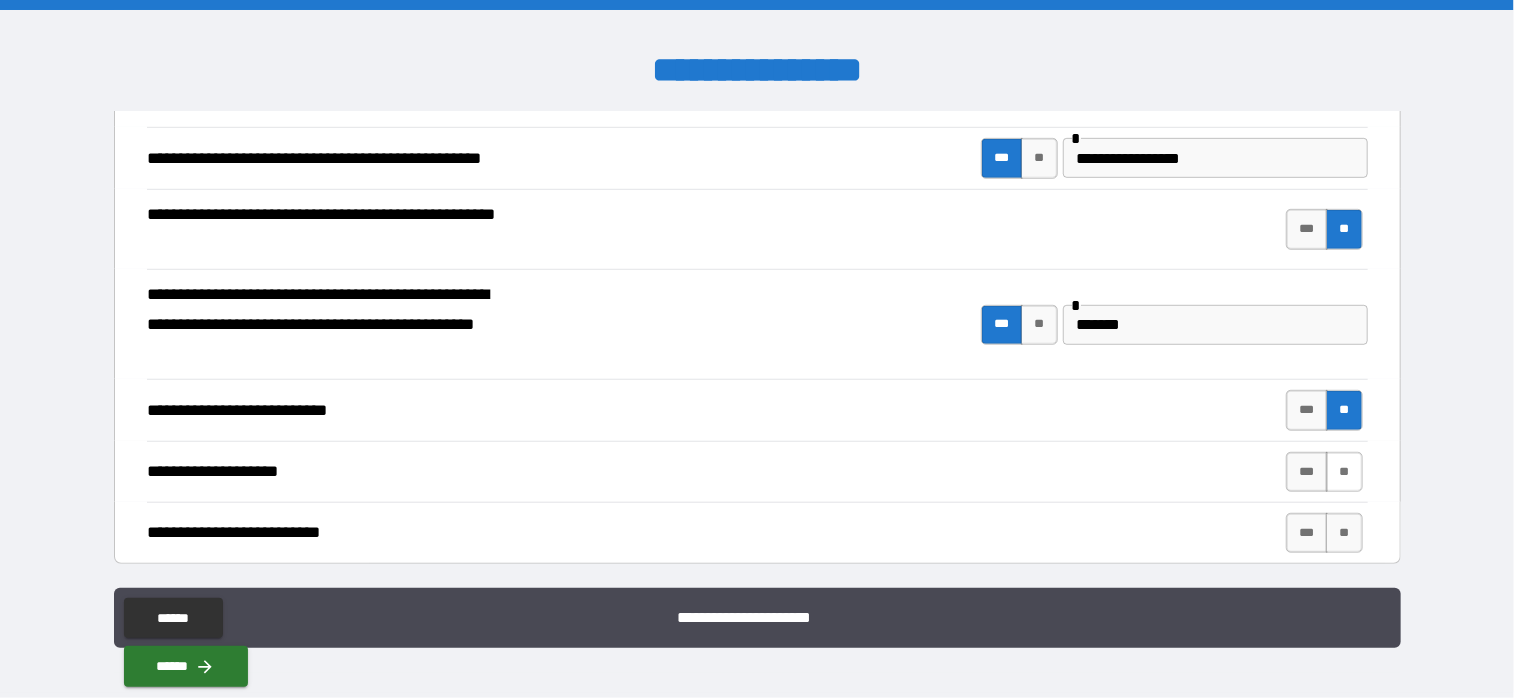 click on "**" at bounding box center [1344, 472] 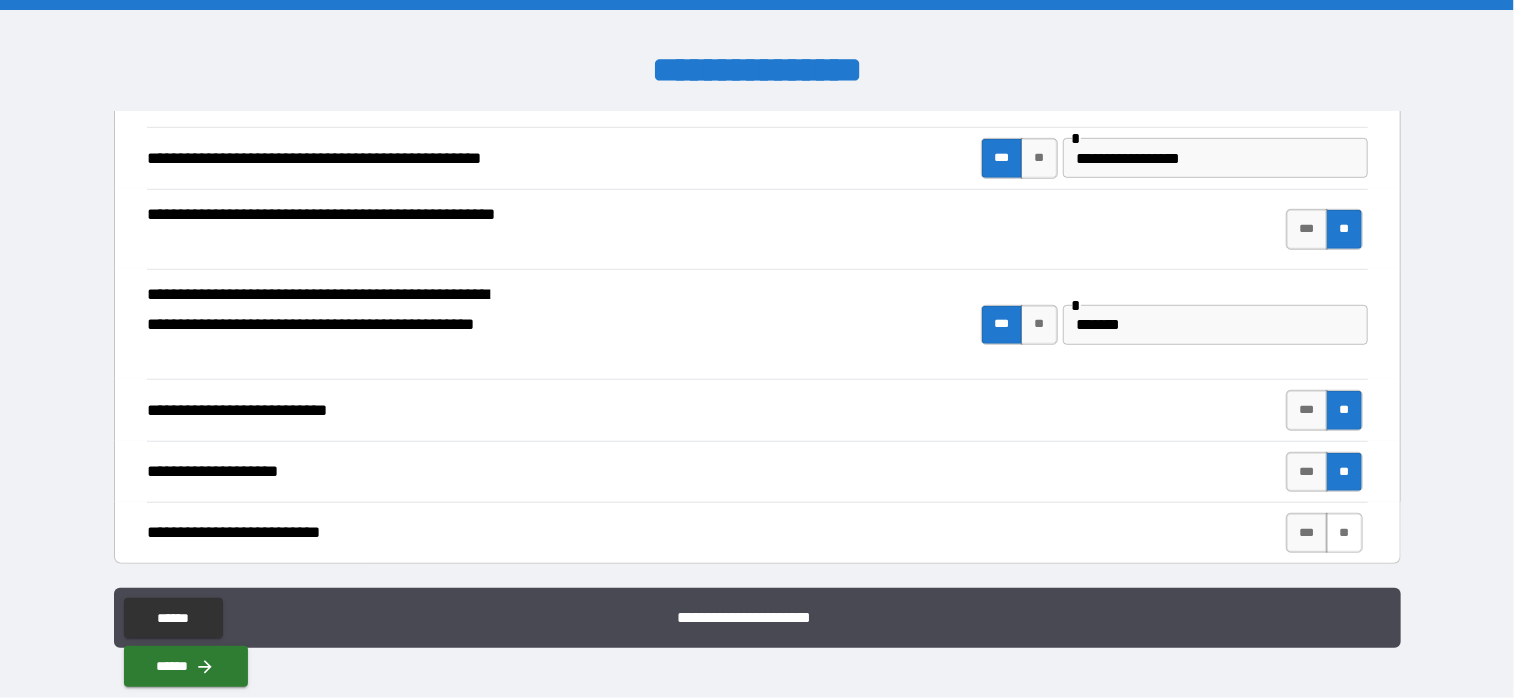 click on "**" at bounding box center (1344, 533) 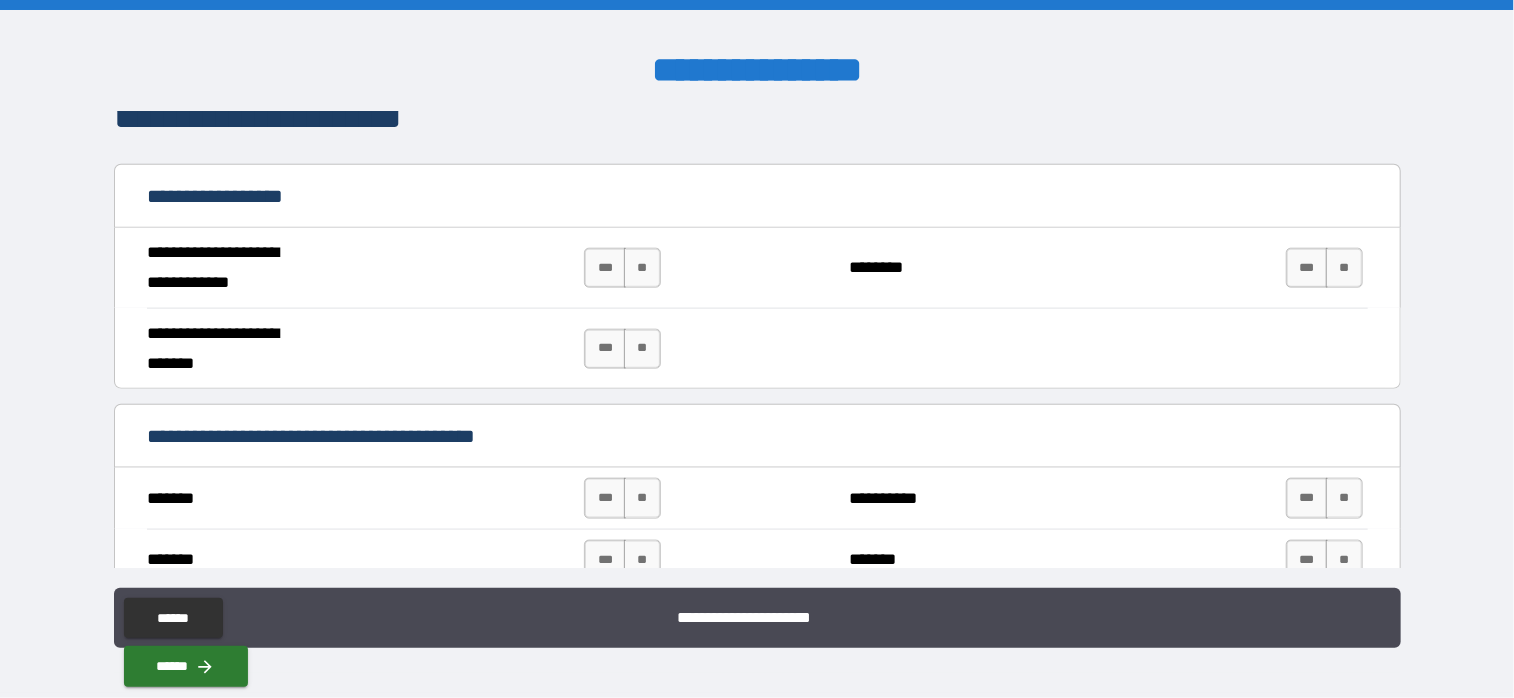 scroll, scrollTop: 1200, scrollLeft: 0, axis: vertical 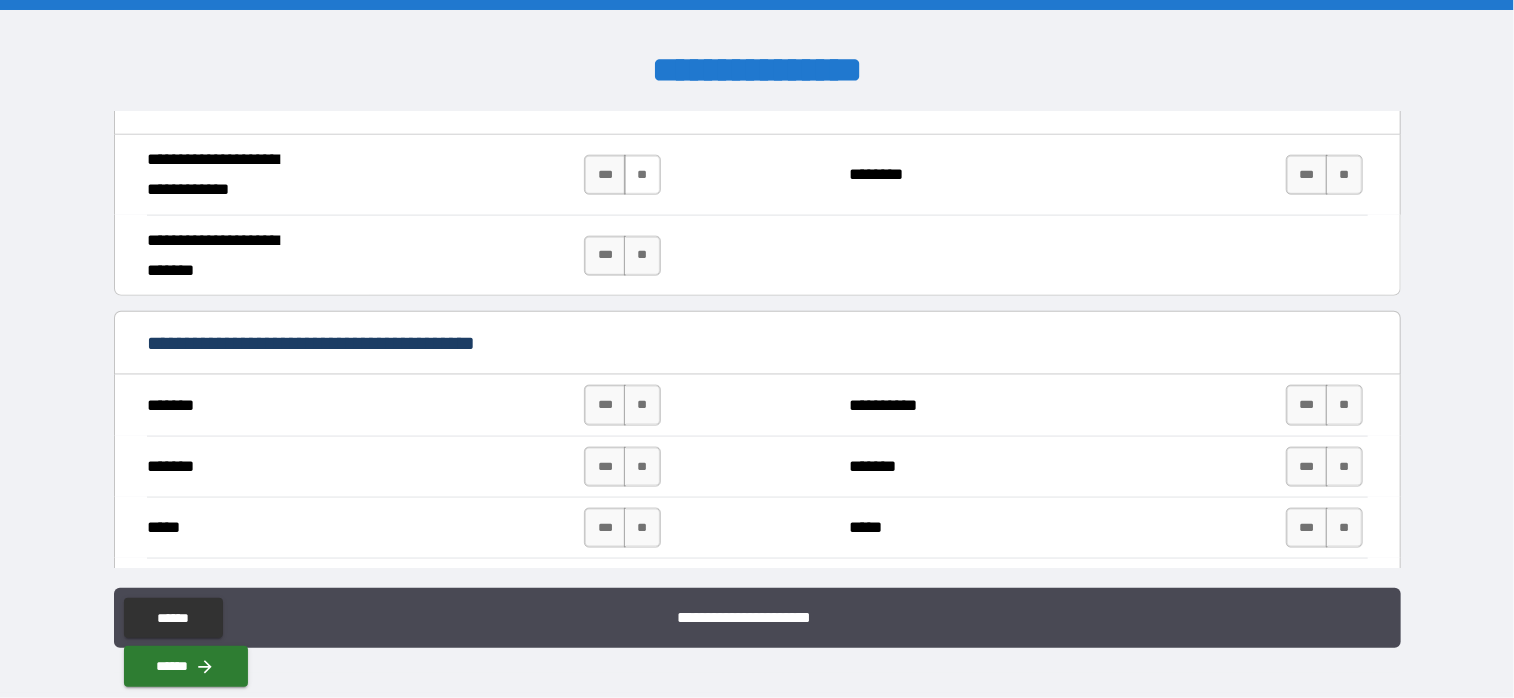 click on "**" at bounding box center (642, 175) 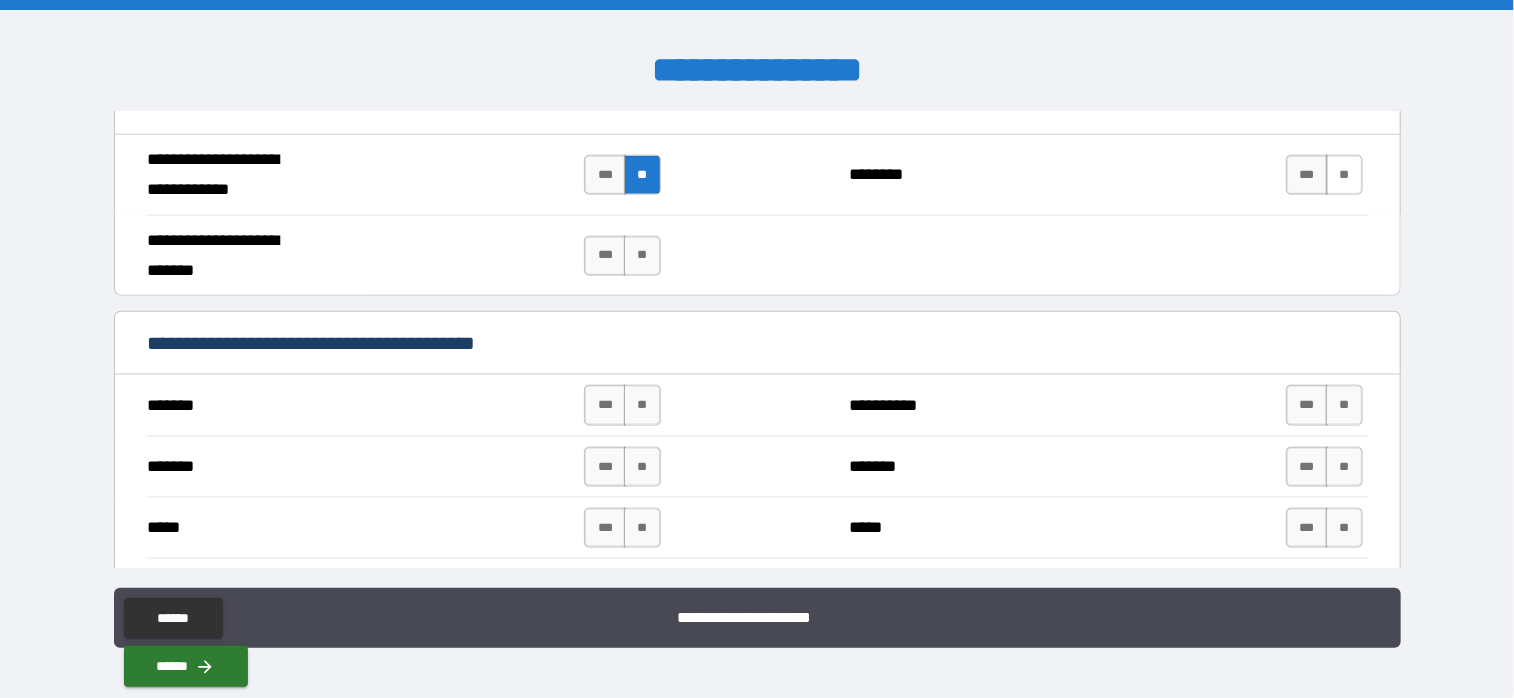 click on "**" at bounding box center (1344, 175) 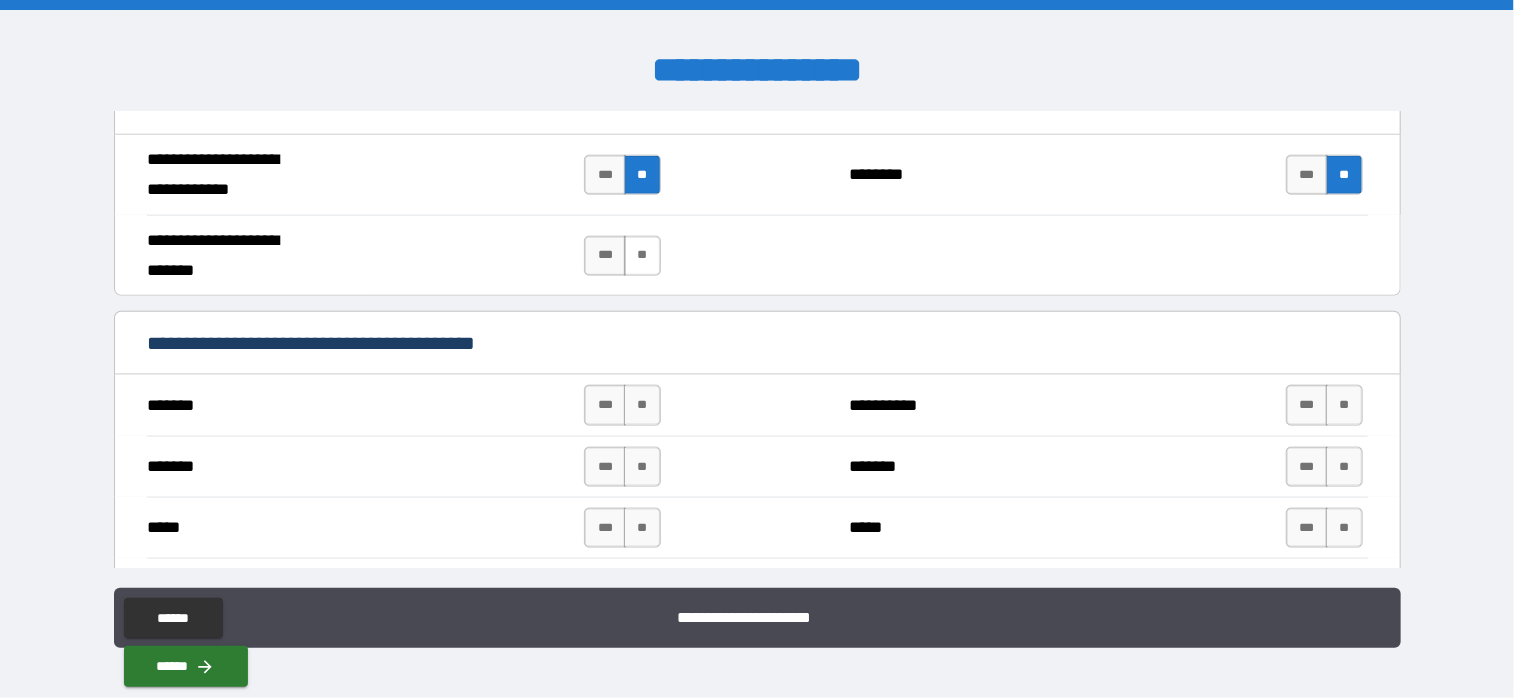 click on "**" at bounding box center (642, 256) 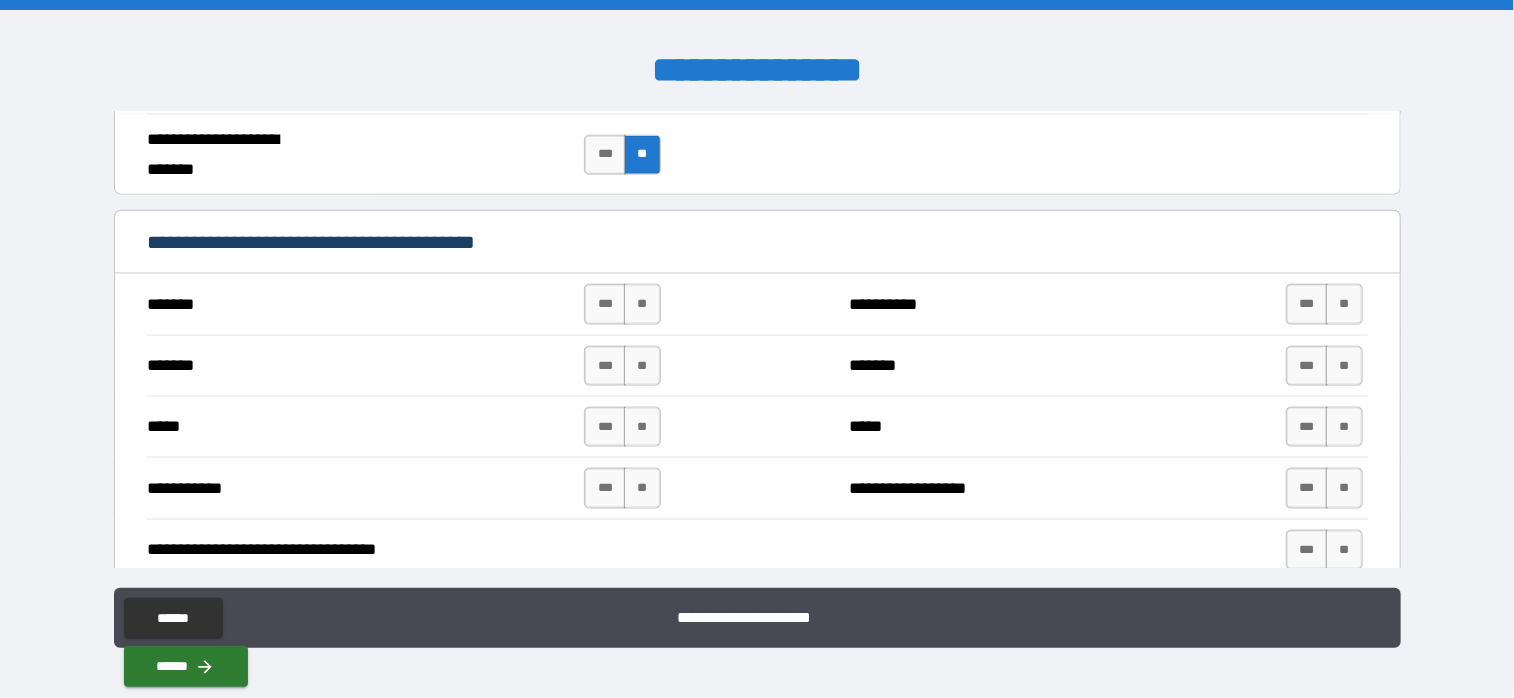 scroll, scrollTop: 1400, scrollLeft: 0, axis: vertical 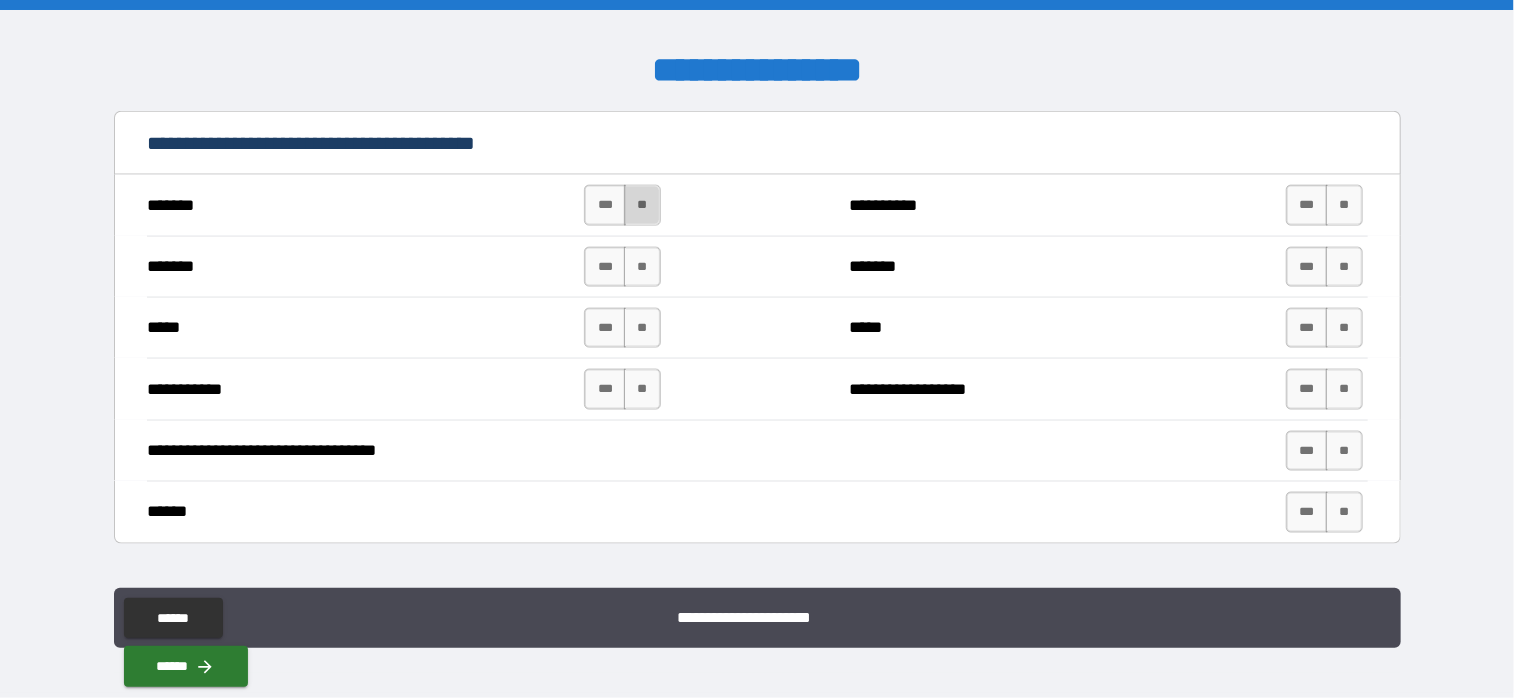 drag, startPoint x: 632, startPoint y: 193, endPoint x: 633, endPoint y: 213, distance: 20.024984 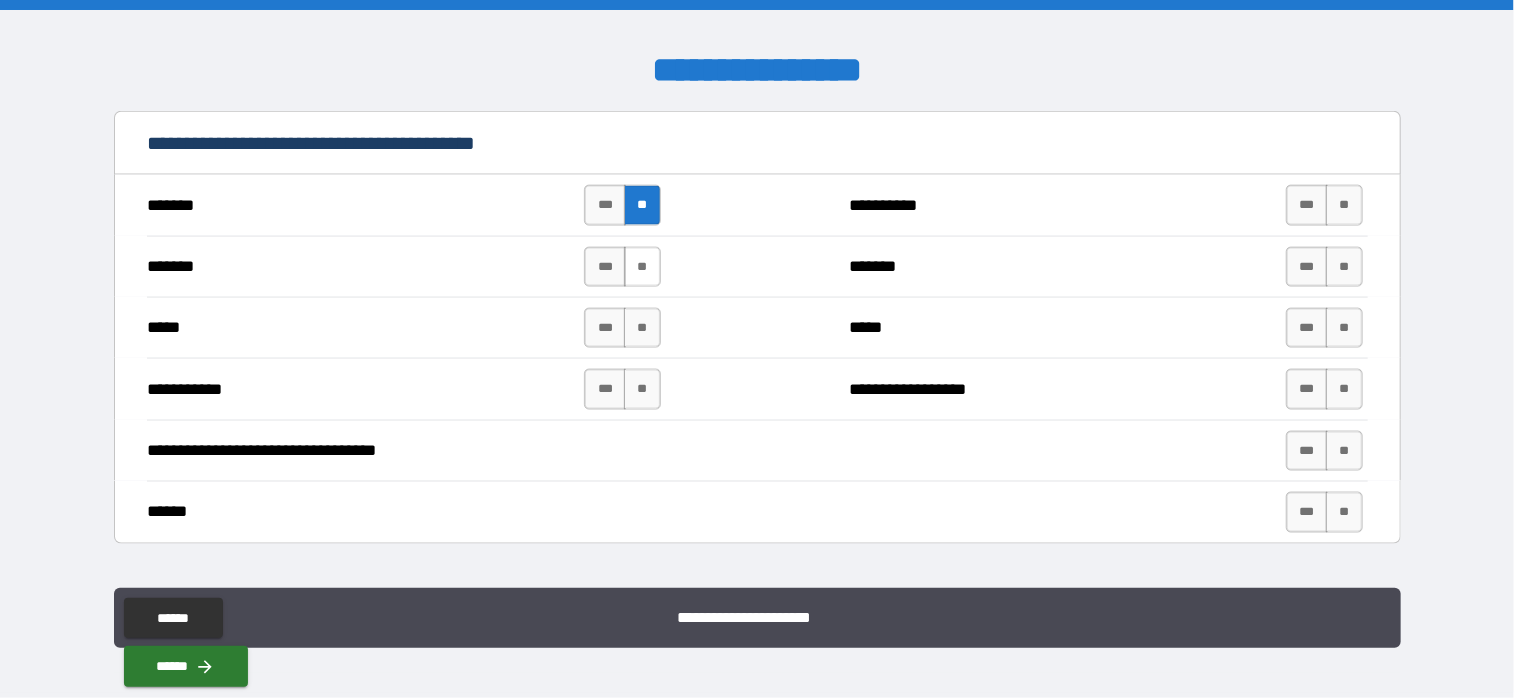 click on "**" at bounding box center (642, 267) 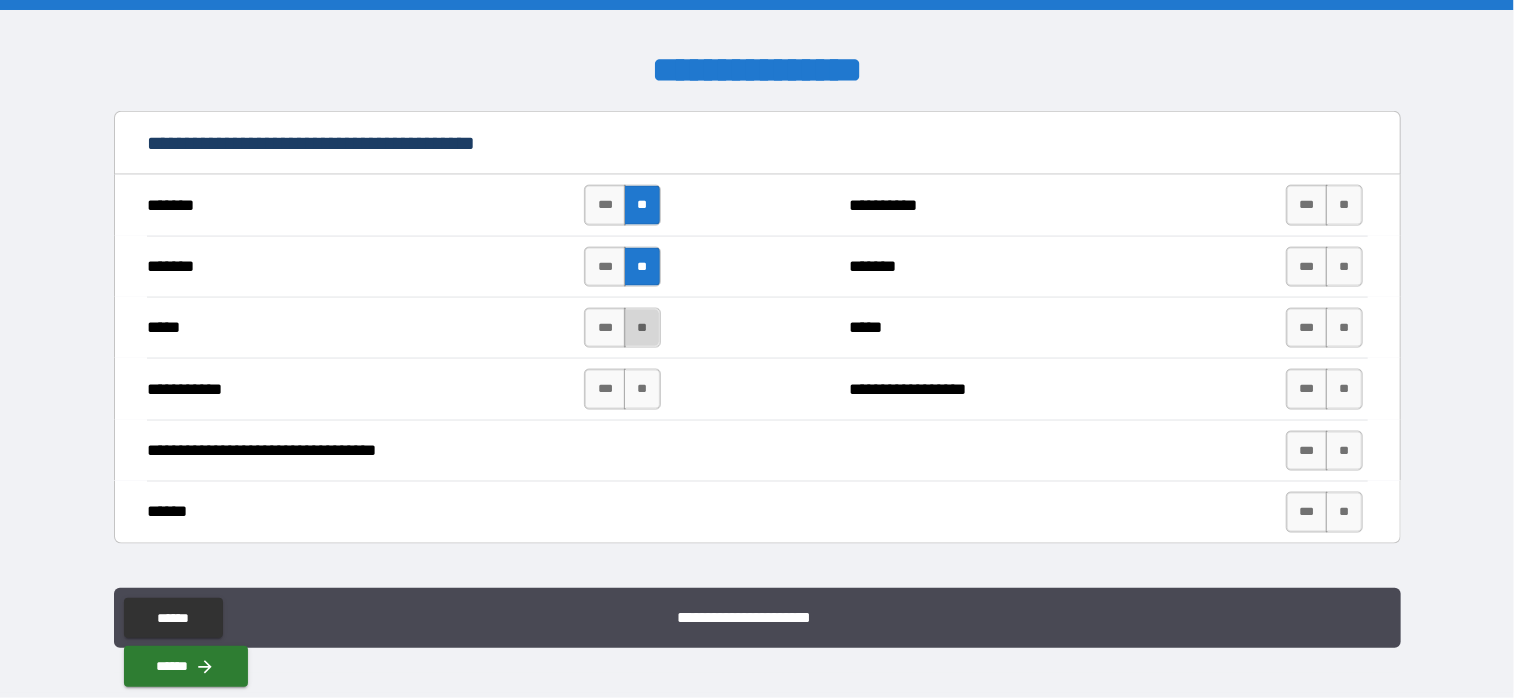 click on "**" at bounding box center (642, 328) 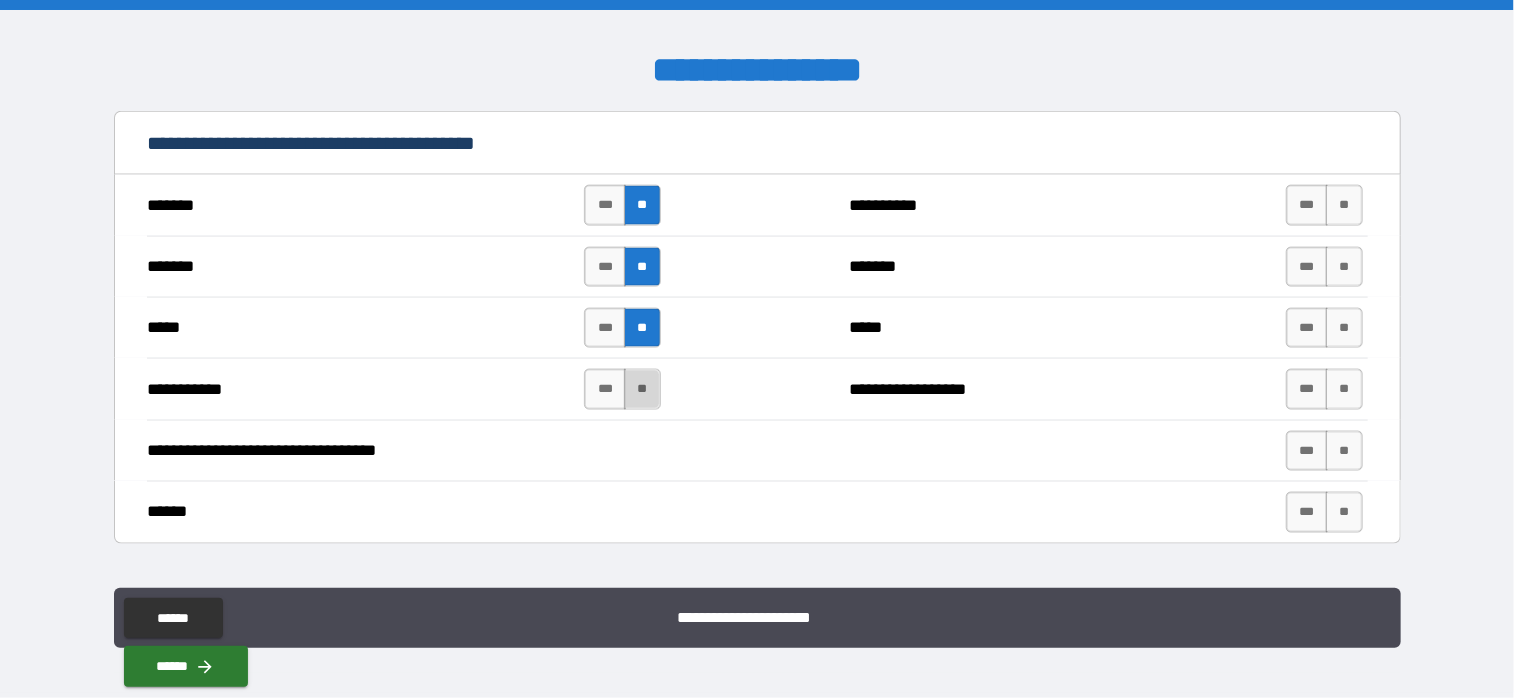 click on "**" at bounding box center [642, 389] 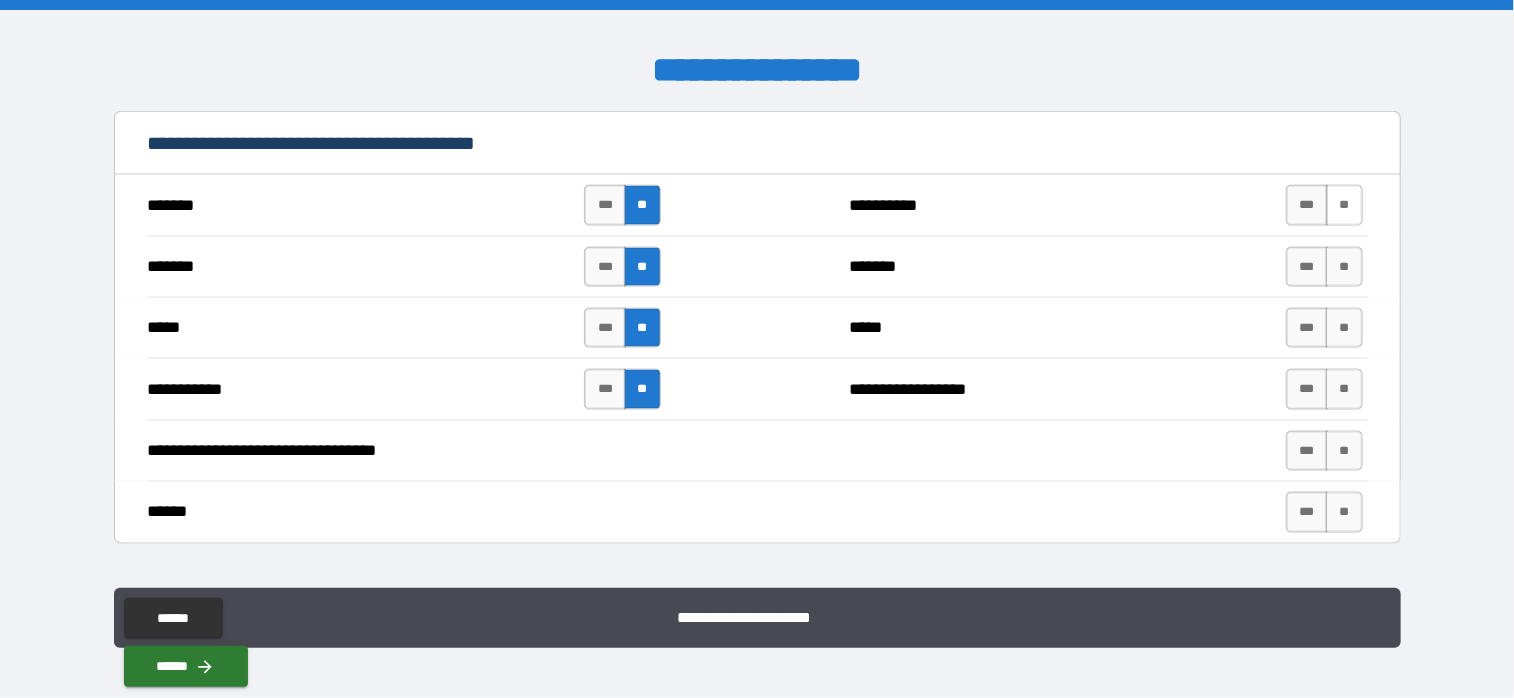 click on "**" at bounding box center [1344, 205] 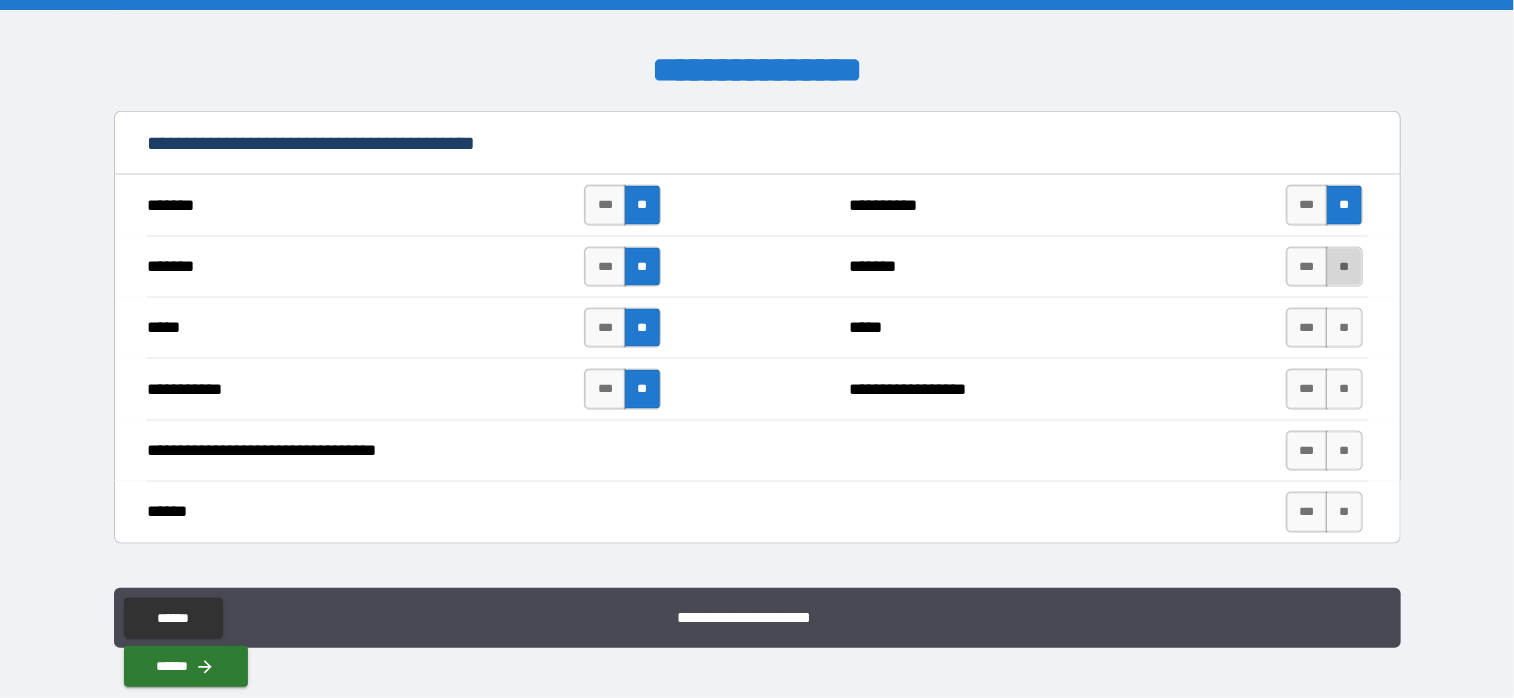 click on "**" at bounding box center [1344, 267] 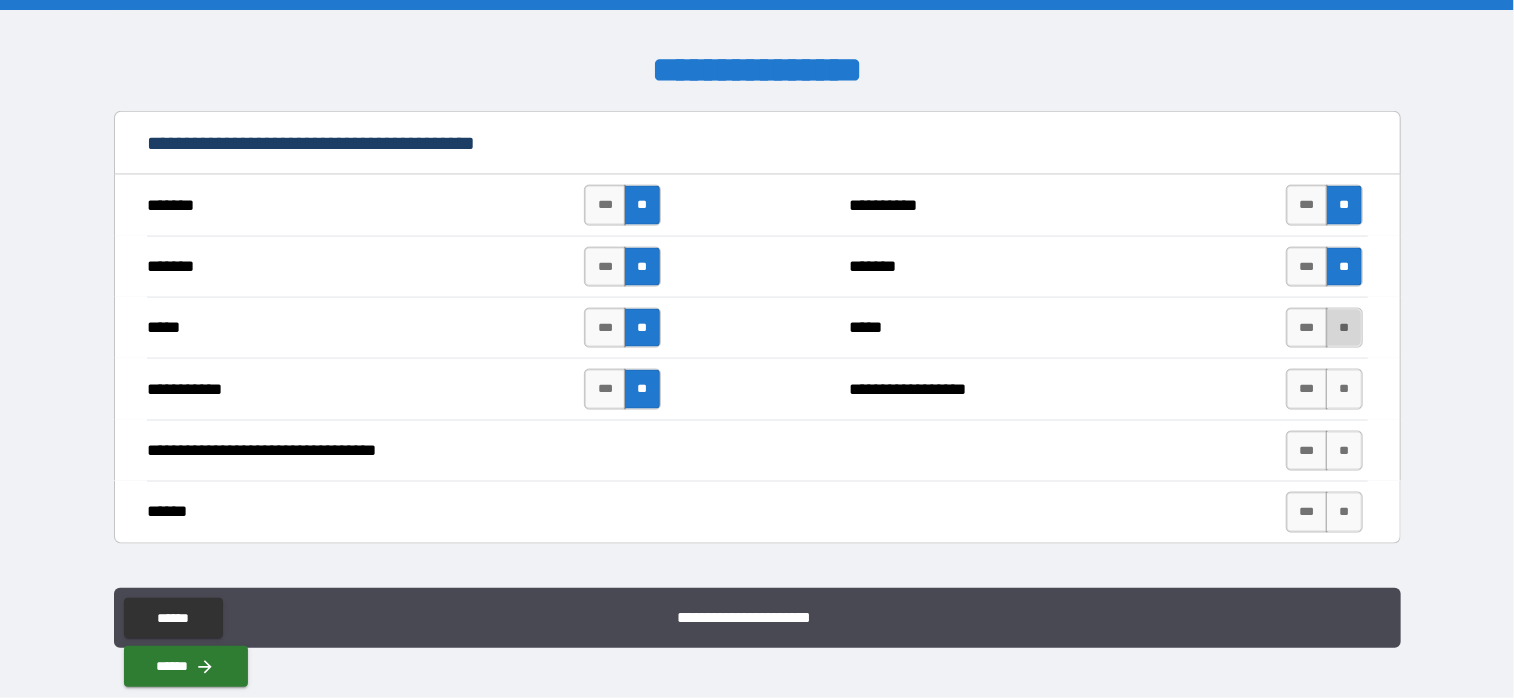 click on "**" at bounding box center (1344, 328) 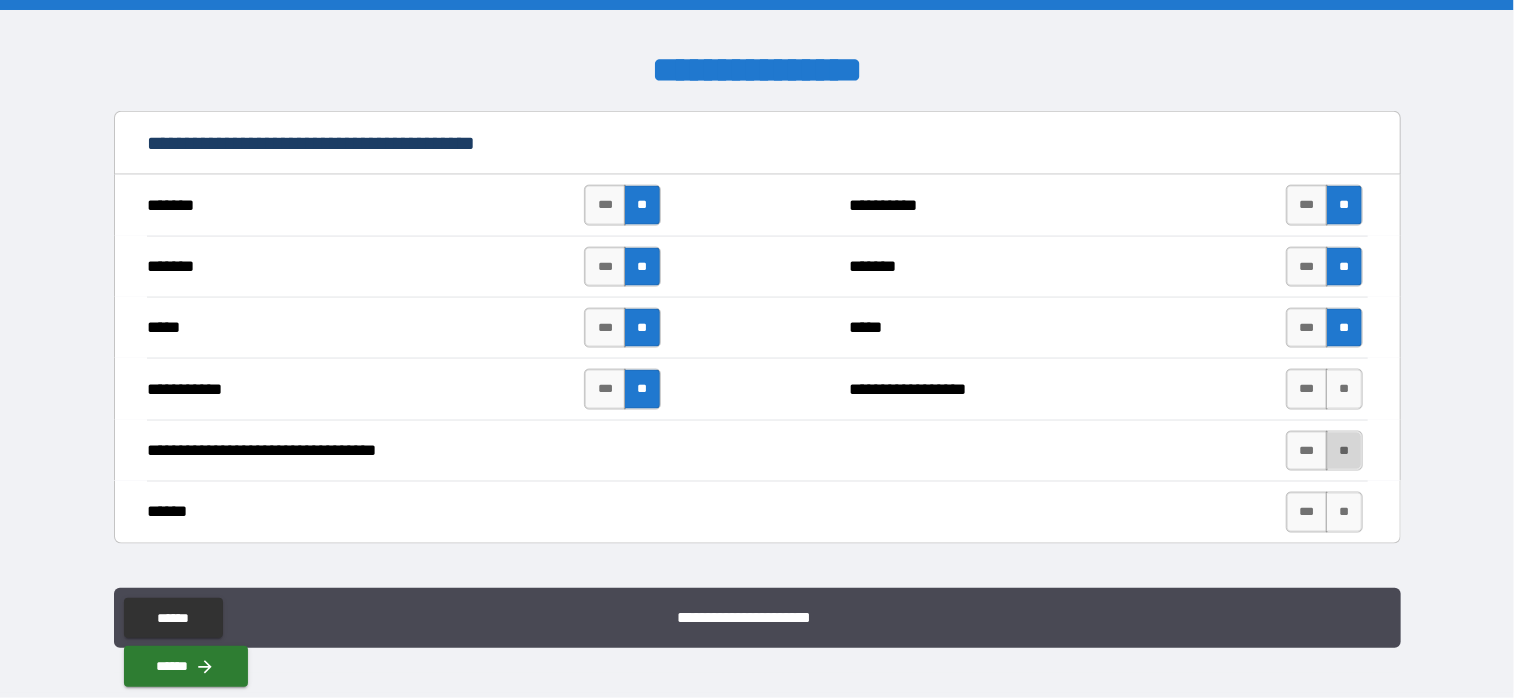 click on "**" at bounding box center [1344, 451] 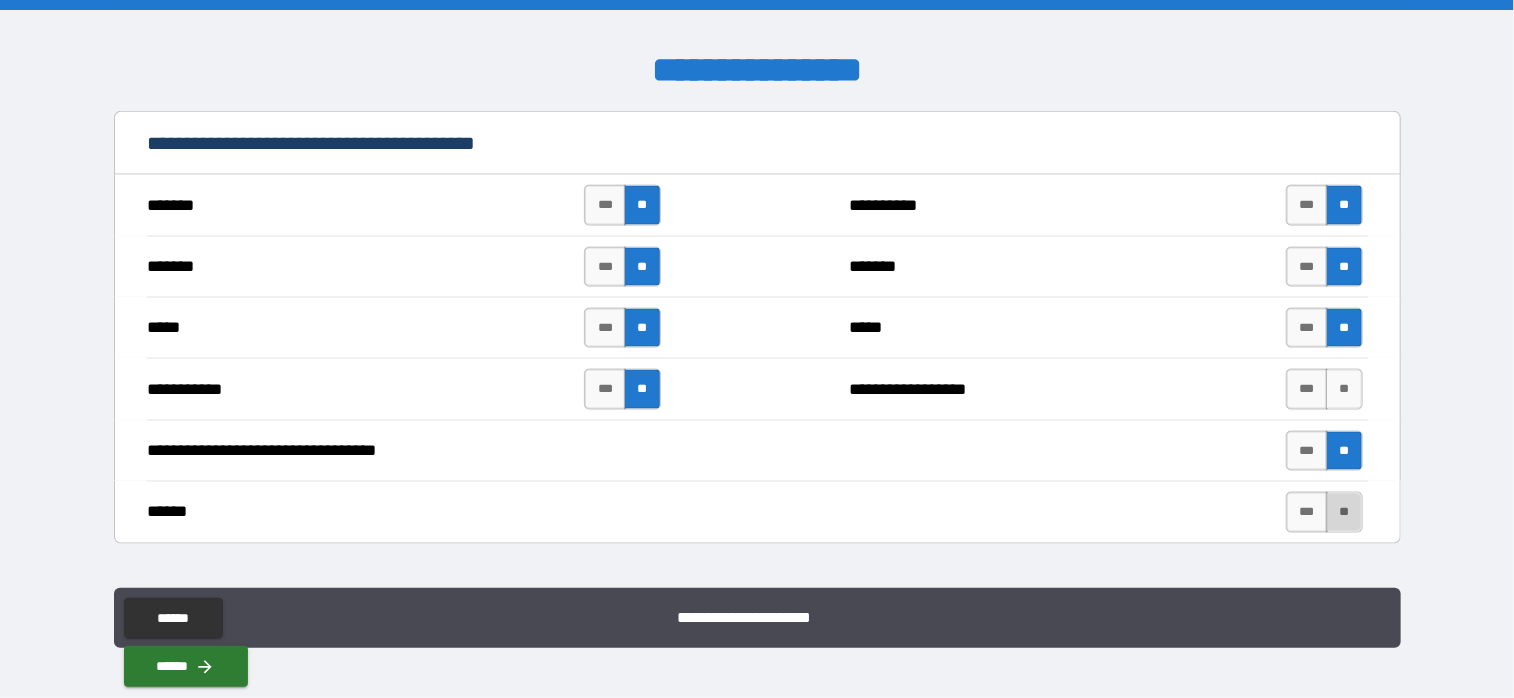 click on "**" at bounding box center [1344, 512] 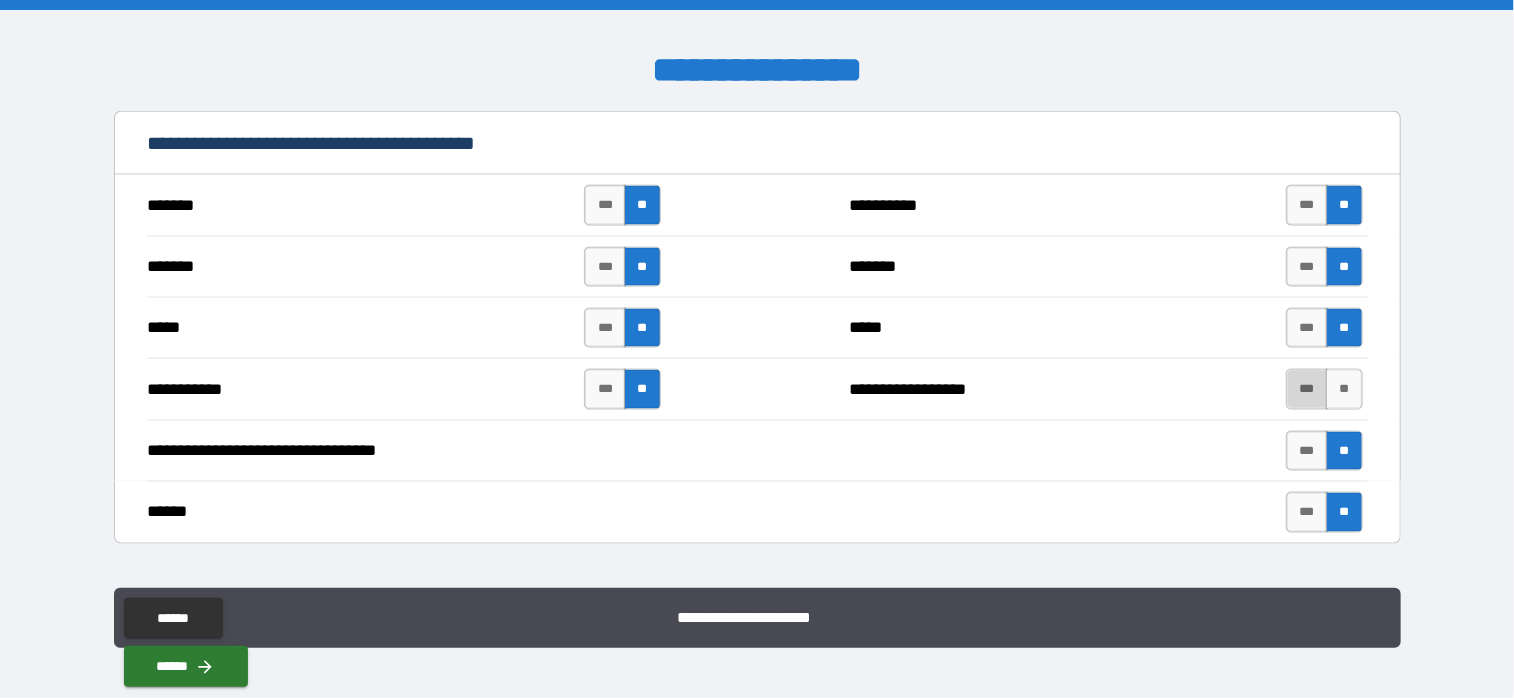 click on "***" at bounding box center [1307, 389] 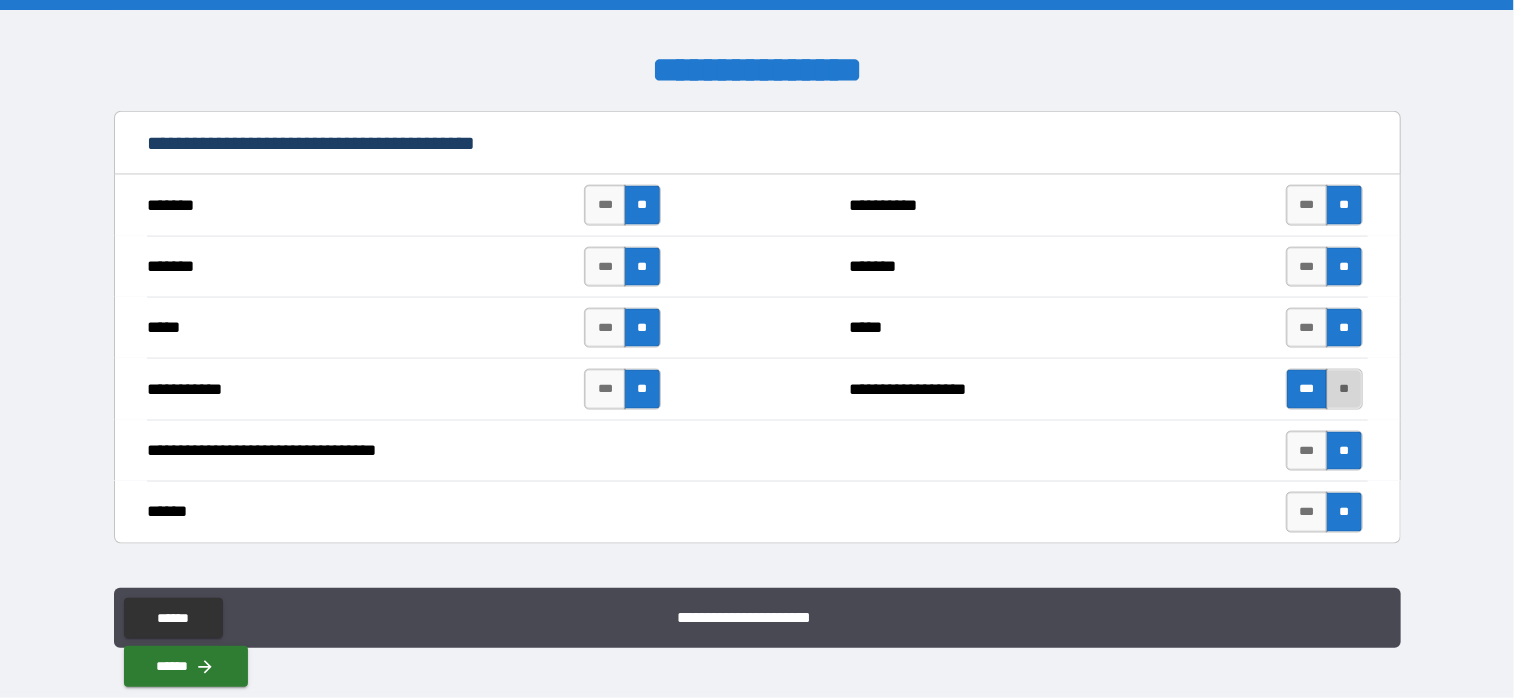 click on "**" at bounding box center [1344, 389] 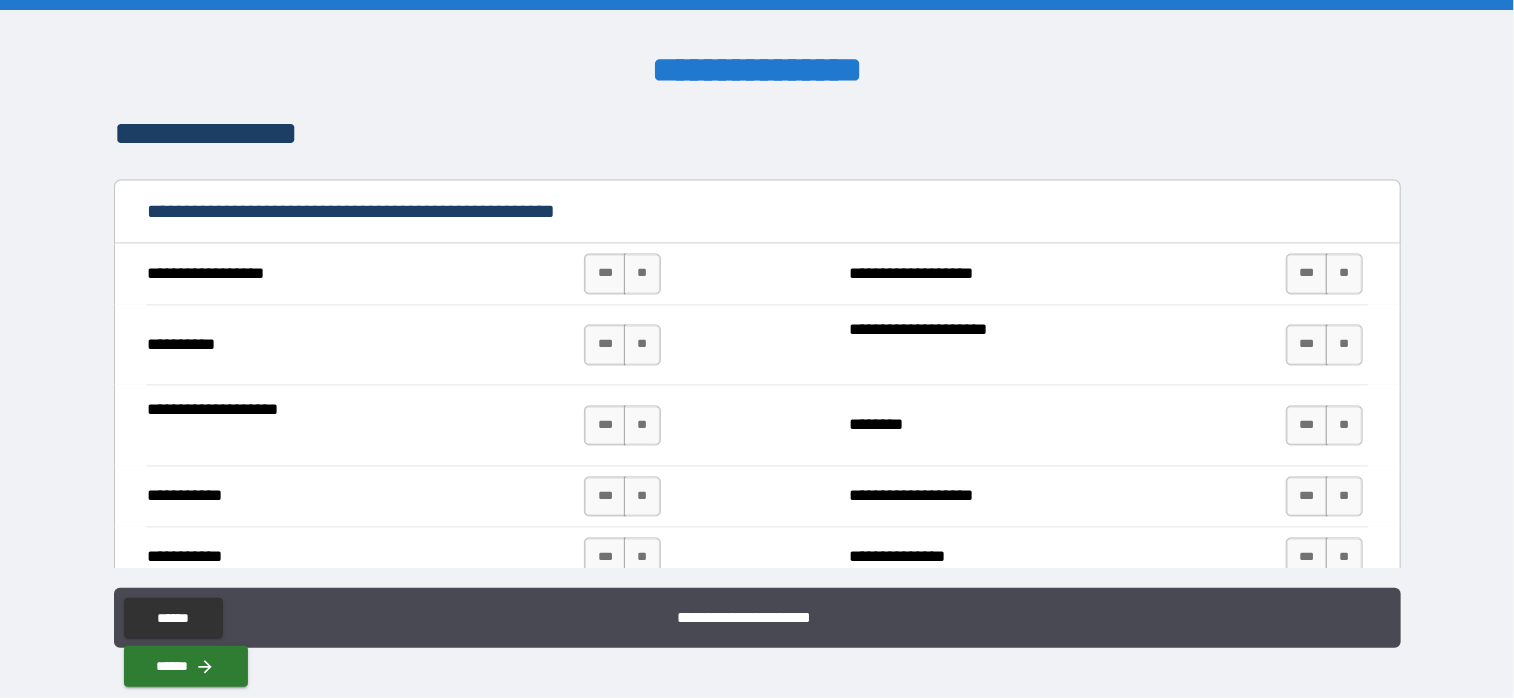 scroll, scrollTop: 1900, scrollLeft: 0, axis: vertical 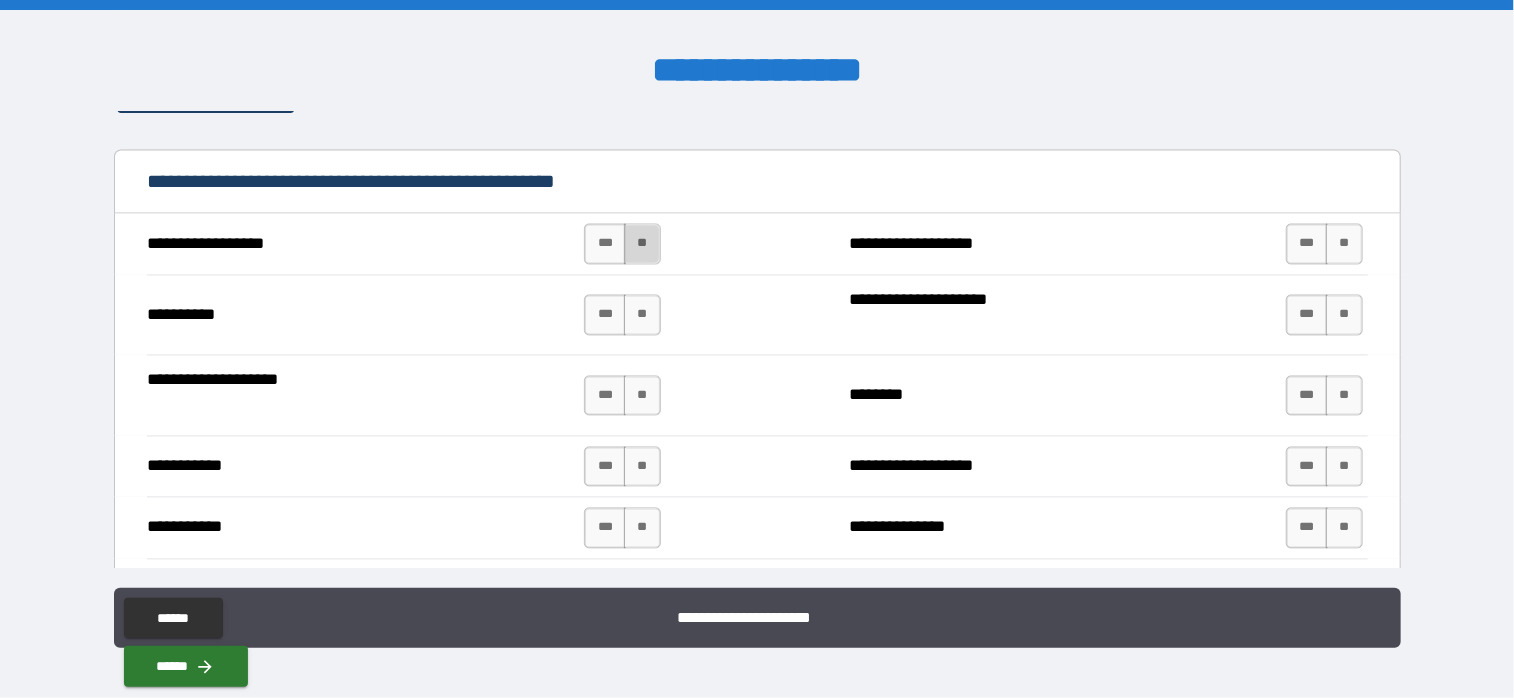 click on "**" at bounding box center (642, 244) 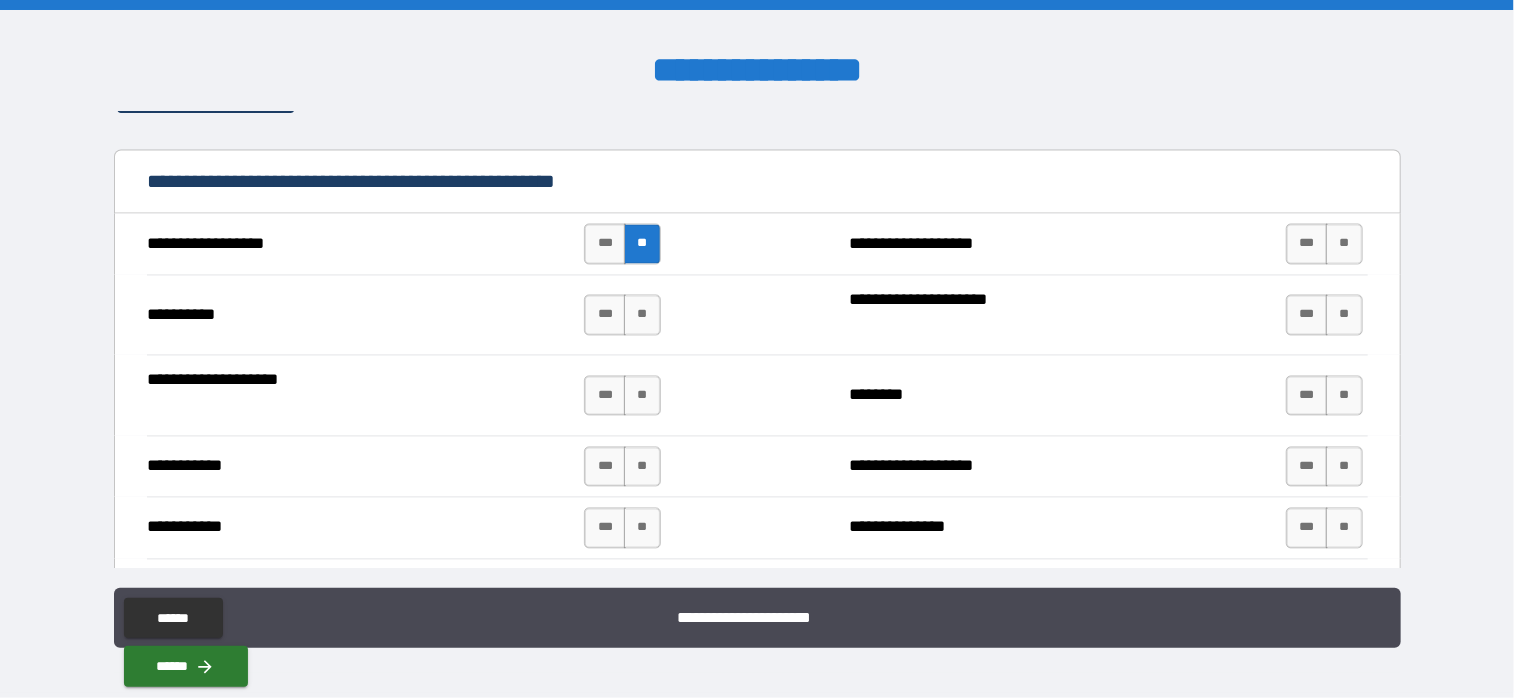 drag, startPoint x: 636, startPoint y: 303, endPoint x: 636, endPoint y: 329, distance: 26 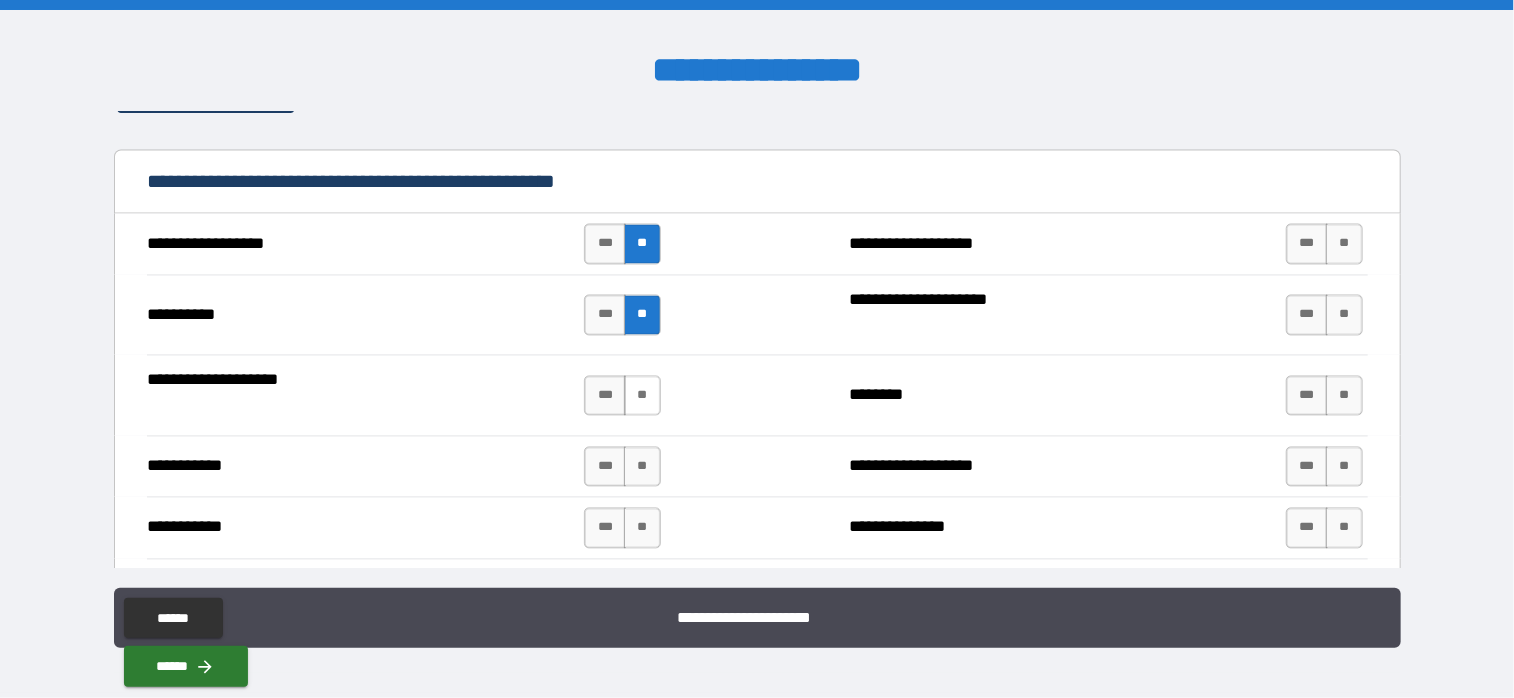 click on "**" at bounding box center (642, 396) 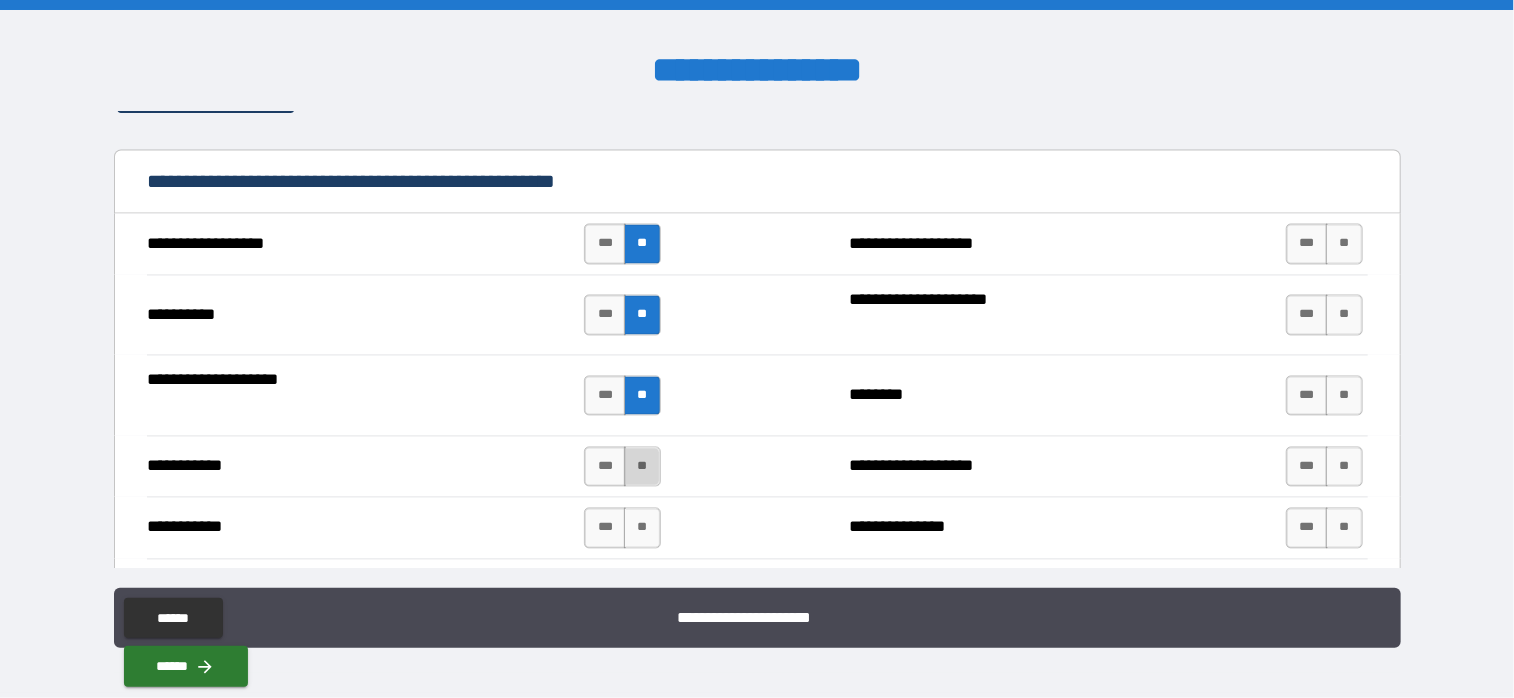 drag, startPoint x: 630, startPoint y: 461, endPoint x: 632, endPoint y: 472, distance: 11.18034 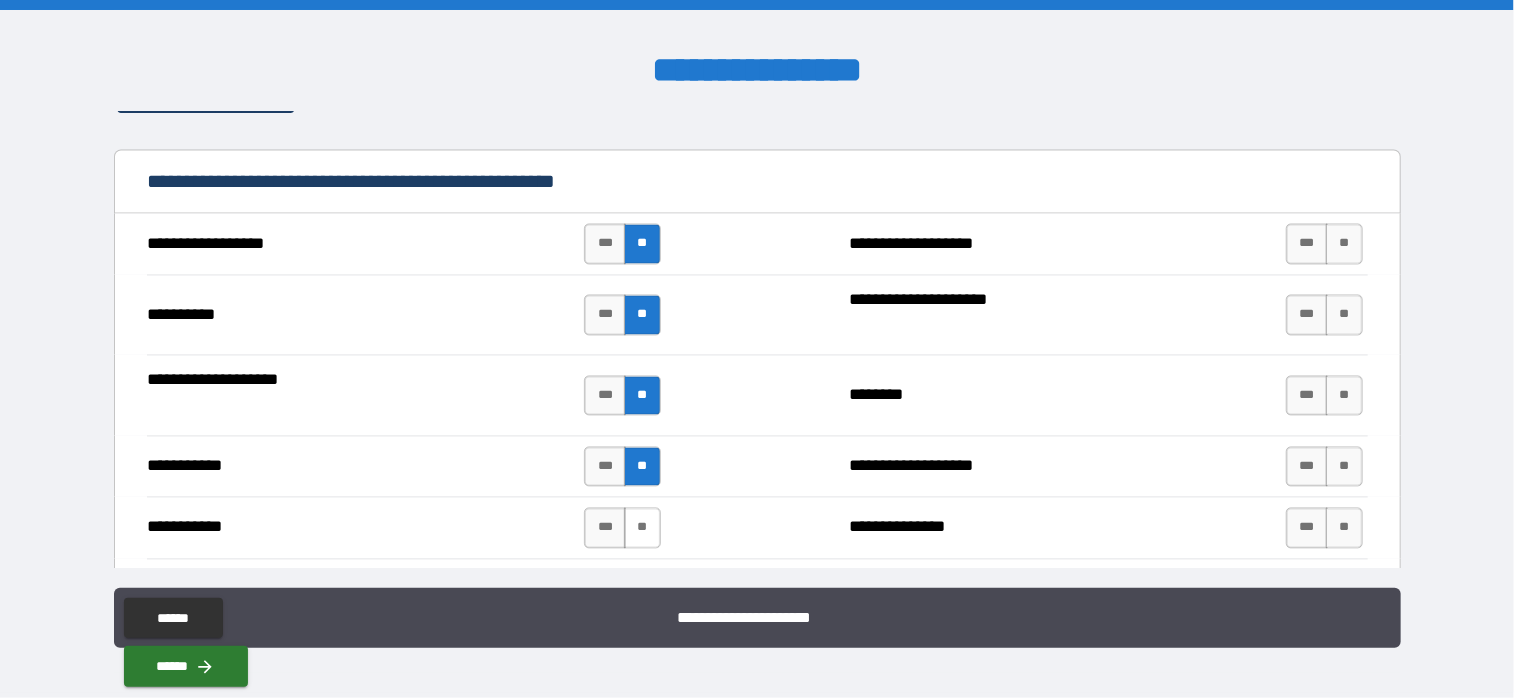 click on "**" at bounding box center [642, 528] 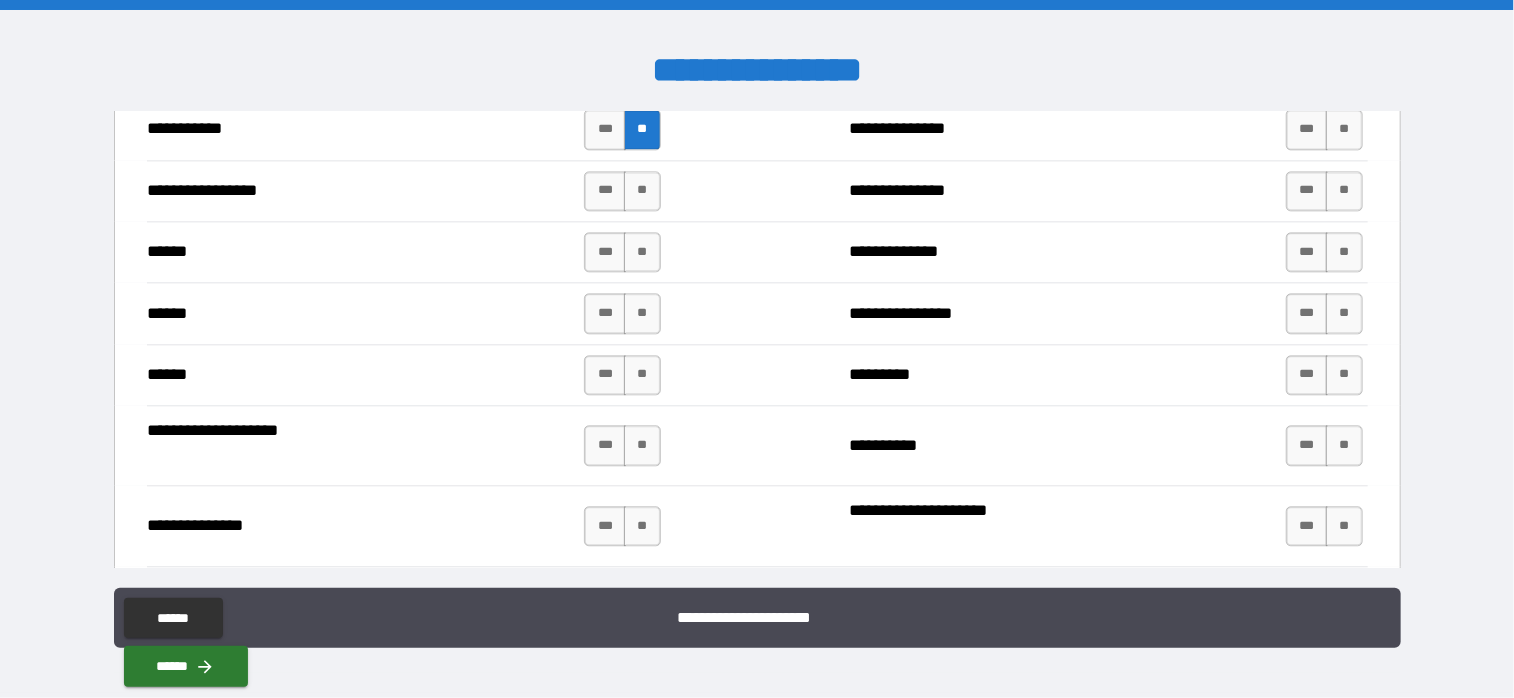 scroll, scrollTop: 2300, scrollLeft: 0, axis: vertical 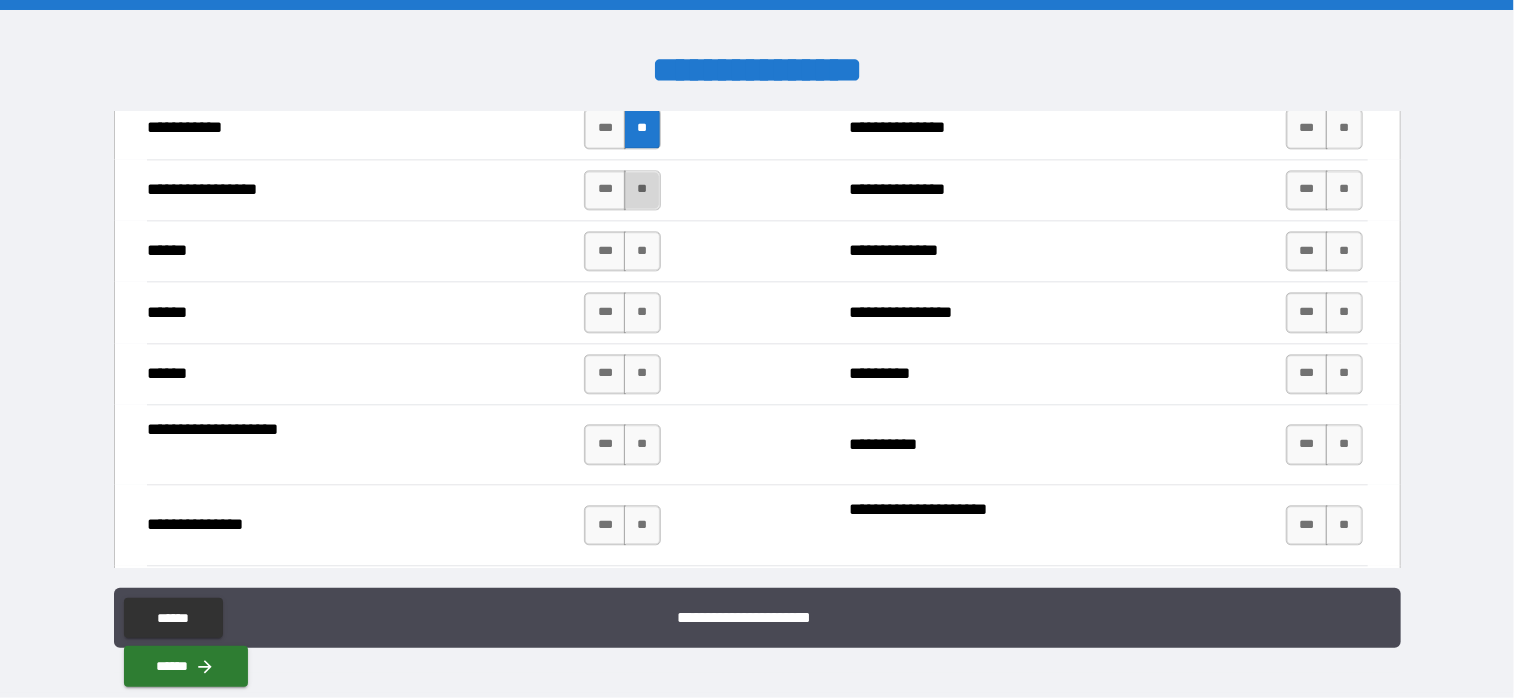 click on "**" at bounding box center (642, 190) 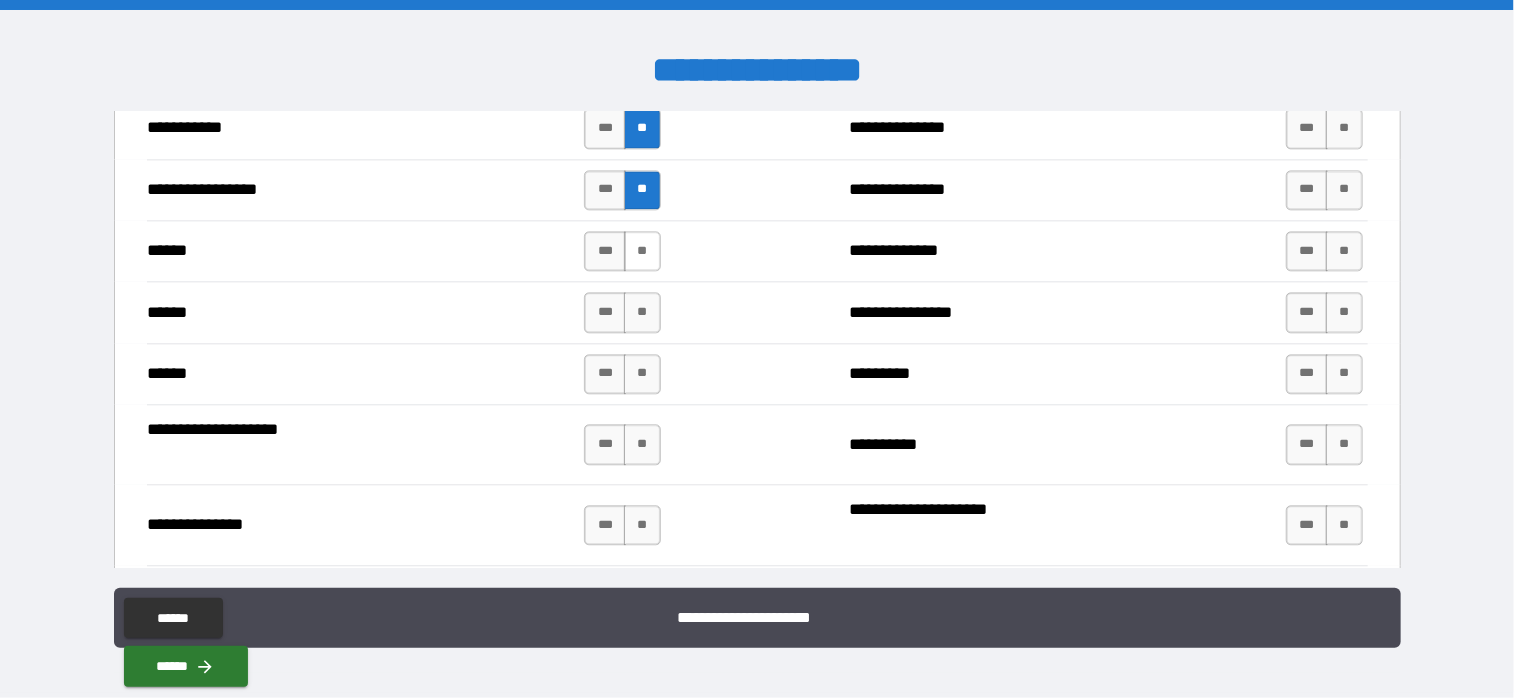 click on "**" at bounding box center (642, 251) 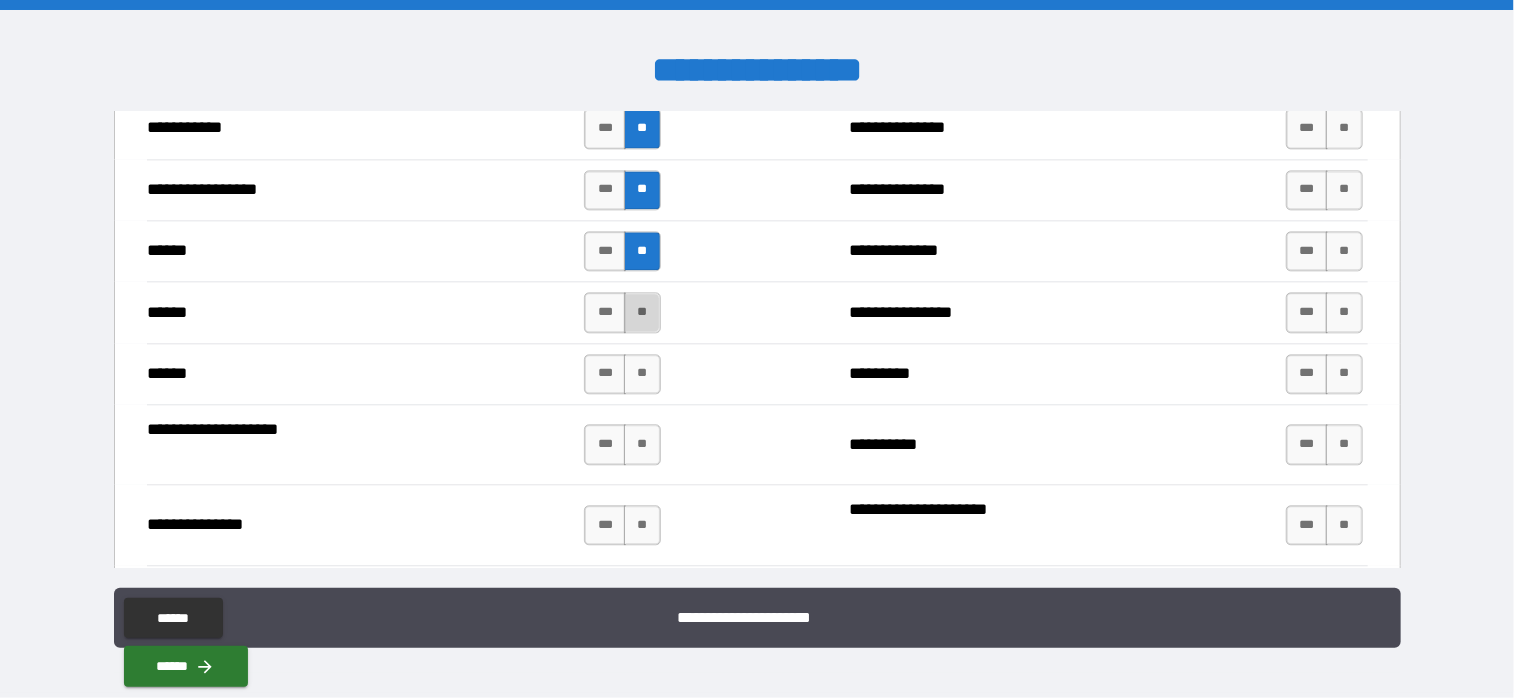 click on "**" at bounding box center (642, 312) 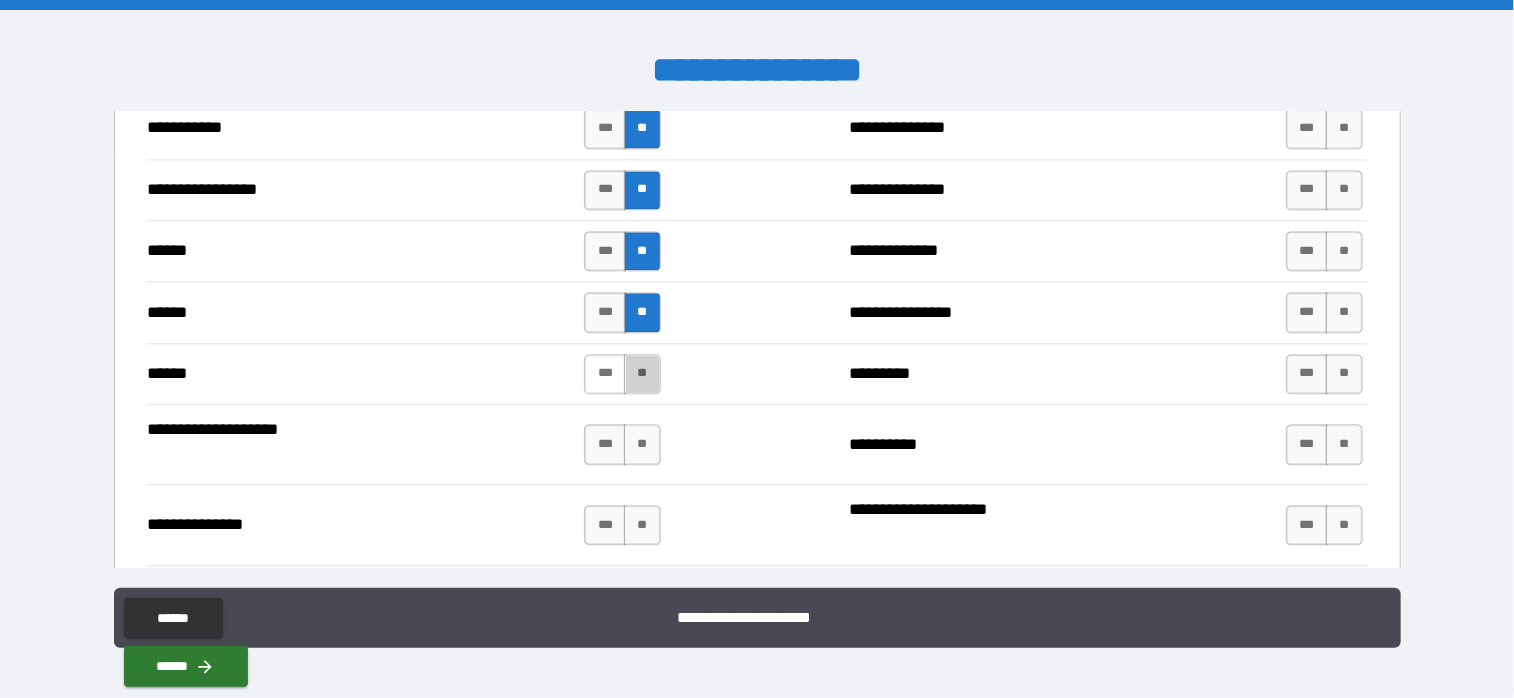 drag, startPoint x: 637, startPoint y: 369, endPoint x: 616, endPoint y: 362, distance: 22.135944 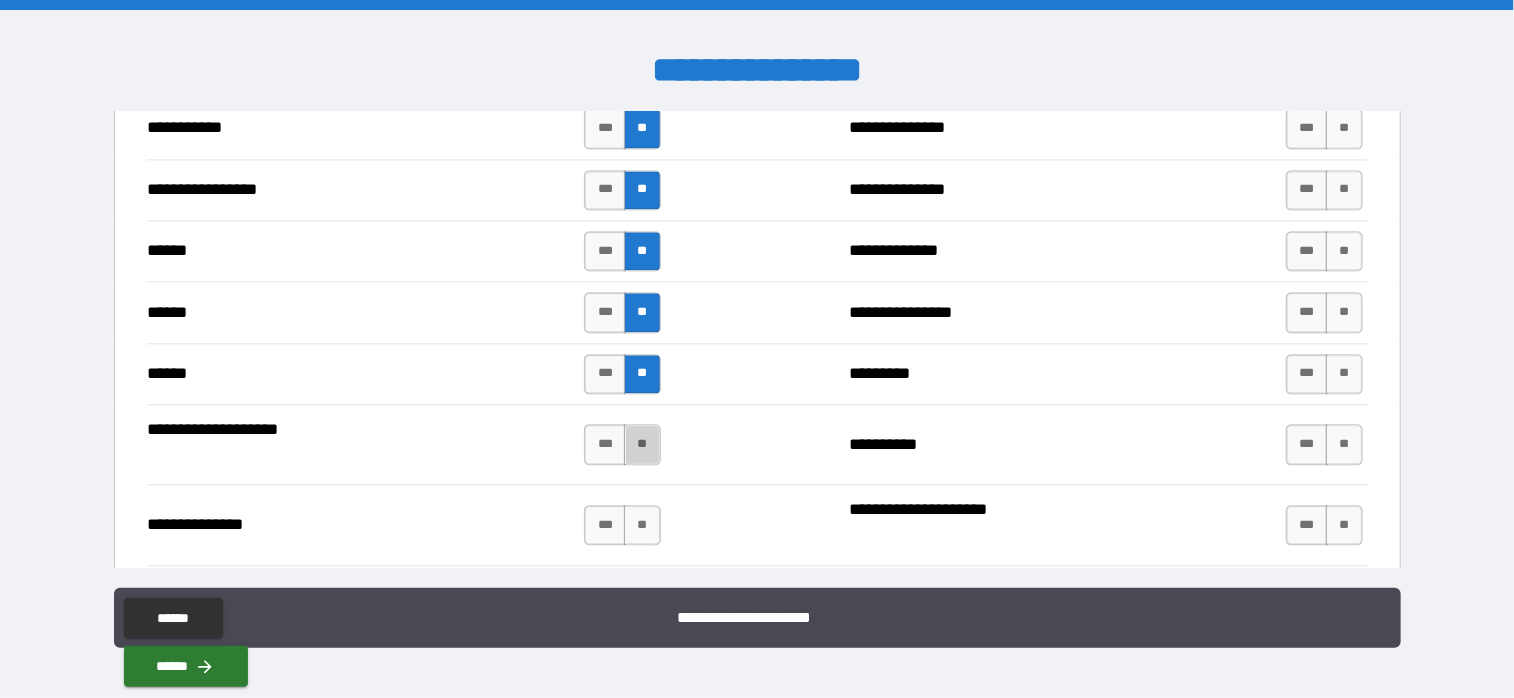 drag, startPoint x: 640, startPoint y: 433, endPoint x: 644, endPoint y: 417, distance: 16.492422 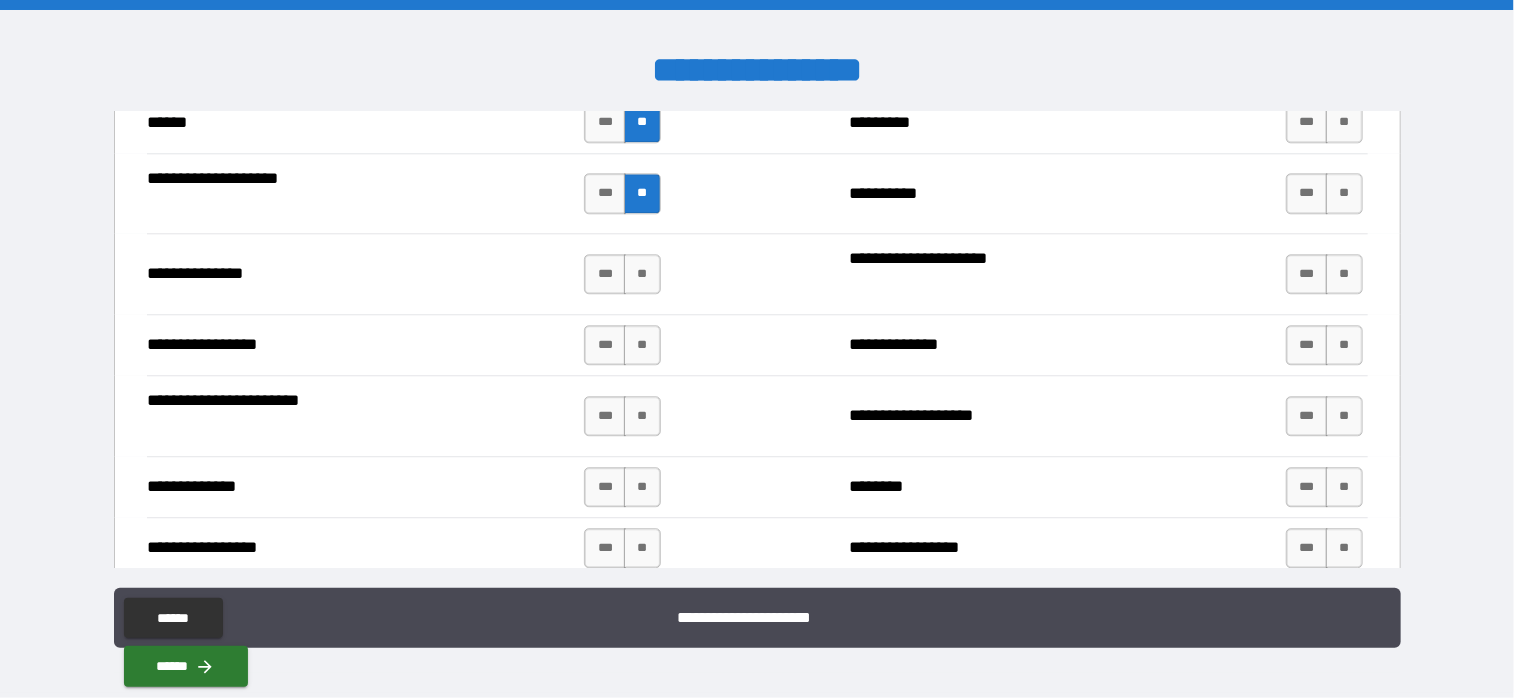 scroll, scrollTop: 2600, scrollLeft: 0, axis: vertical 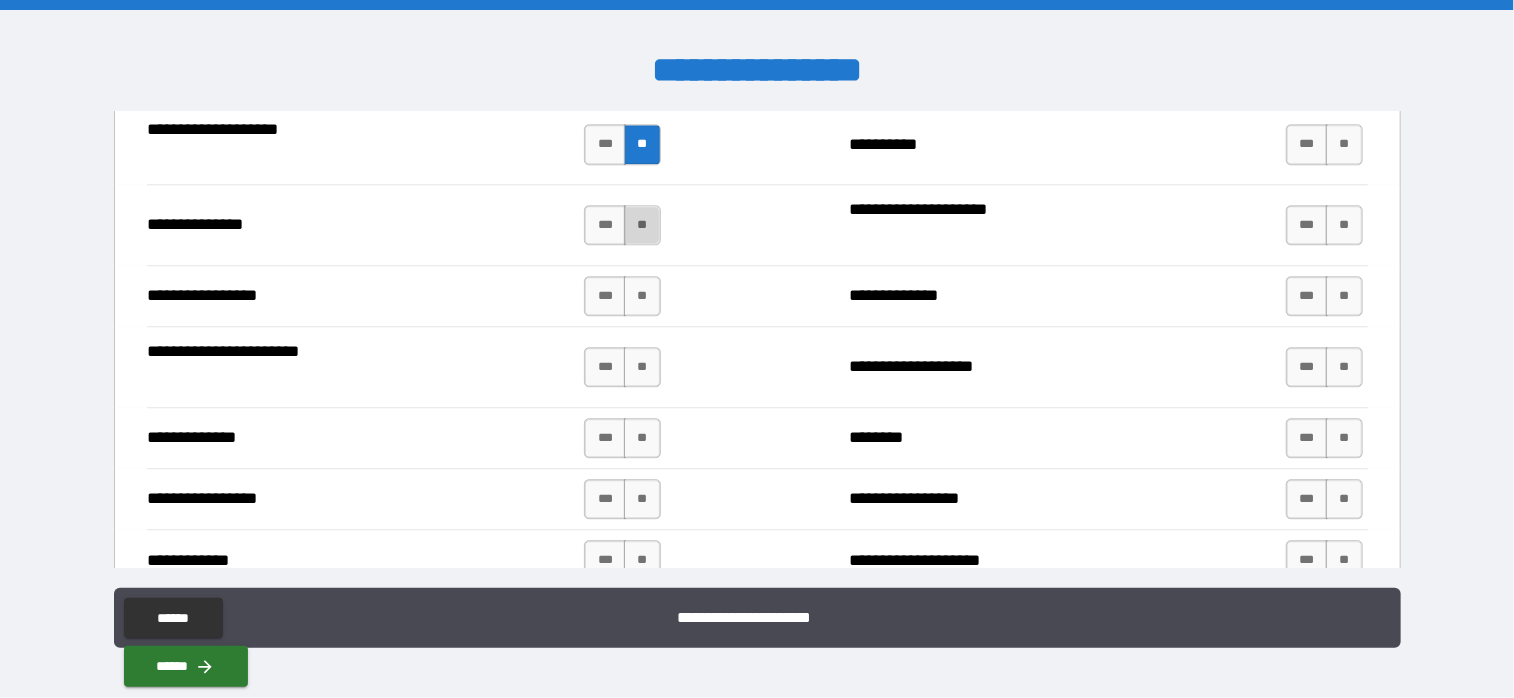 click on "**" at bounding box center (642, 225) 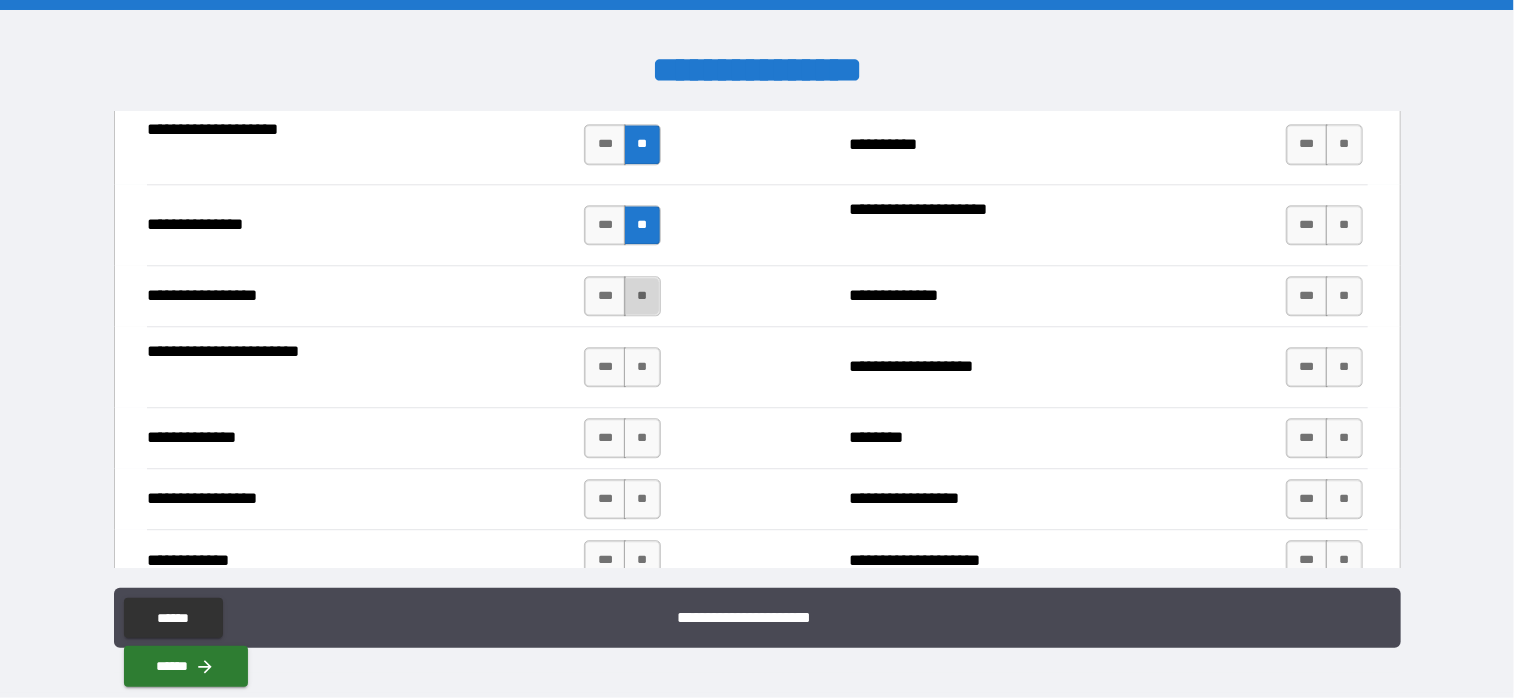 click on "**" at bounding box center [642, 296] 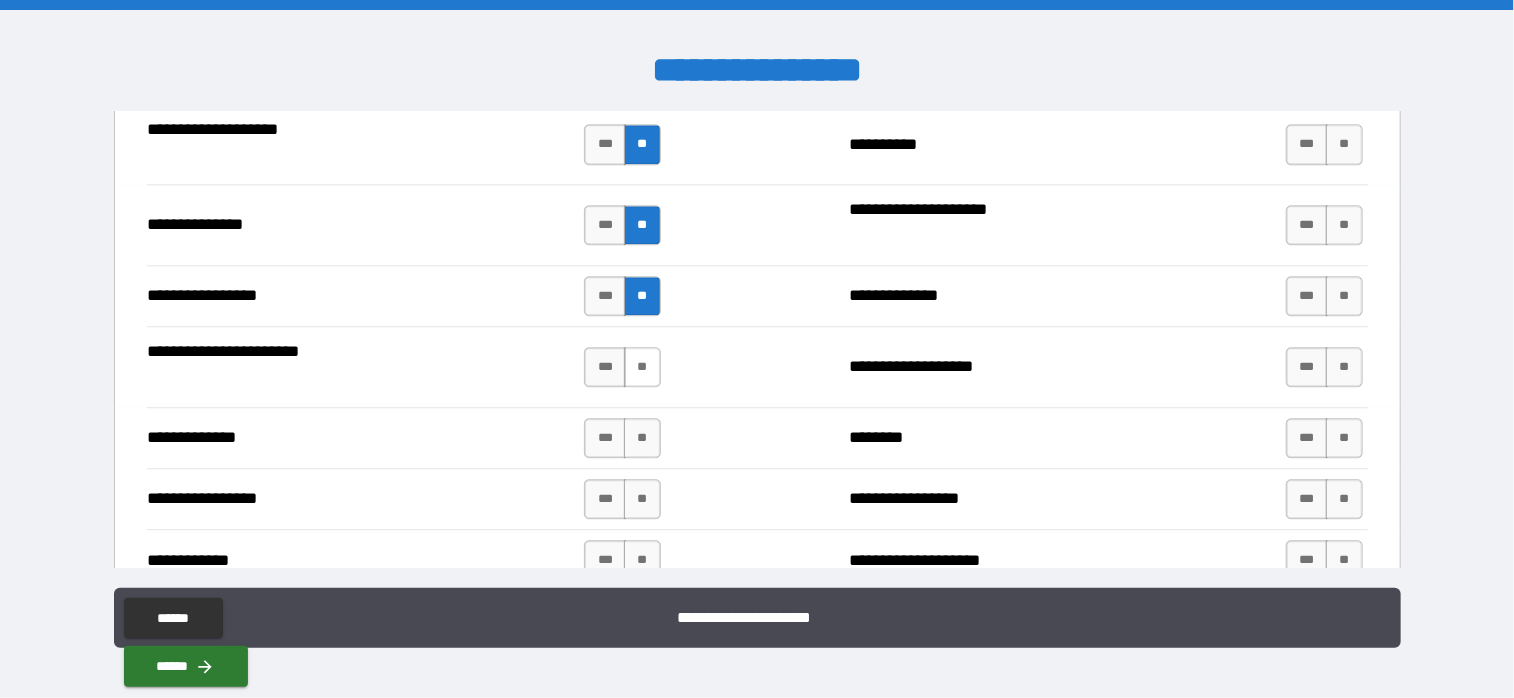 click on "**" at bounding box center (642, 367) 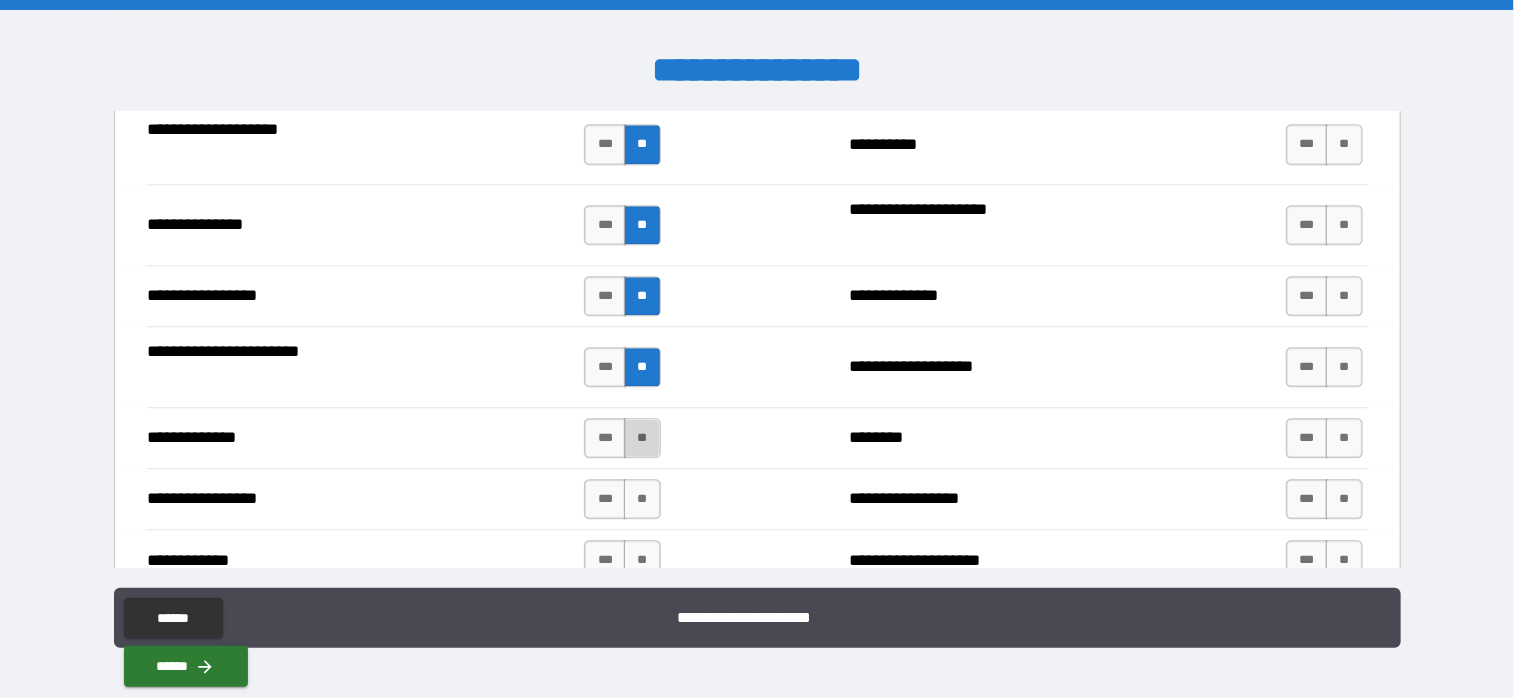 click on "**" at bounding box center (642, 438) 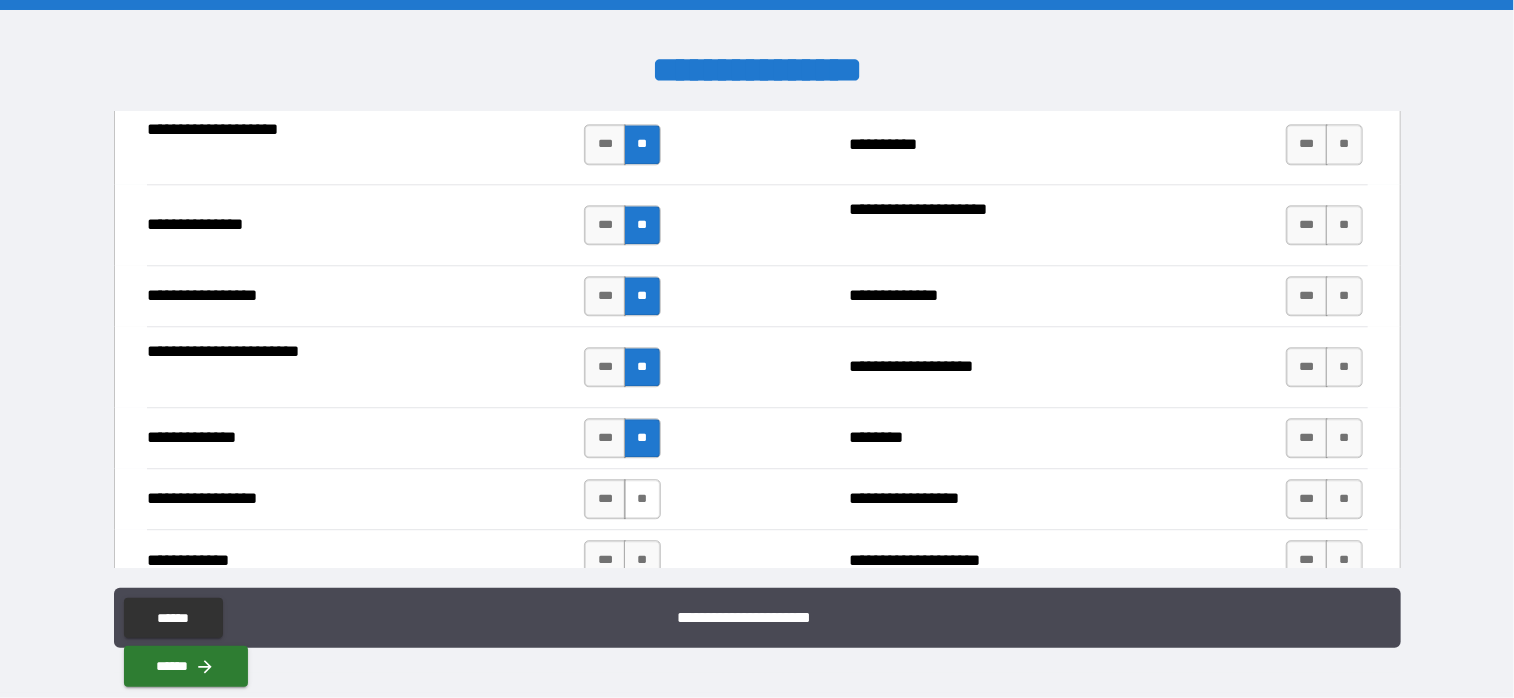 click on "**" at bounding box center [642, 499] 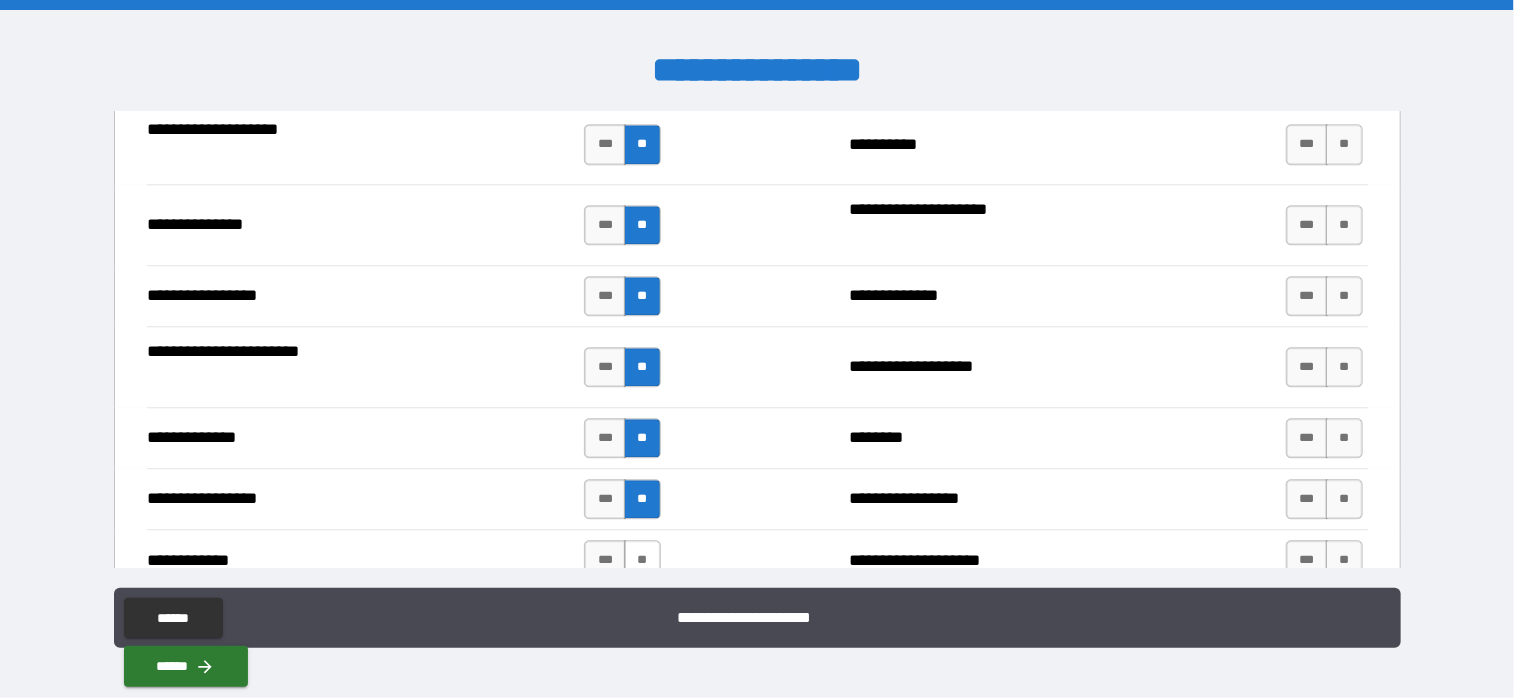 click on "**" at bounding box center [642, 560] 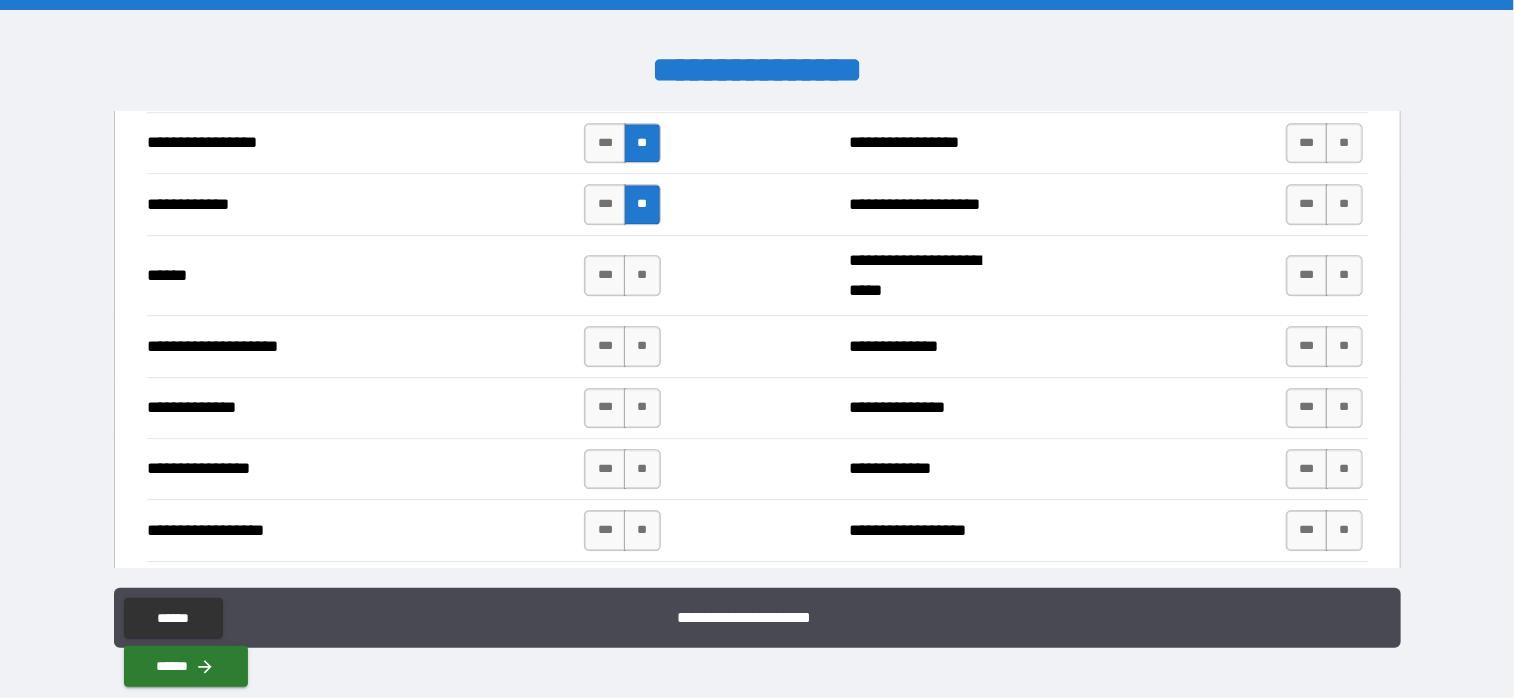 scroll, scrollTop: 3000, scrollLeft: 0, axis: vertical 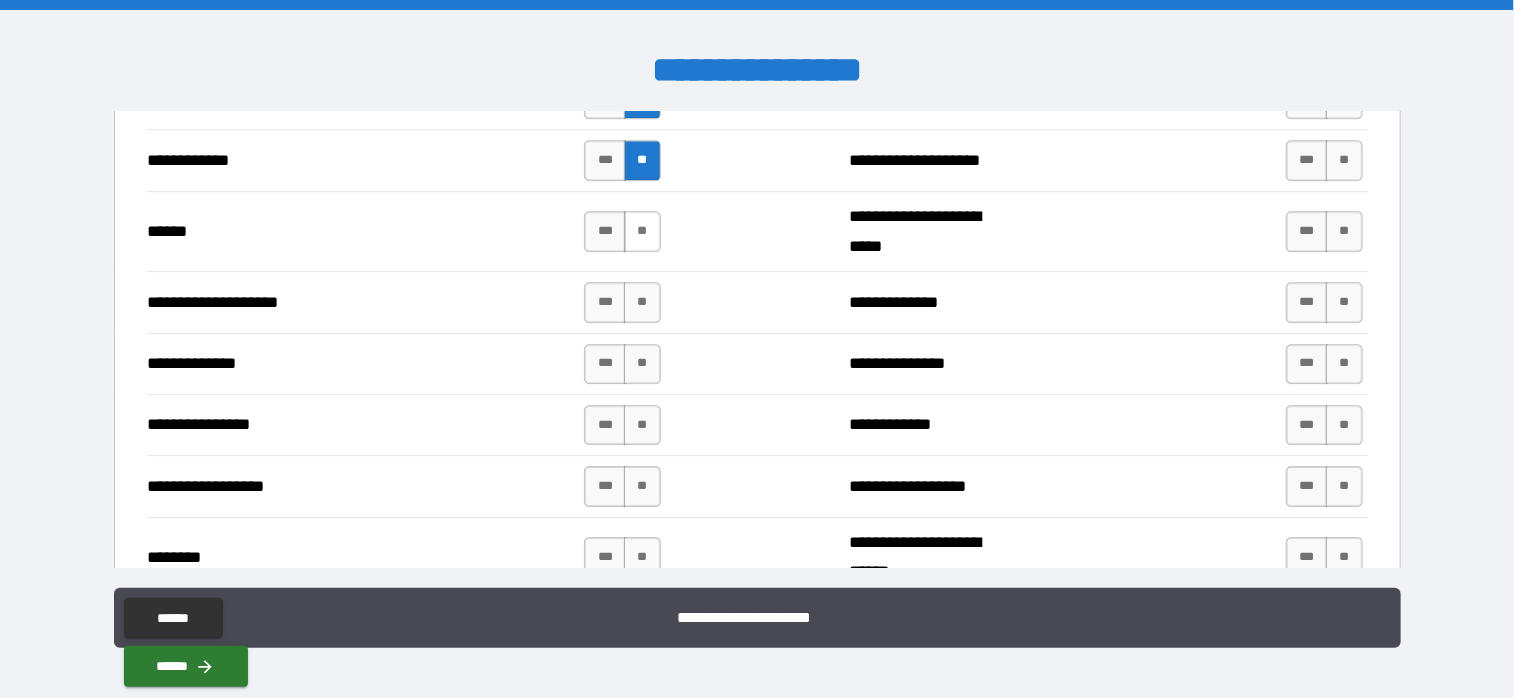 click on "**" at bounding box center [642, 231] 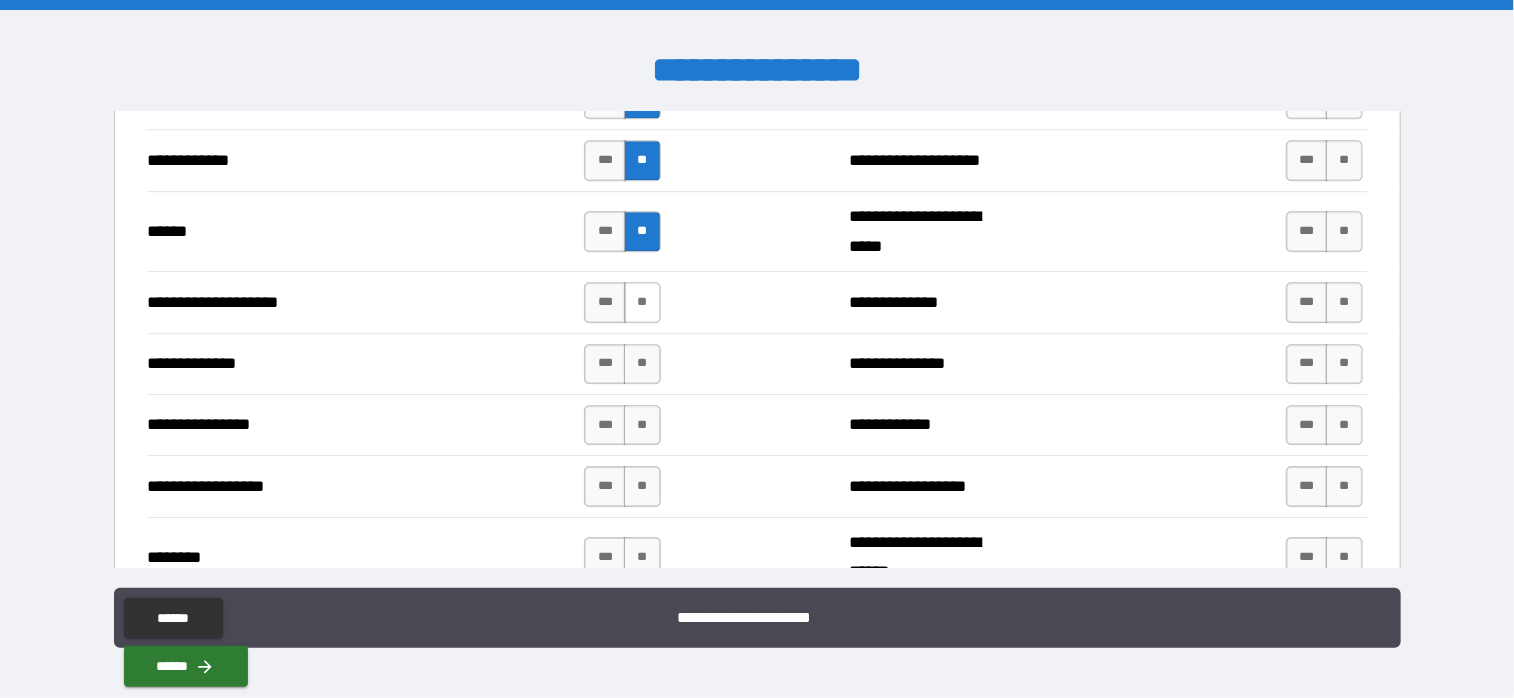 click on "**" at bounding box center [642, 302] 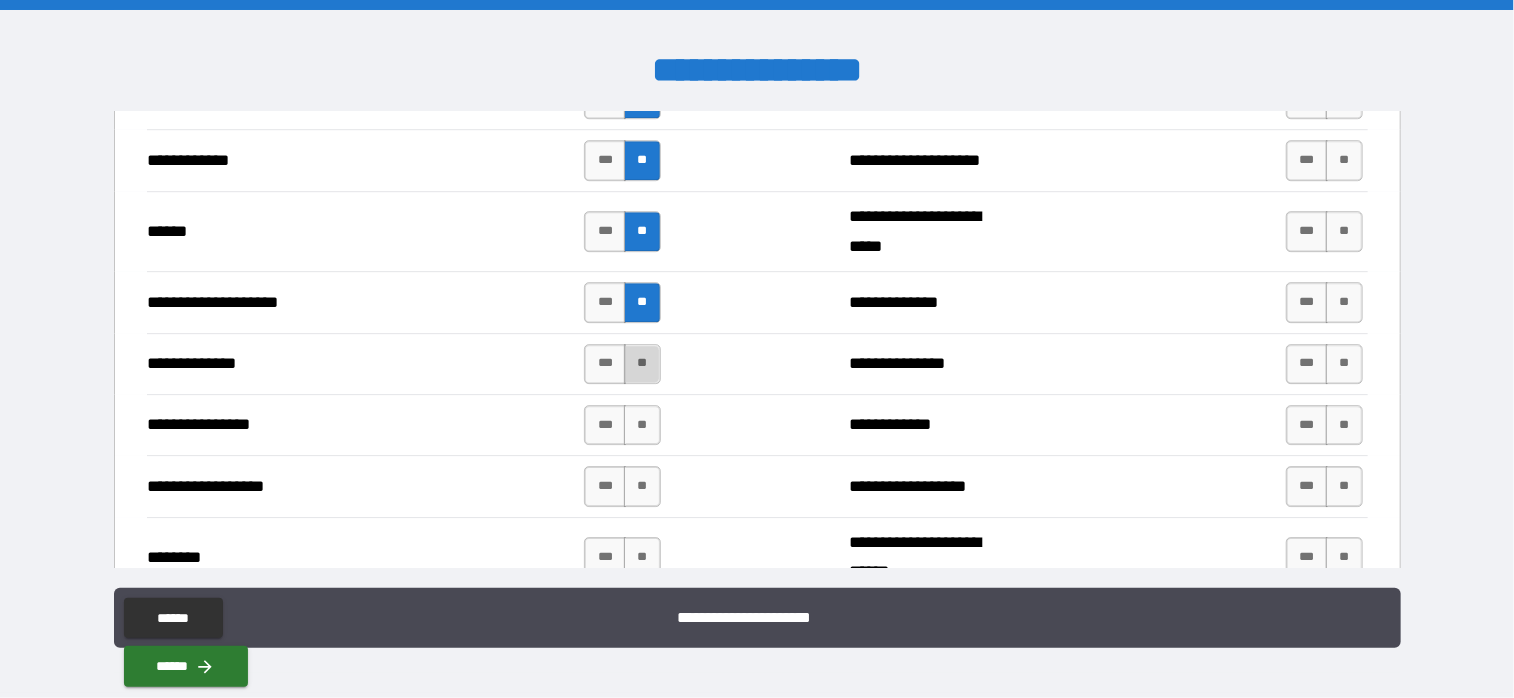 click on "**" at bounding box center (642, 364) 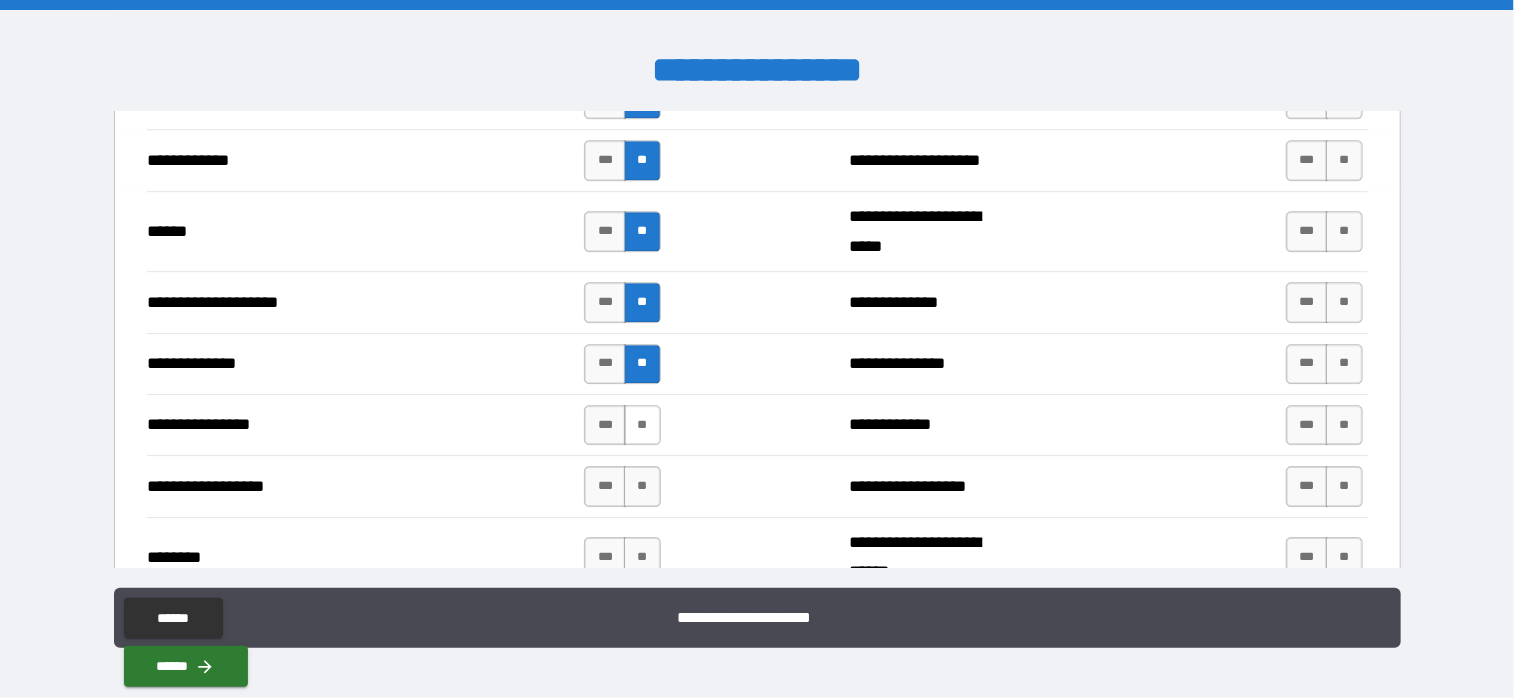 click on "**" at bounding box center [642, 425] 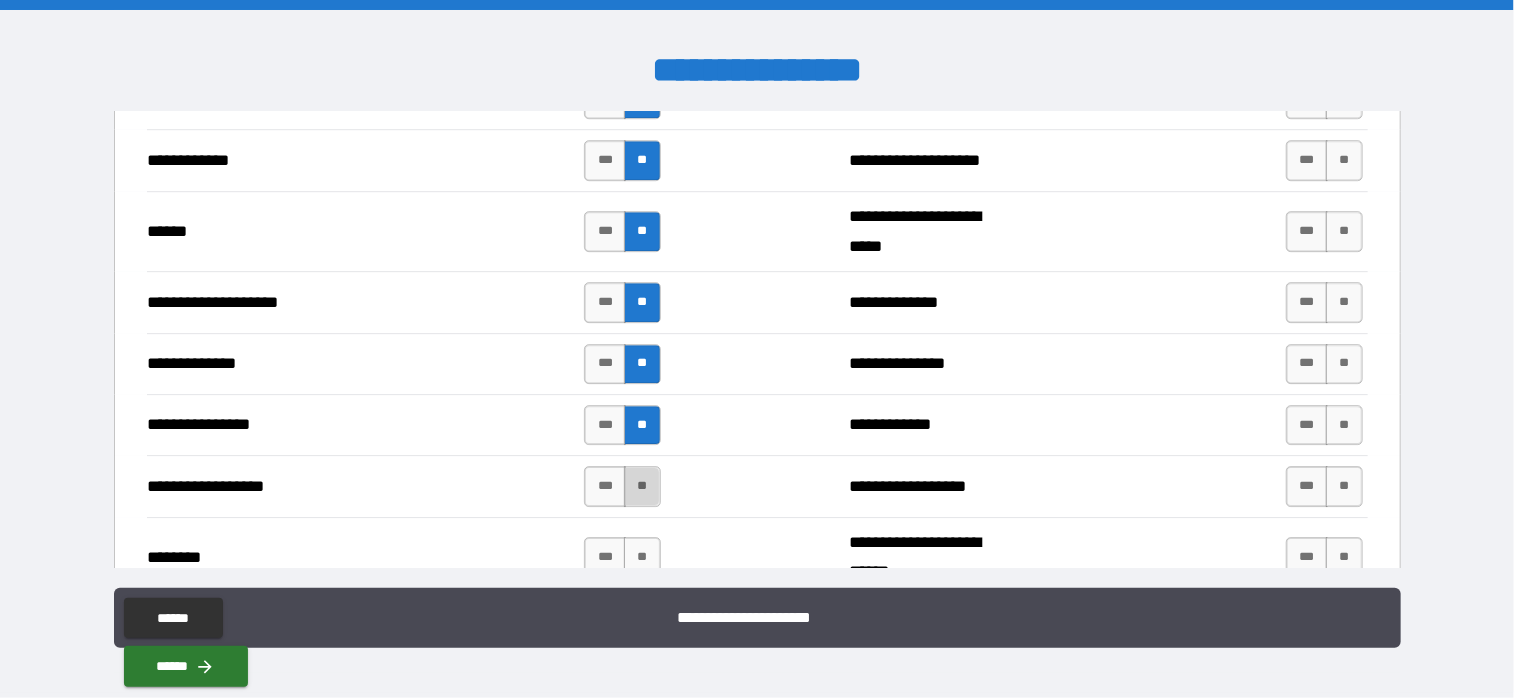 click on "**" at bounding box center (642, 486) 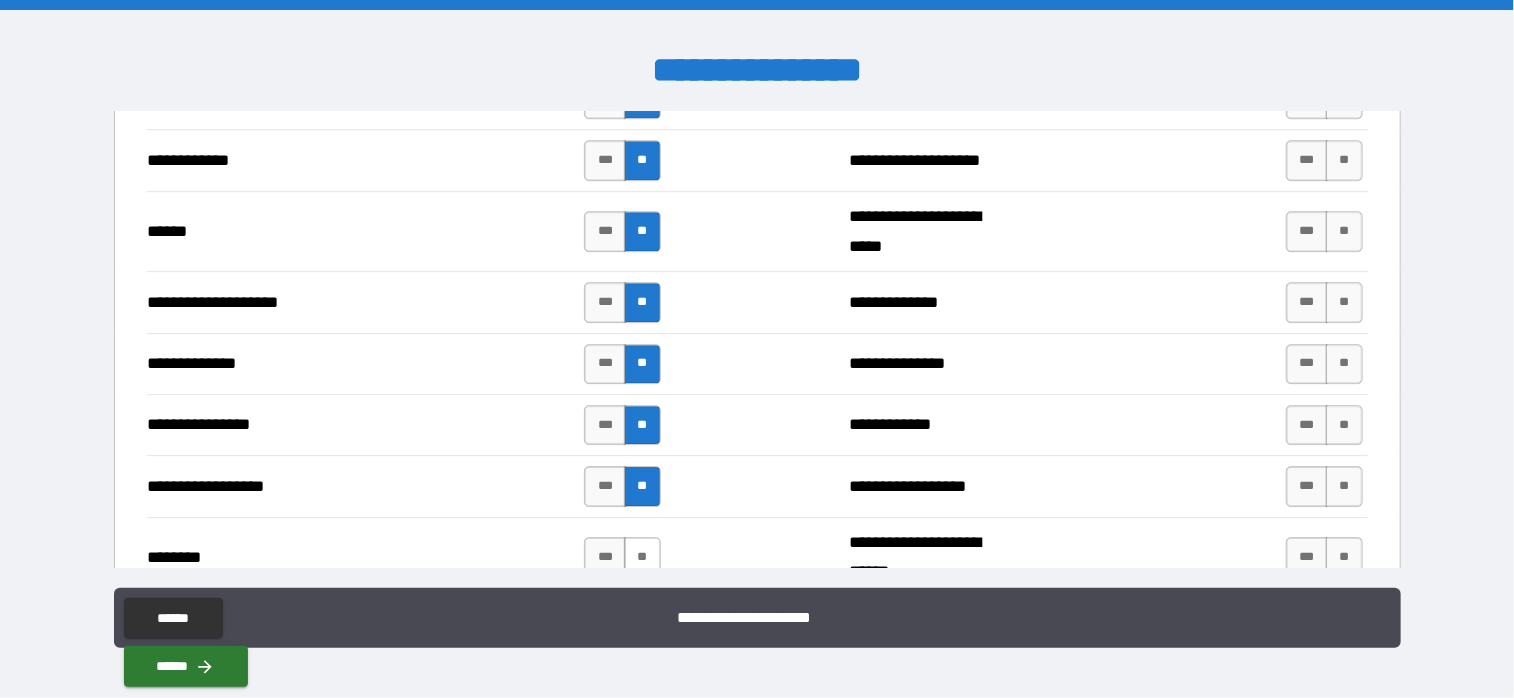 click on "**" at bounding box center [642, 557] 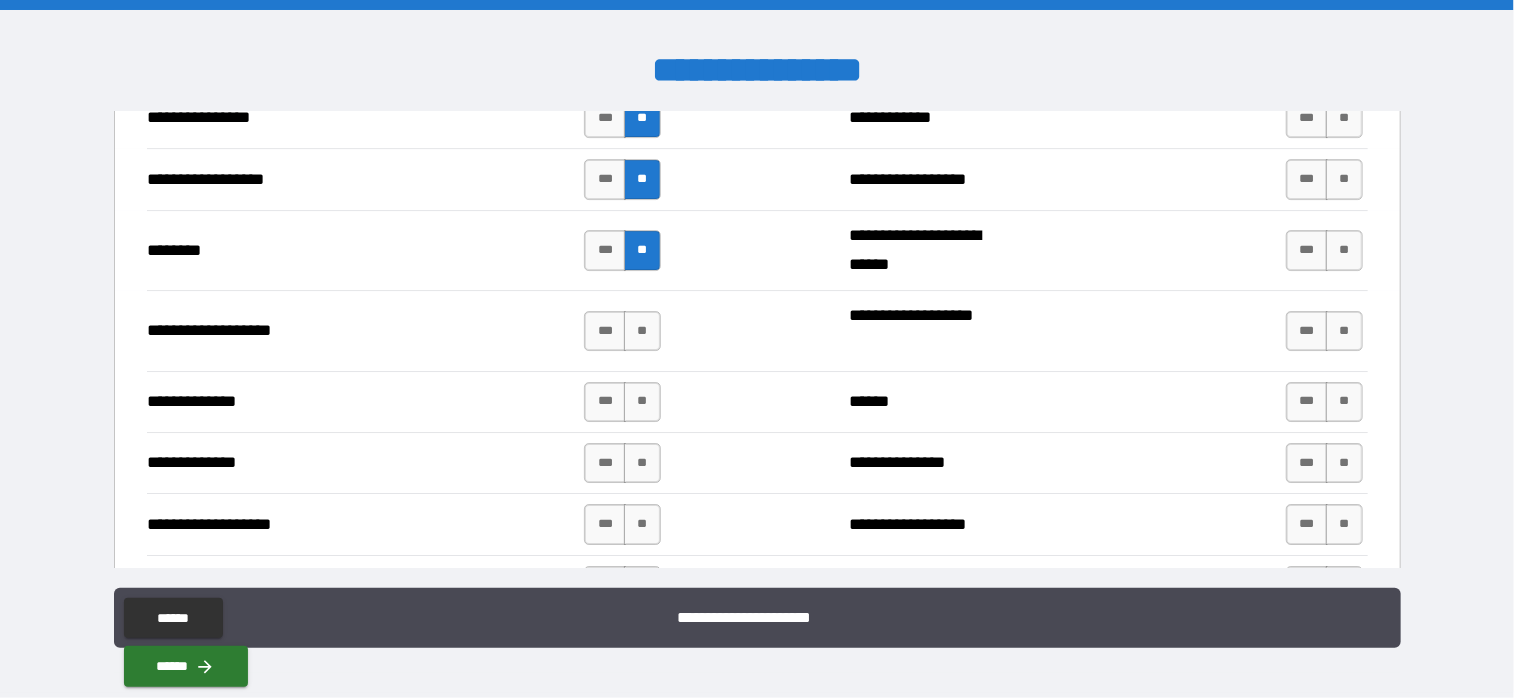 scroll, scrollTop: 3300, scrollLeft: 0, axis: vertical 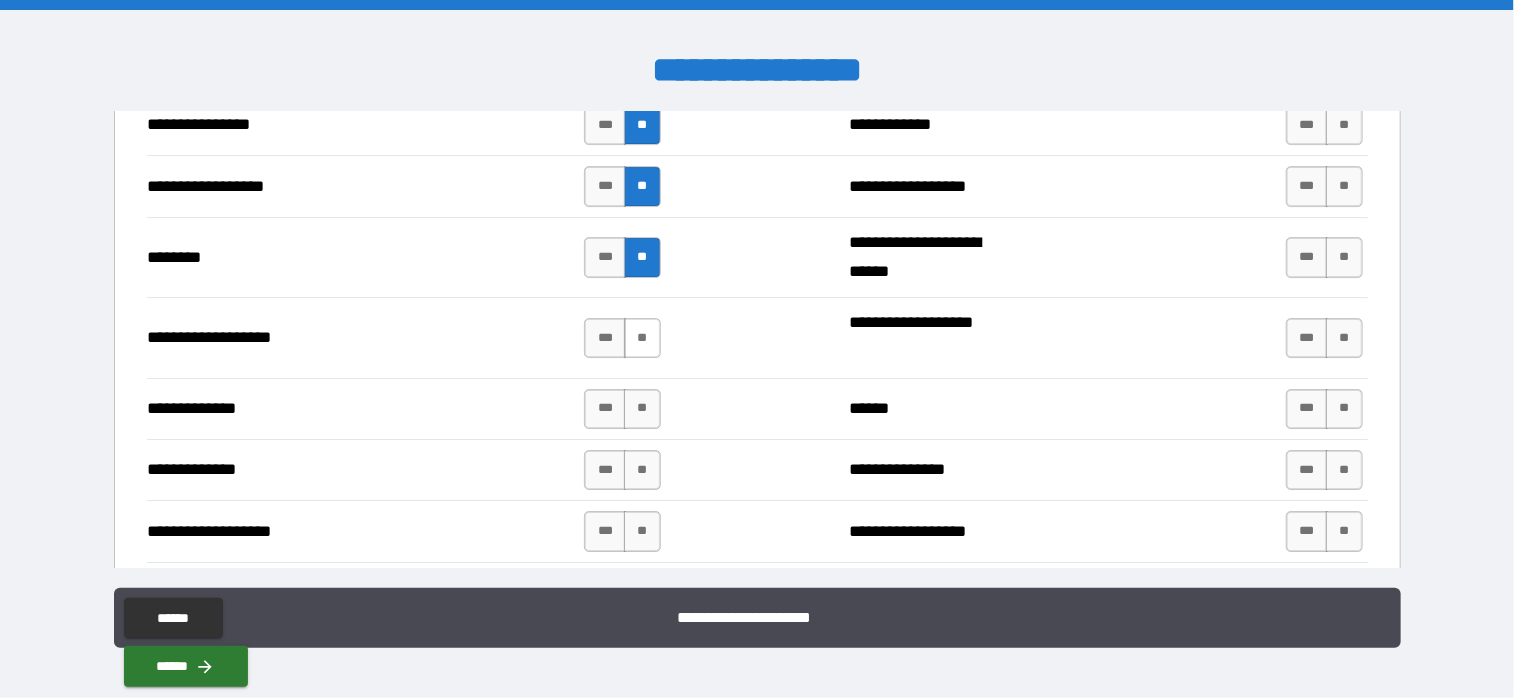 click on "**" at bounding box center (642, 338) 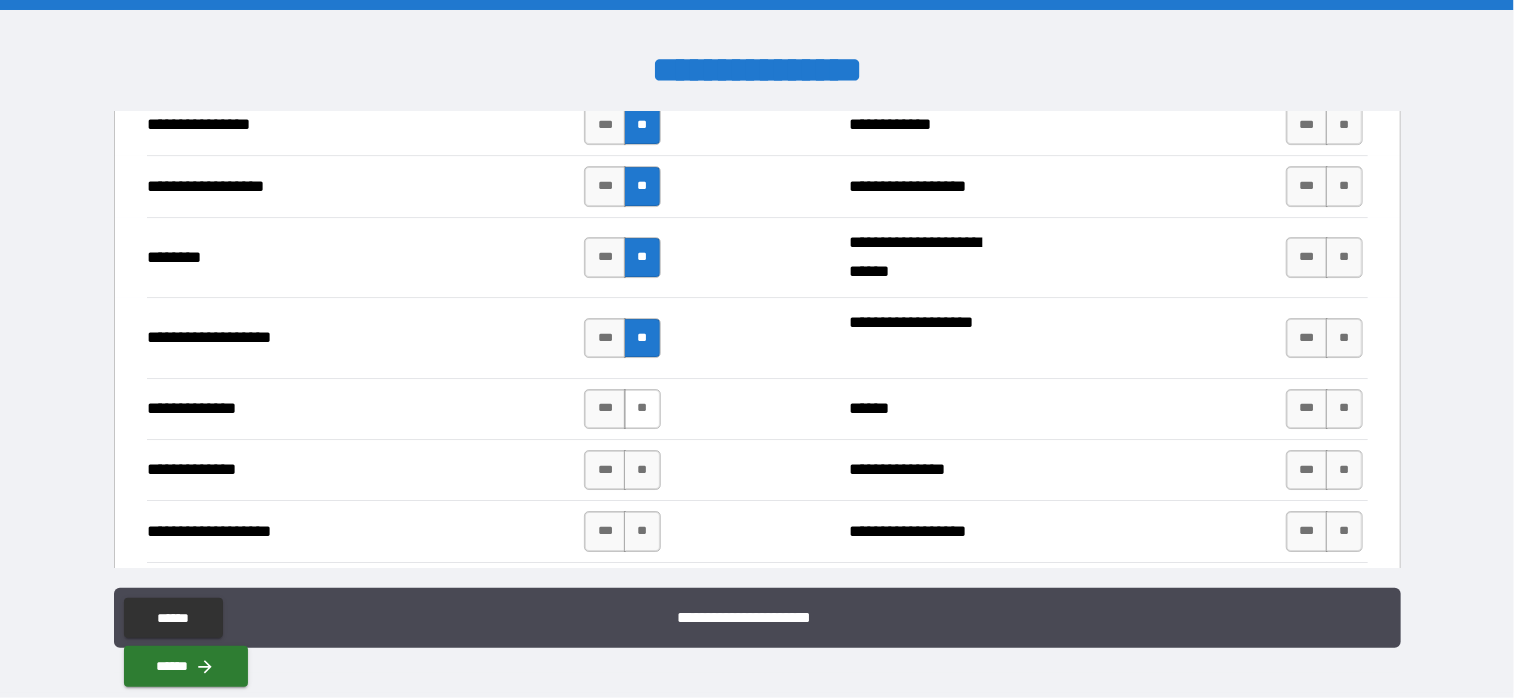 click on "**" at bounding box center (642, 409) 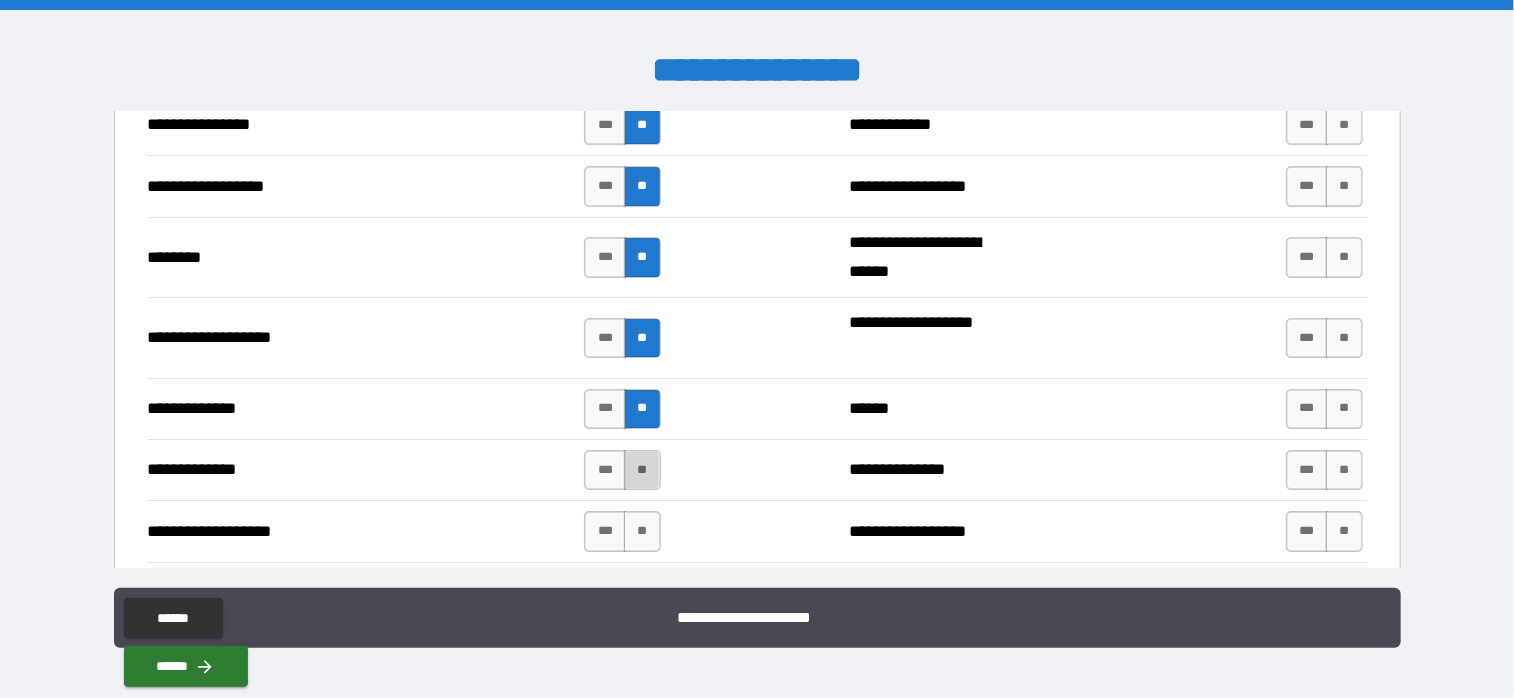 click on "**" at bounding box center [642, 470] 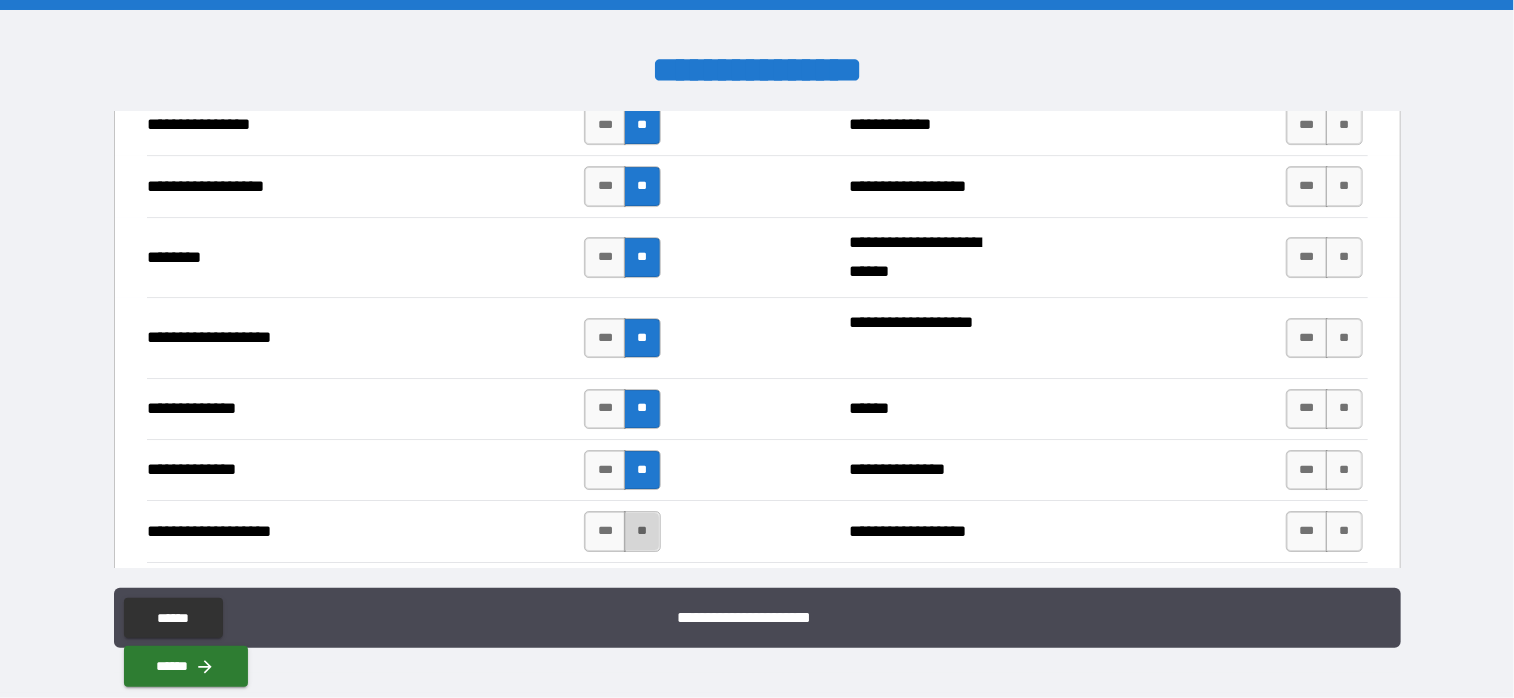 click on "**" at bounding box center [642, 531] 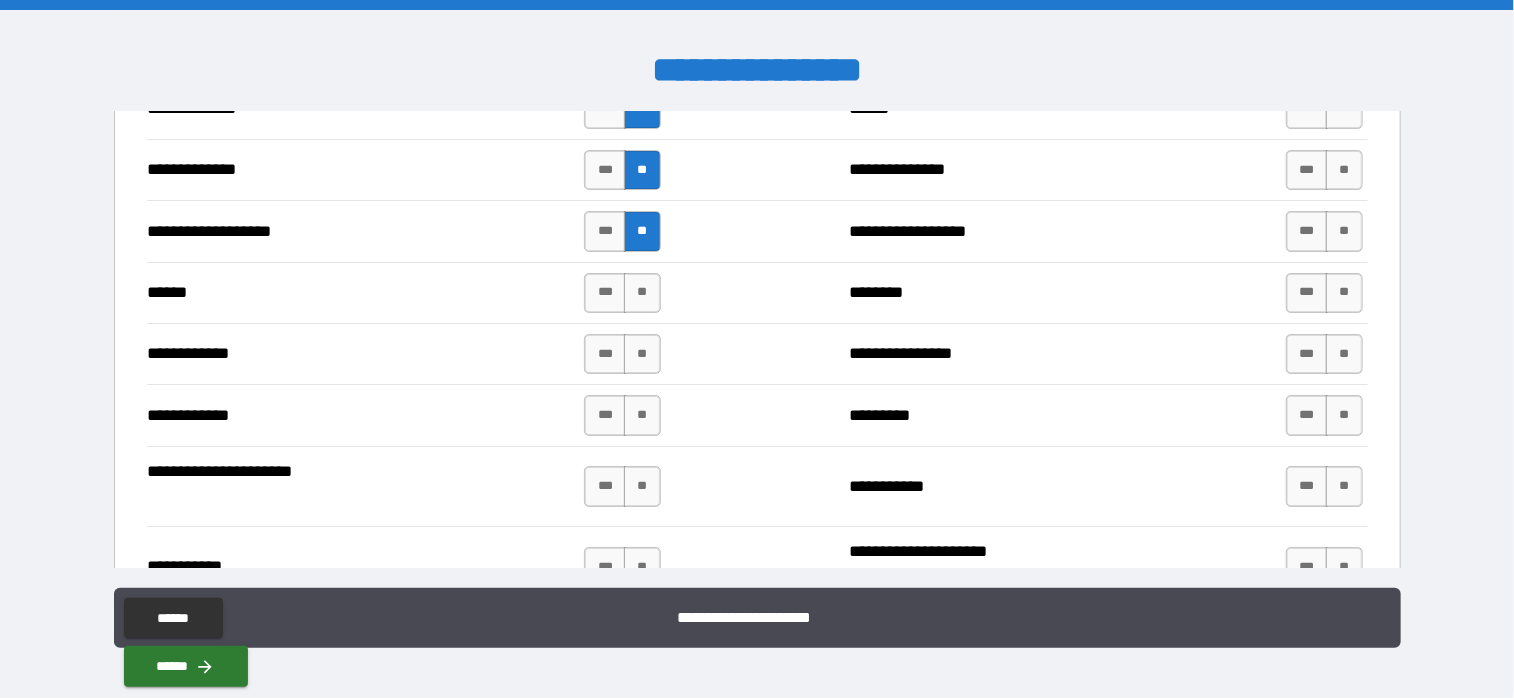 scroll, scrollTop: 3700, scrollLeft: 0, axis: vertical 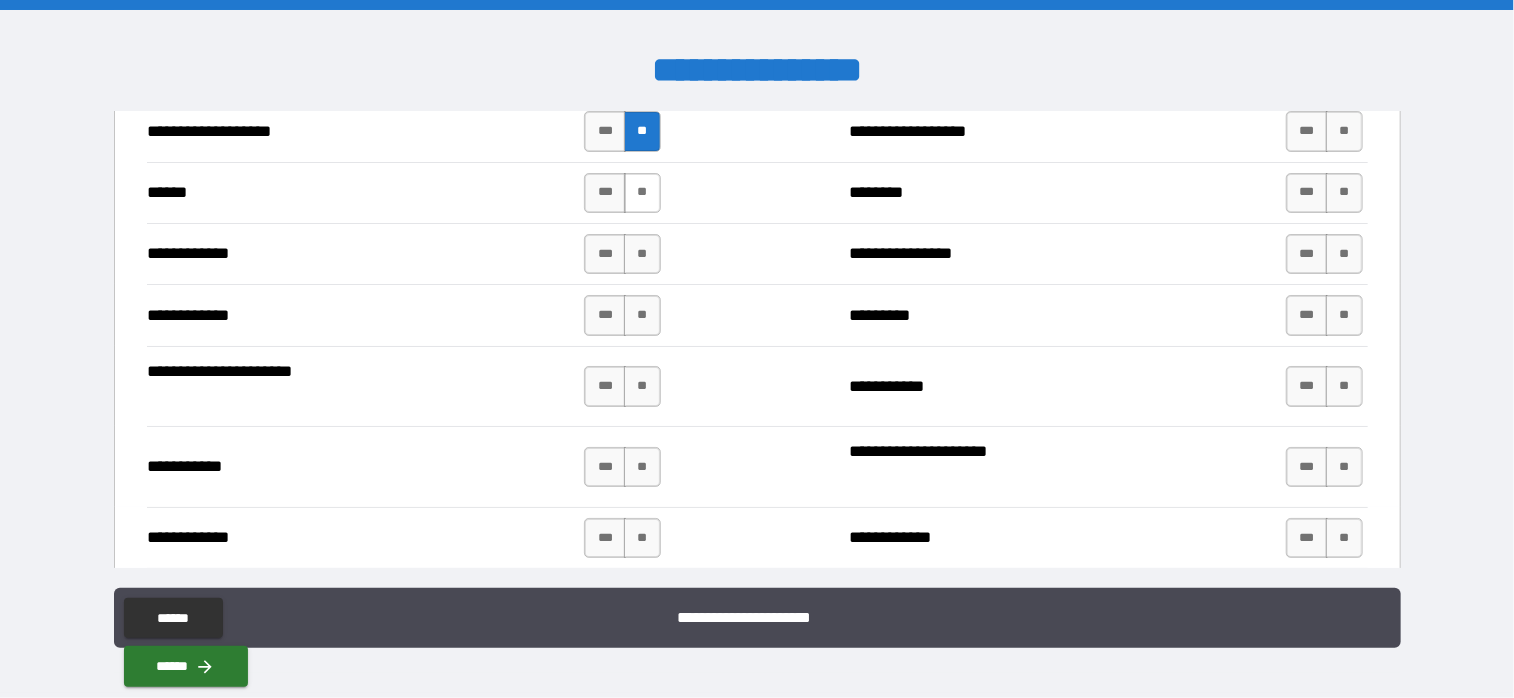 click on "**" at bounding box center (642, 193) 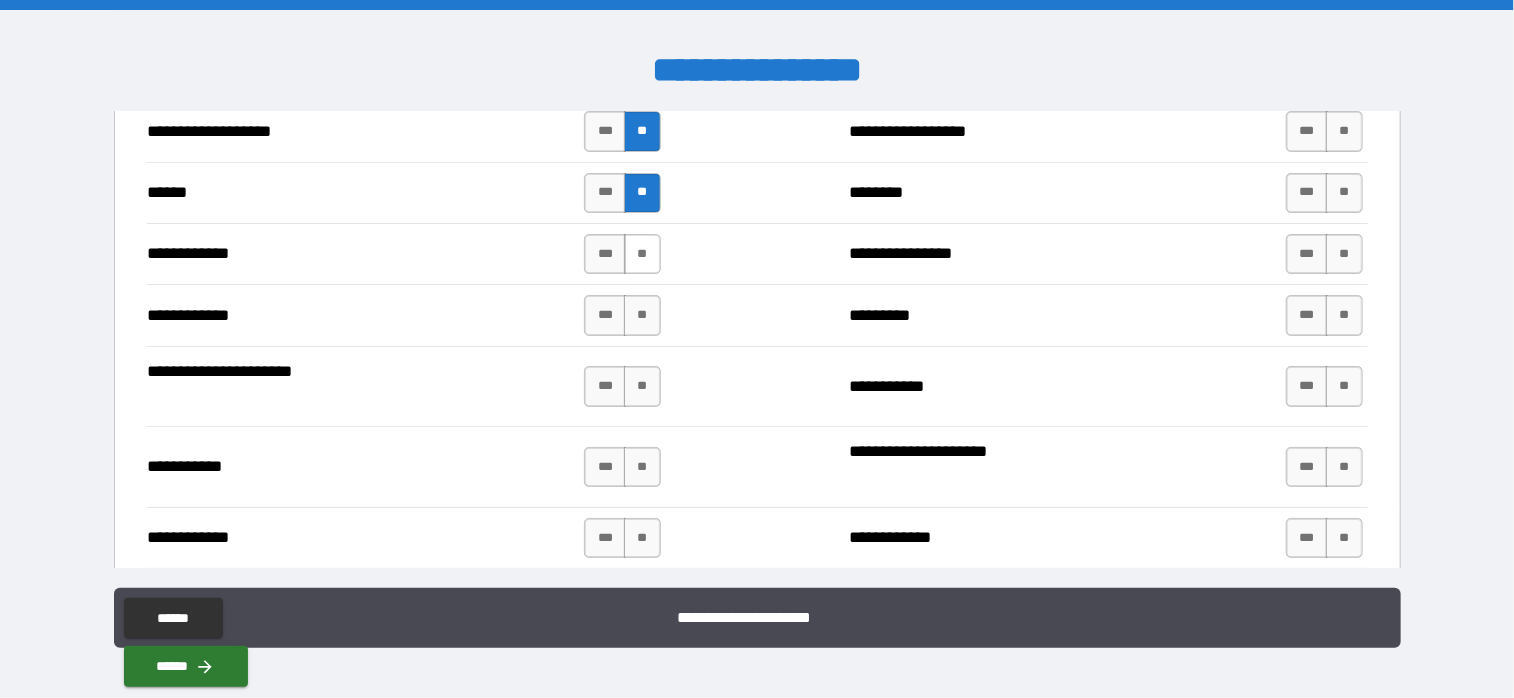 click on "**" at bounding box center [642, 254] 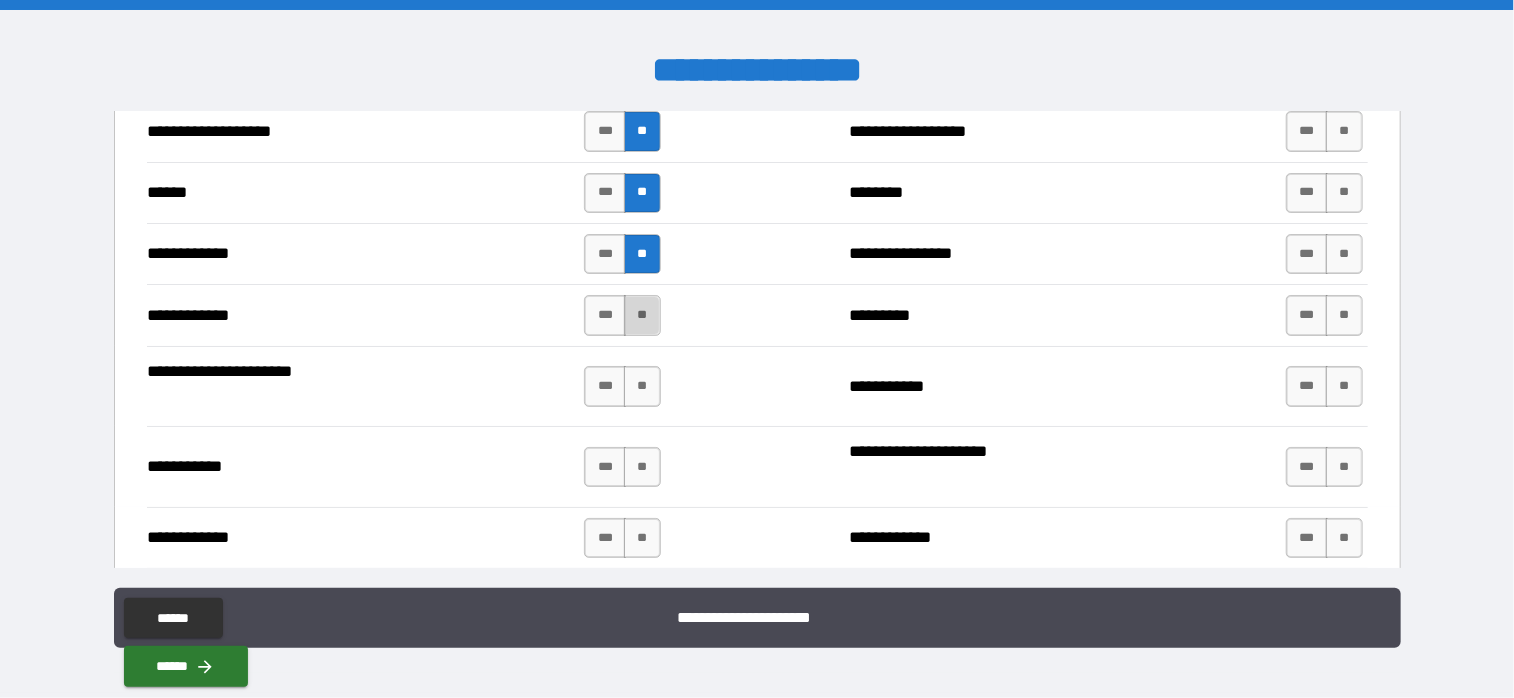 click on "**" at bounding box center [642, 315] 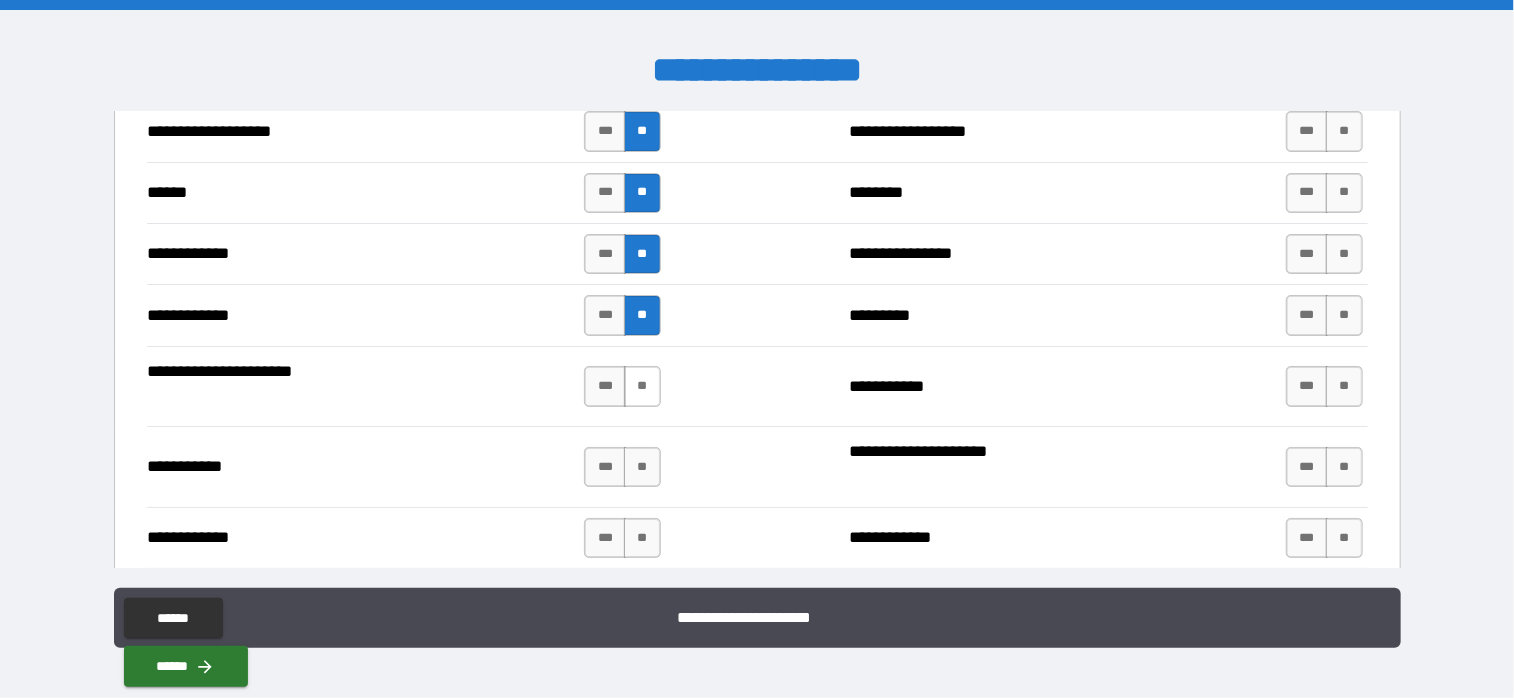 click on "**" at bounding box center [642, 386] 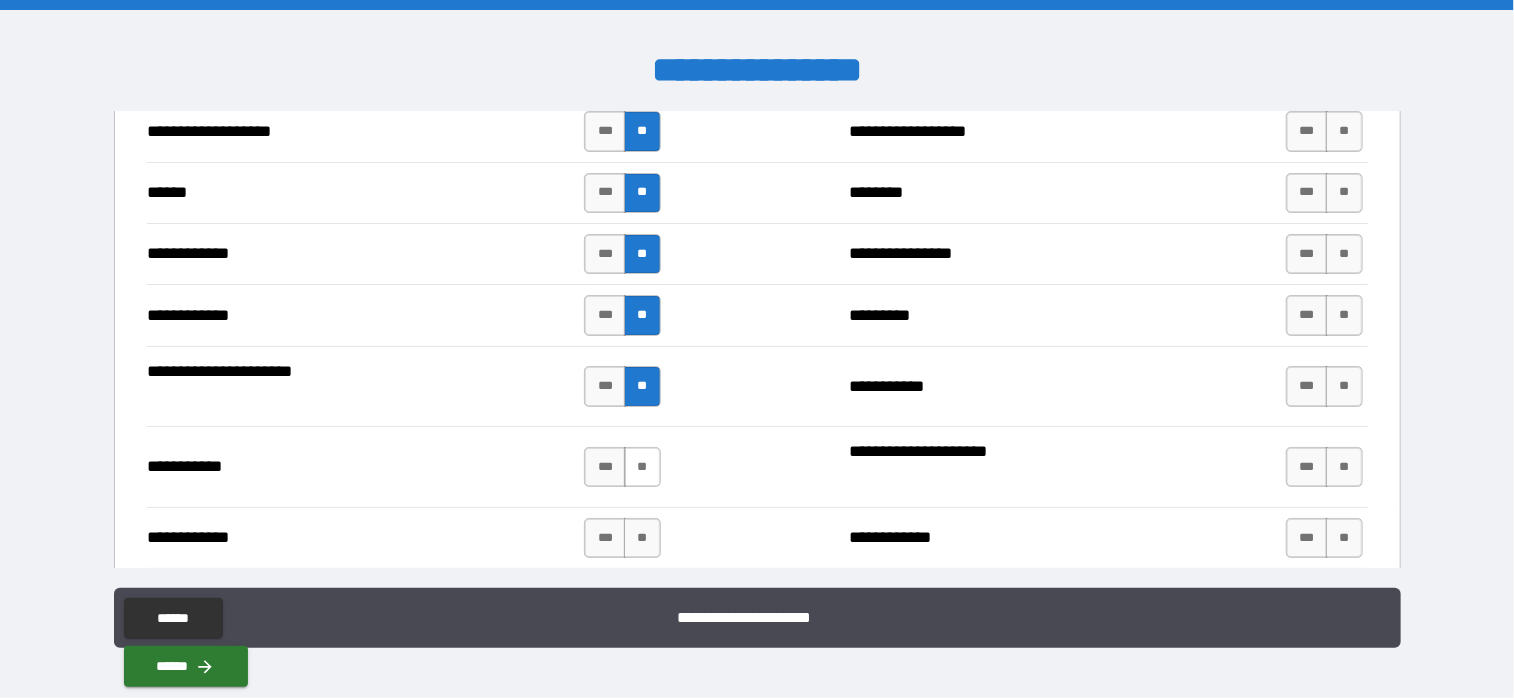 click on "**" at bounding box center [642, 467] 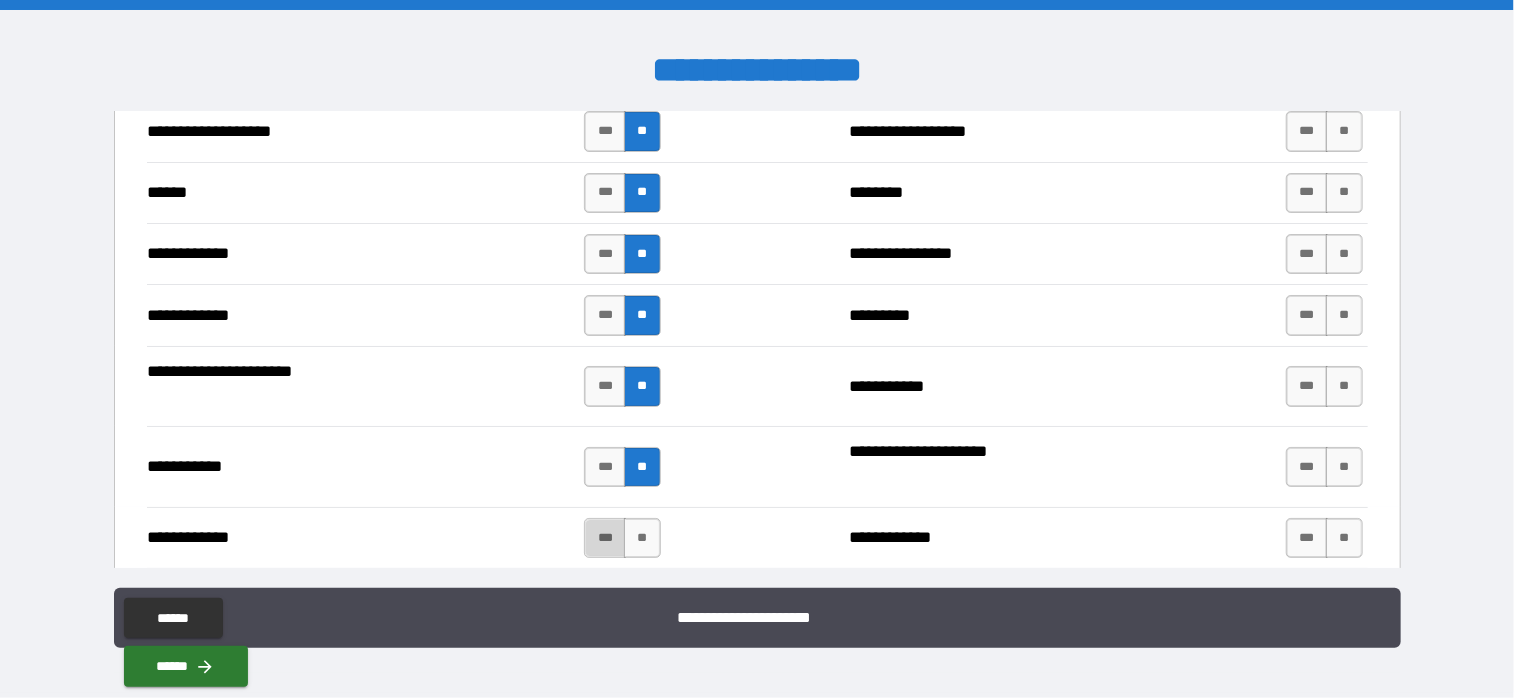 click on "***" at bounding box center (605, 538) 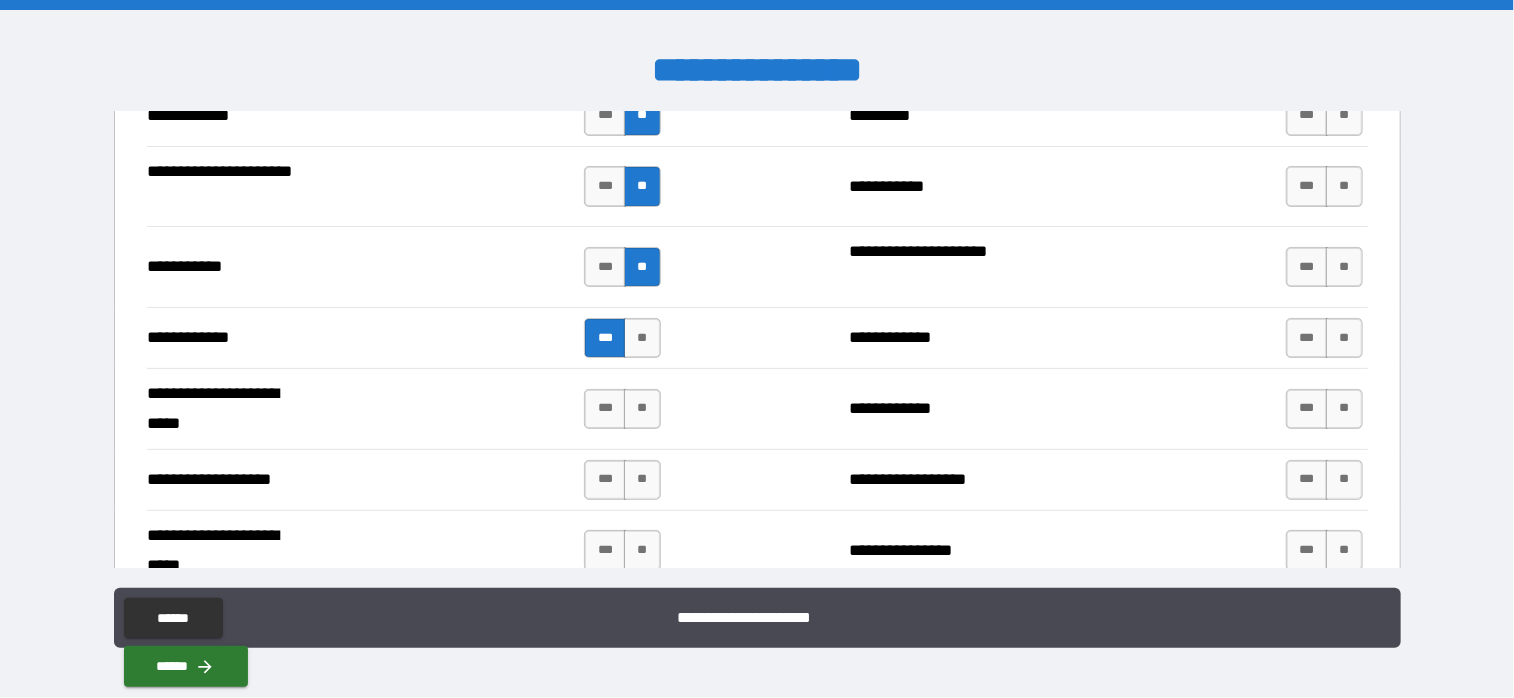 scroll, scrollTop: 4000, scrollLeft: 0, axis: vertical 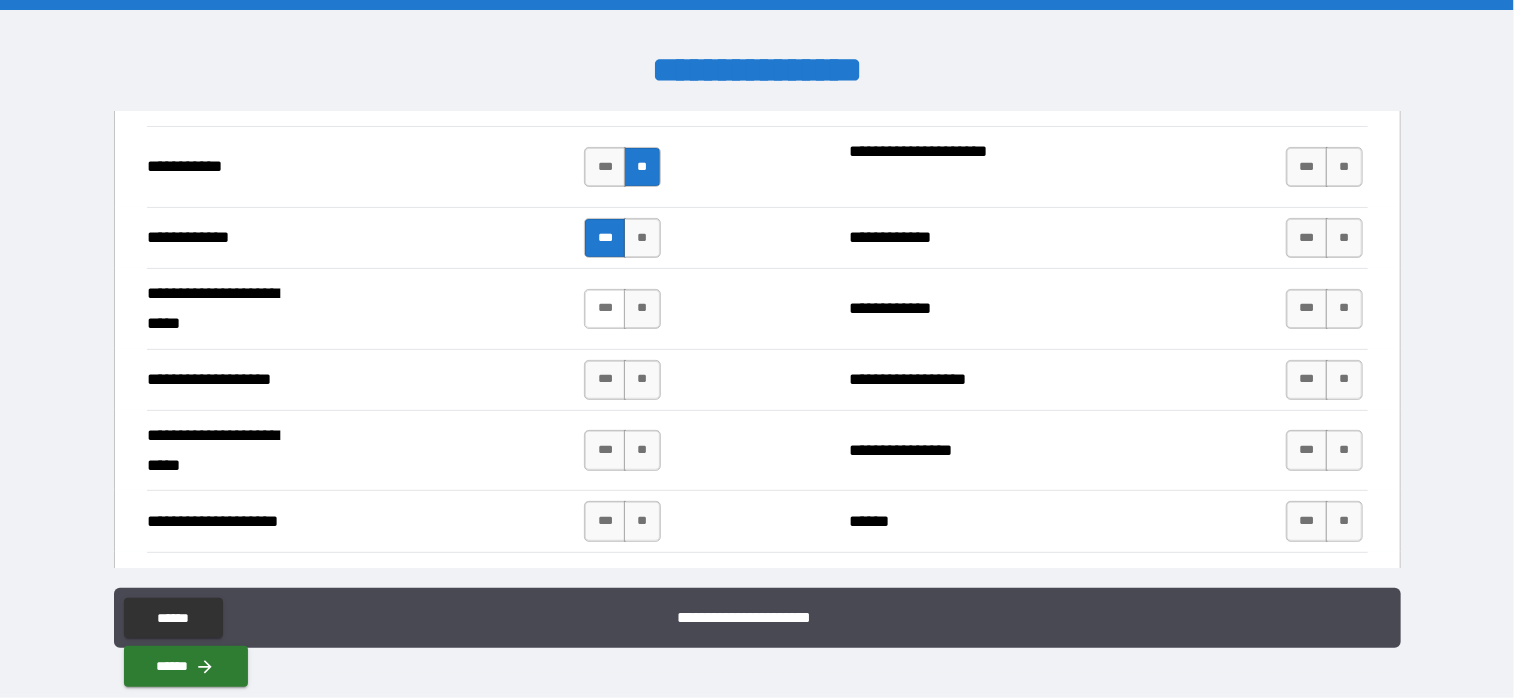click on "***" at bounding box center (605, 309) 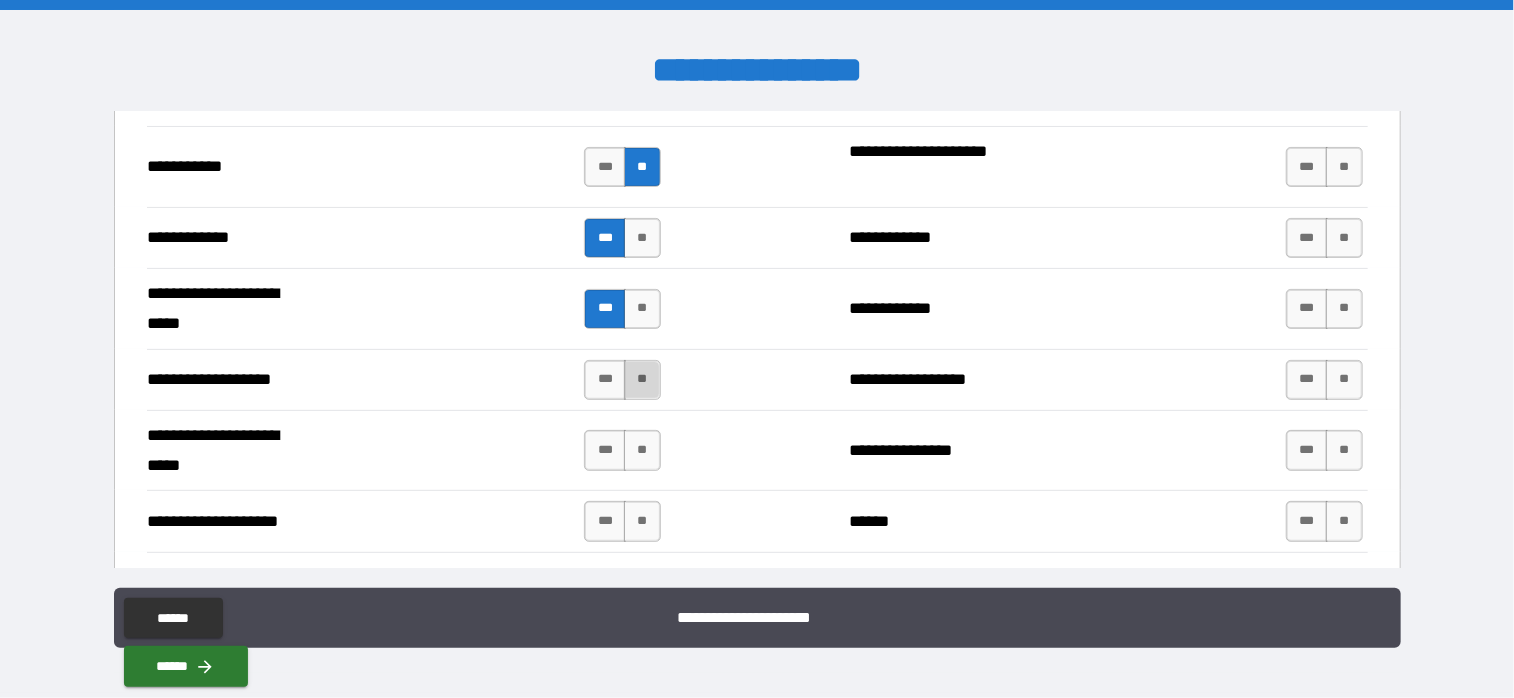 click on "**" at bounding box center (642, 380) 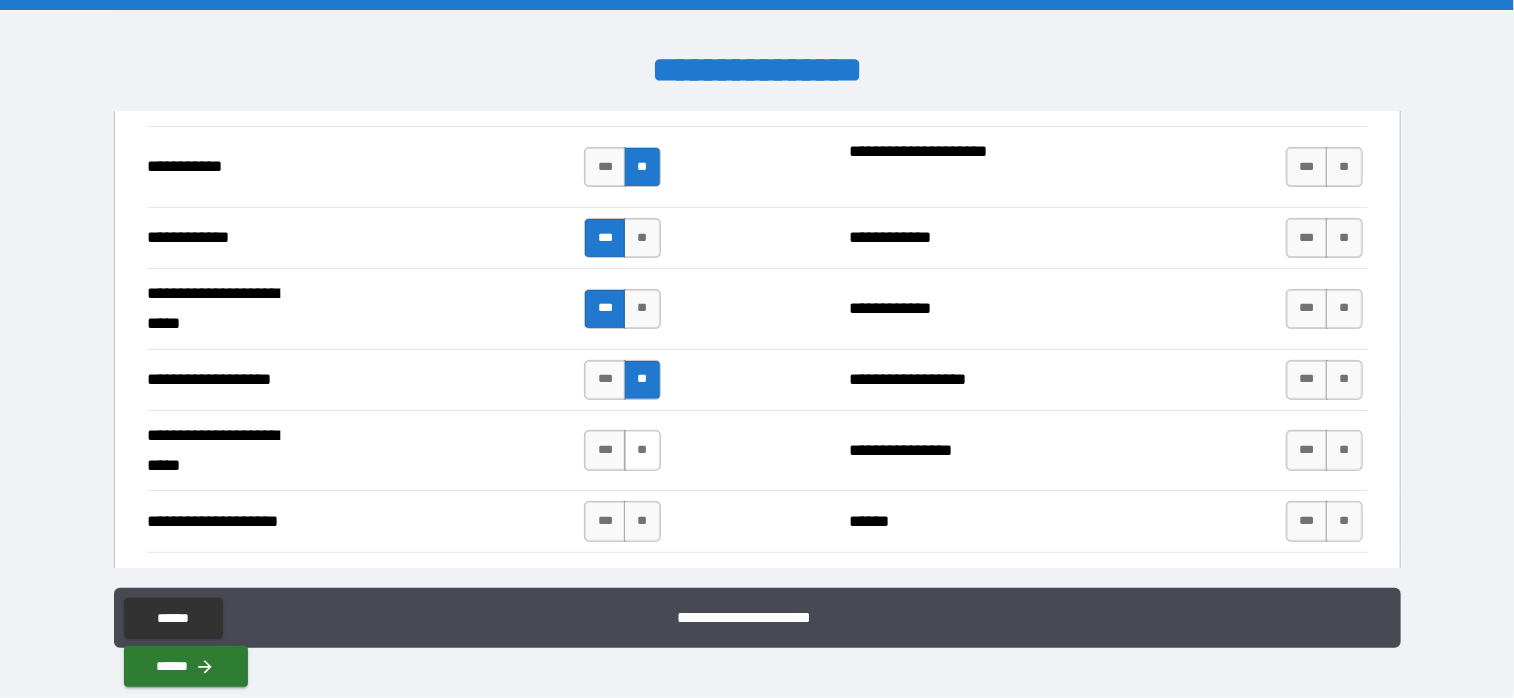 click on "**" at bounding box center [642, 450] 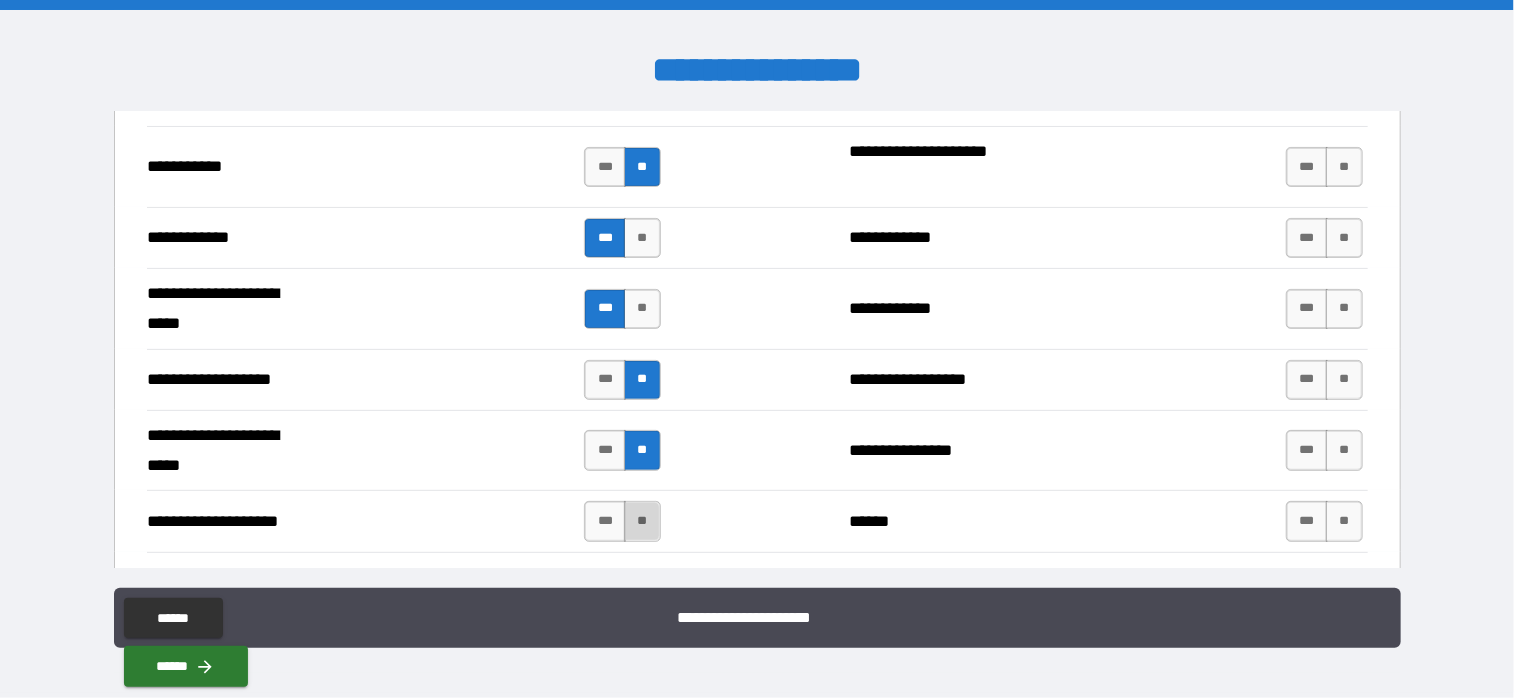 click on "**" at bounding box center (642, 521) 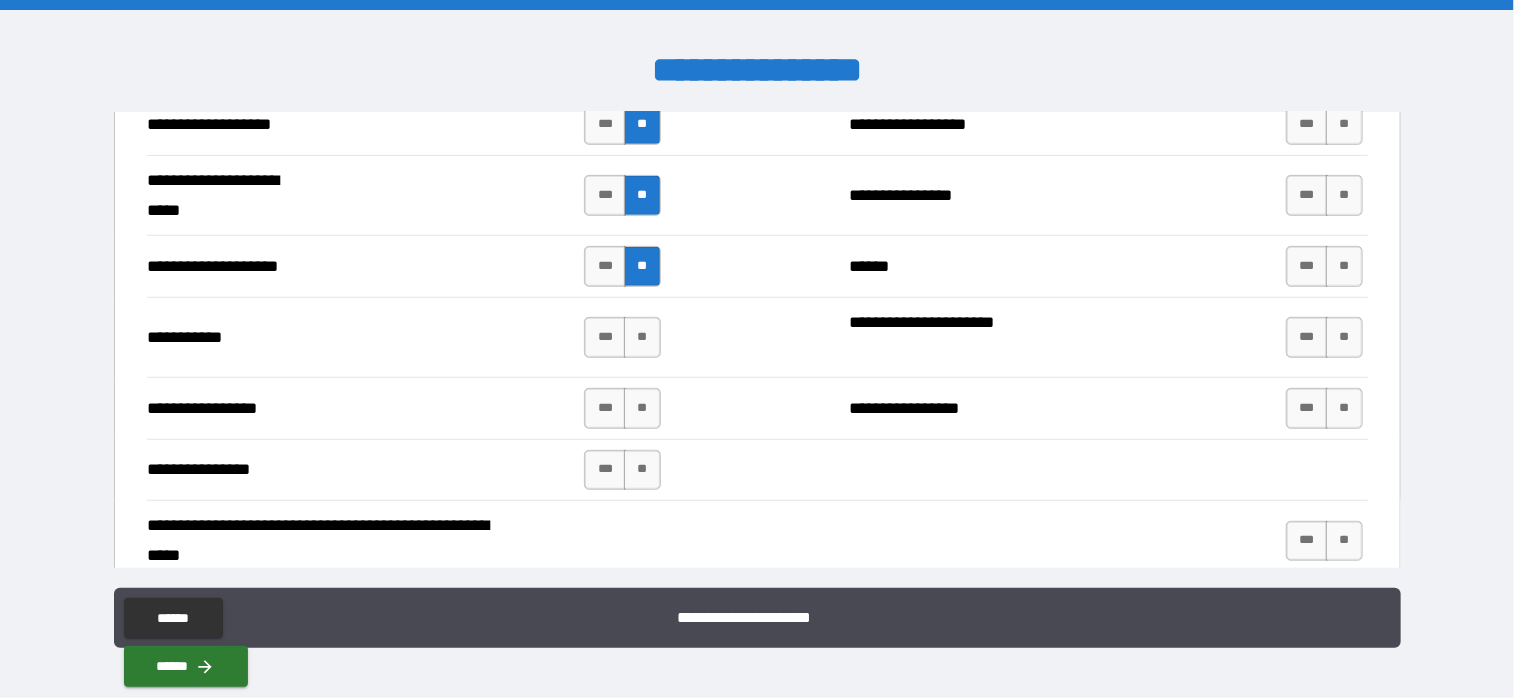 scroll, scrollTop: 4300, scrollLeft: 0, axis: vertical 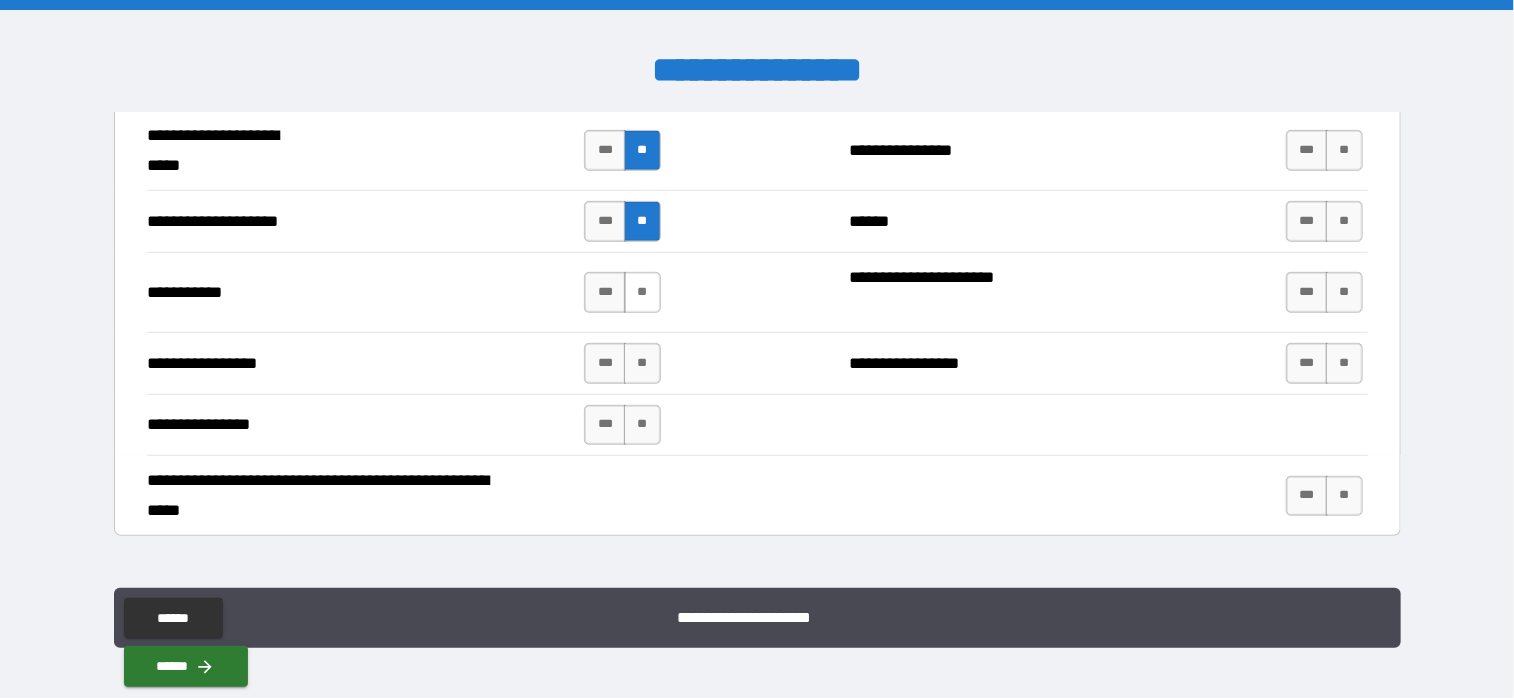 drag, startPoint x: 640, startPoint y: 274, endPoint x: 638, endPoint y: 261, distance: 13.152946 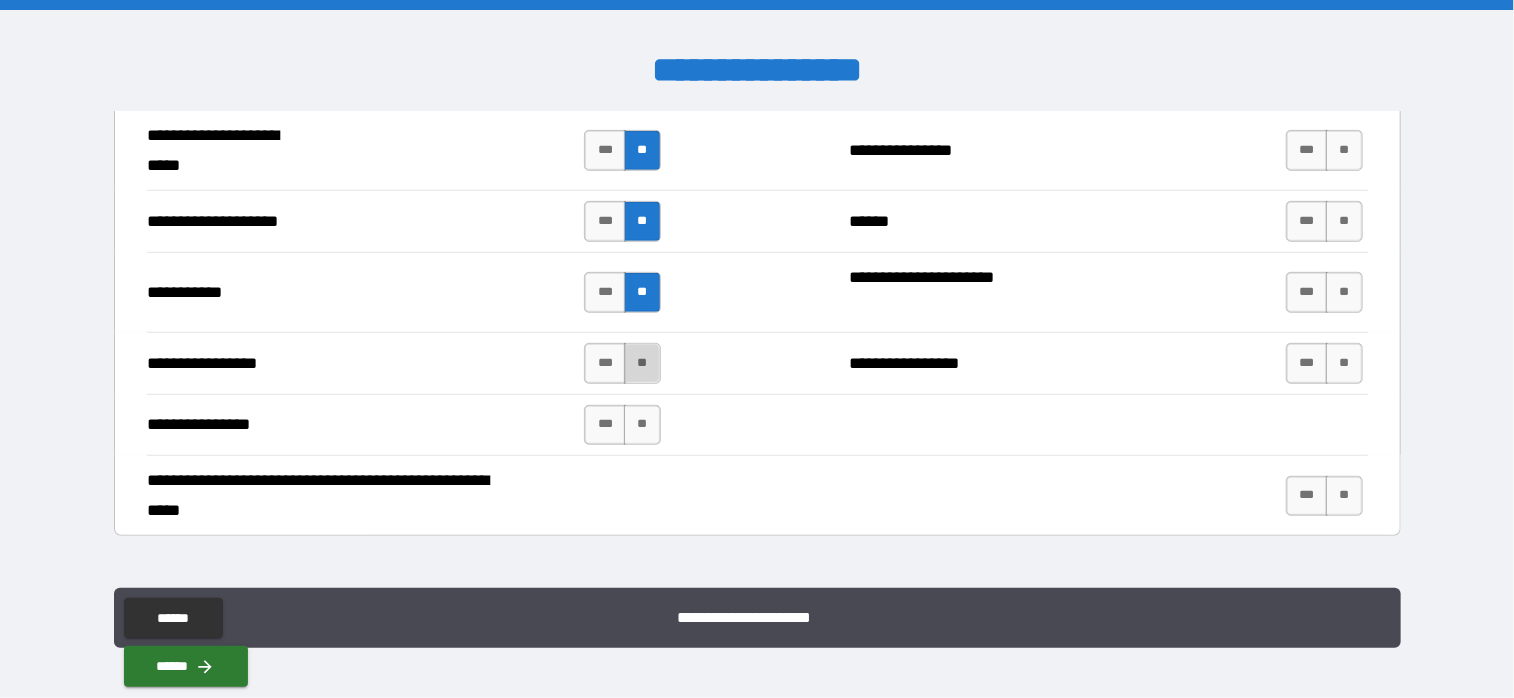 click on "**" at bounding box center [642, 363] 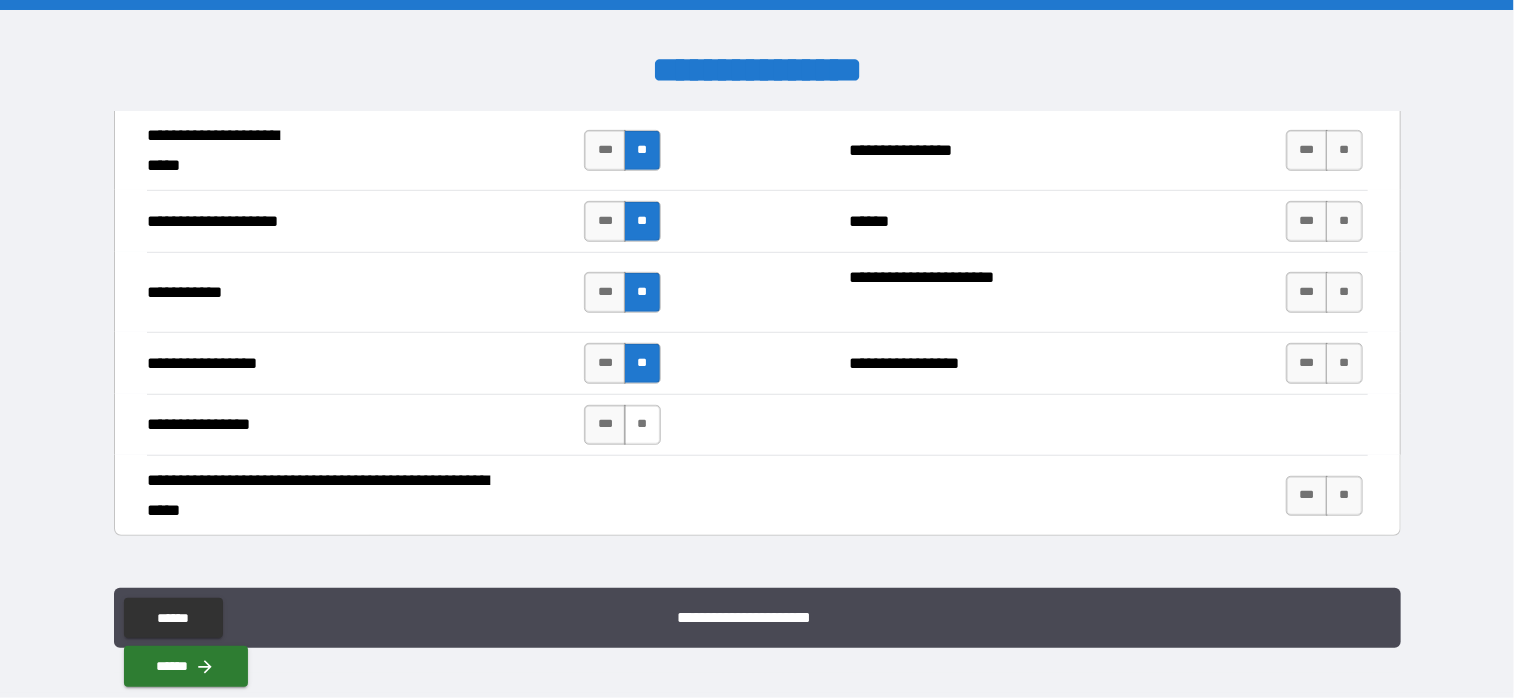 click on "**" at bounding box center [642, 425] 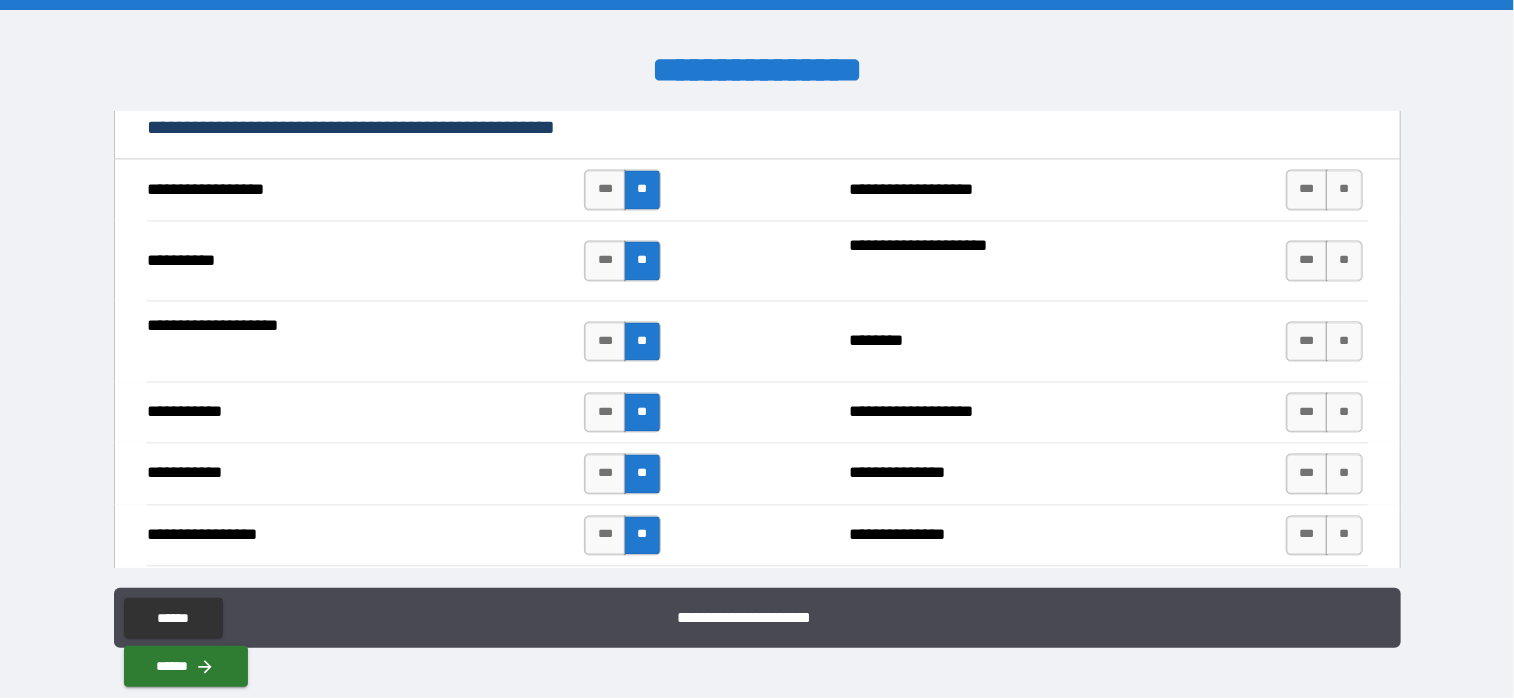 scroll, scrollTop: 2000, scrollLeft: 0, axis: vertical 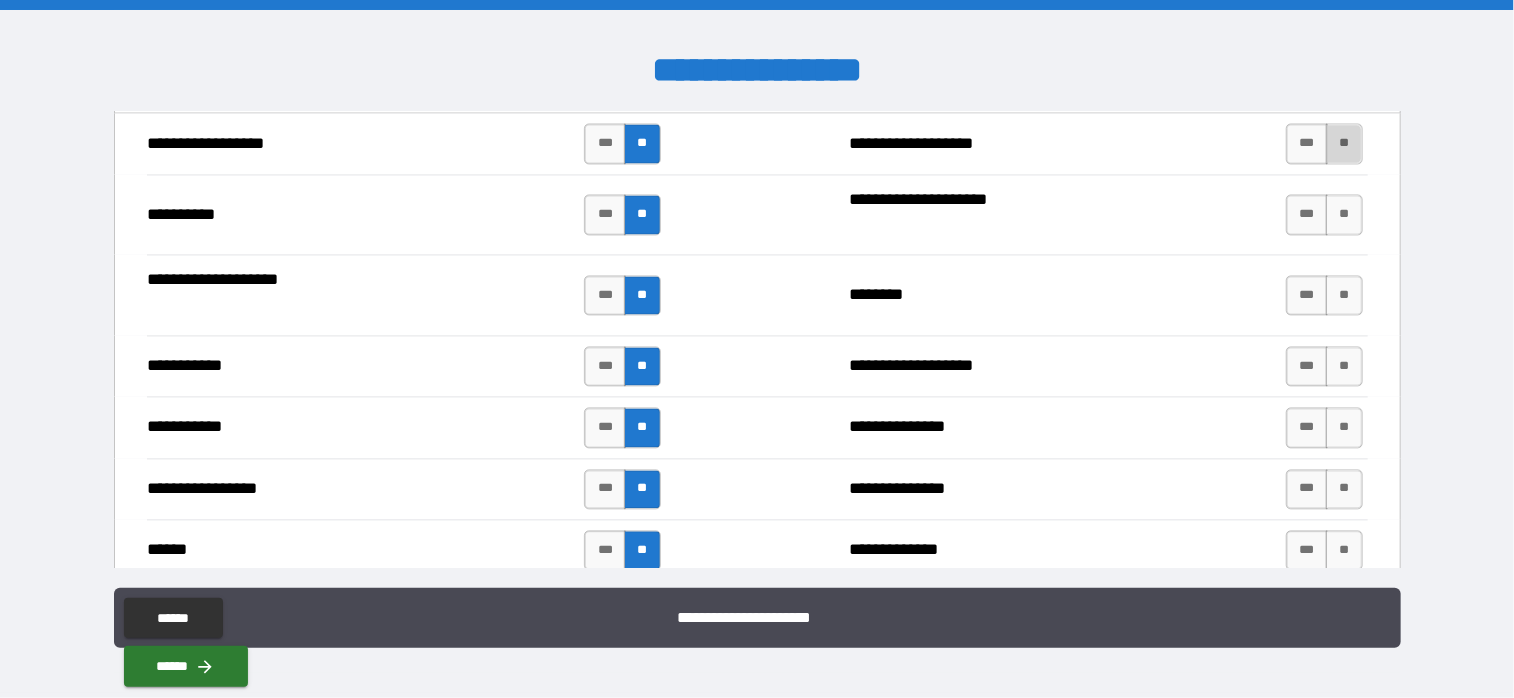 click on "**" at bounding box center [1344, 144] 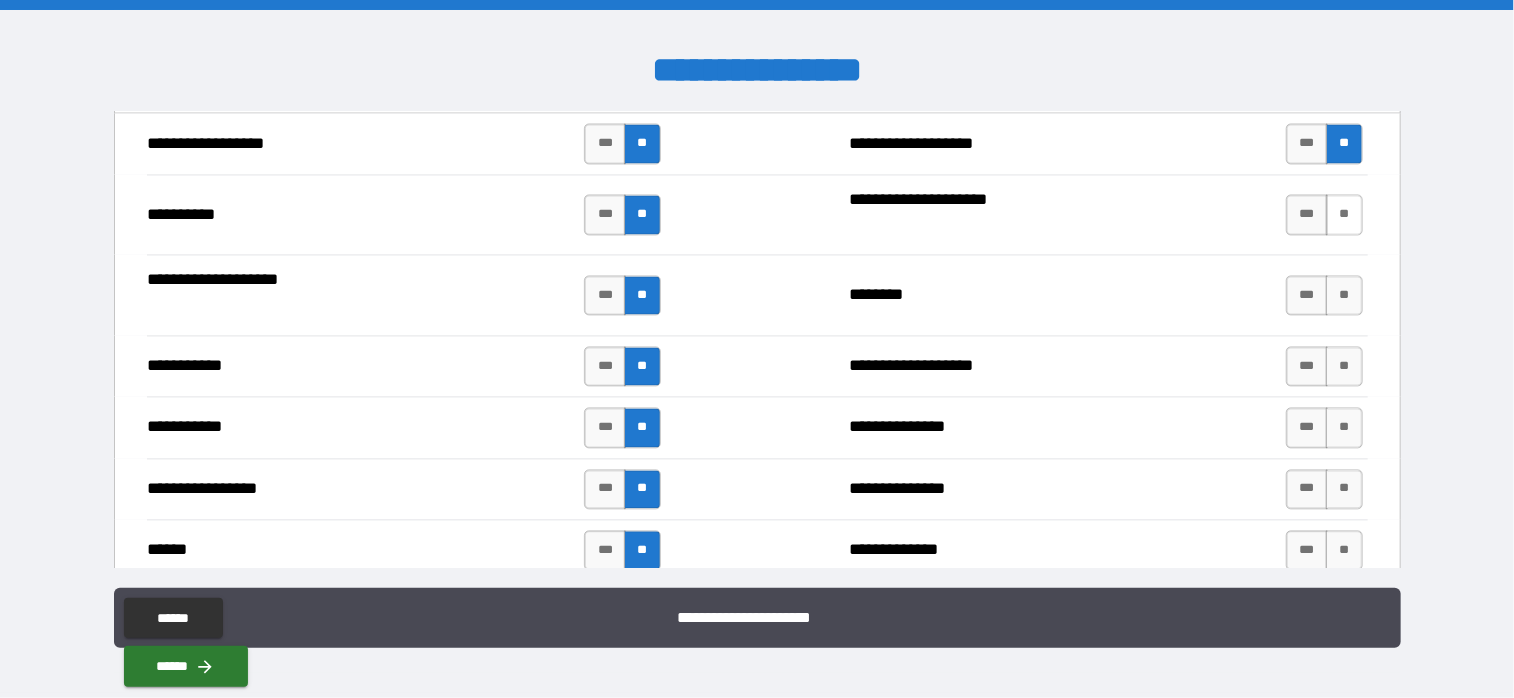 click on "**" at bounding box center (1344, 215) 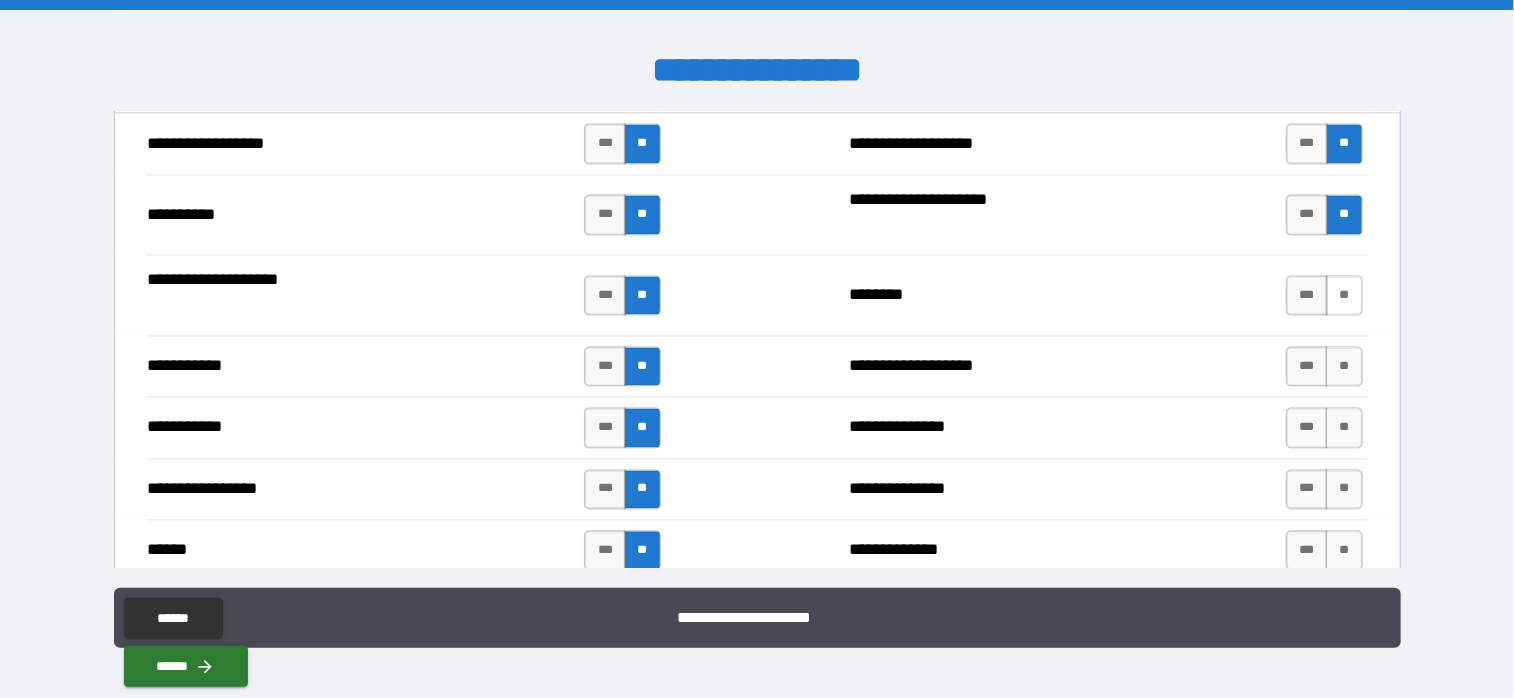 click on "**" at bounding box center (1344, 296) 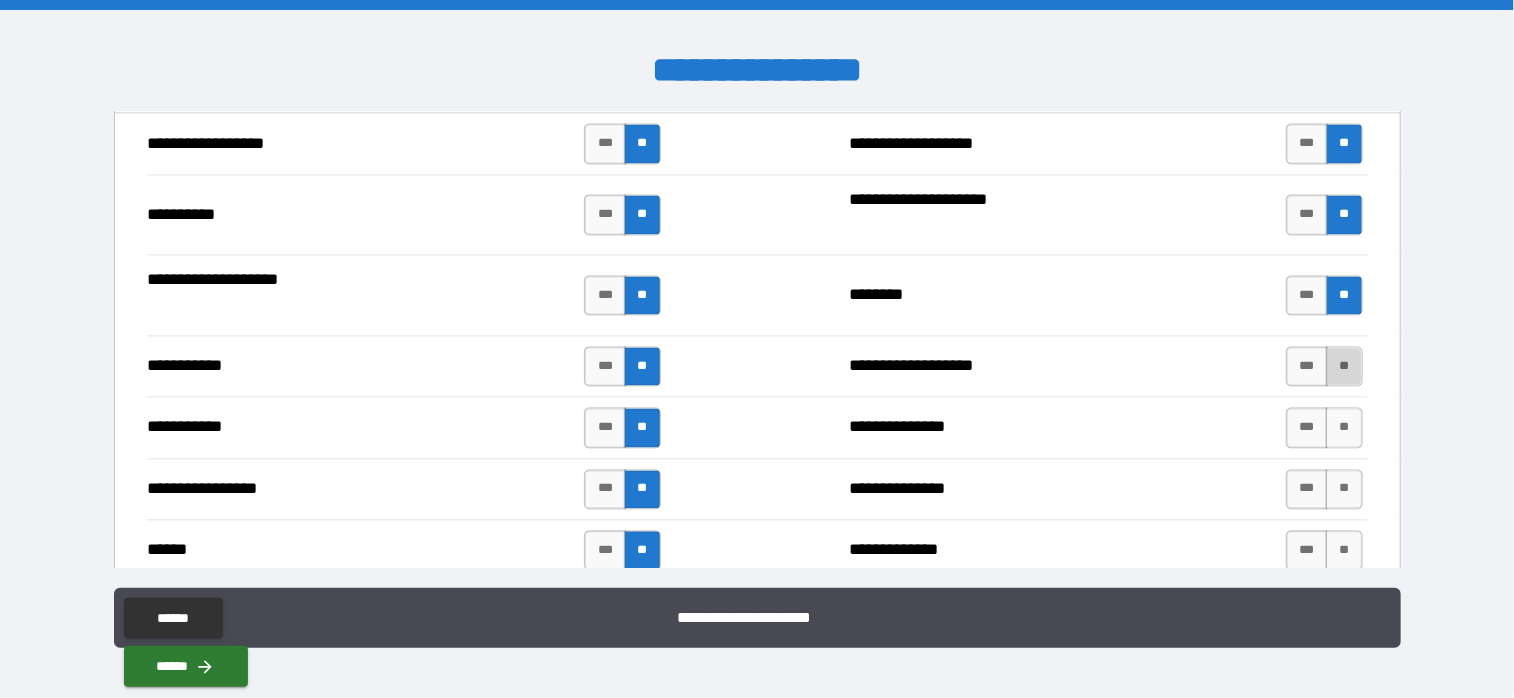 click on "**" at bounding box center [1344, 367] 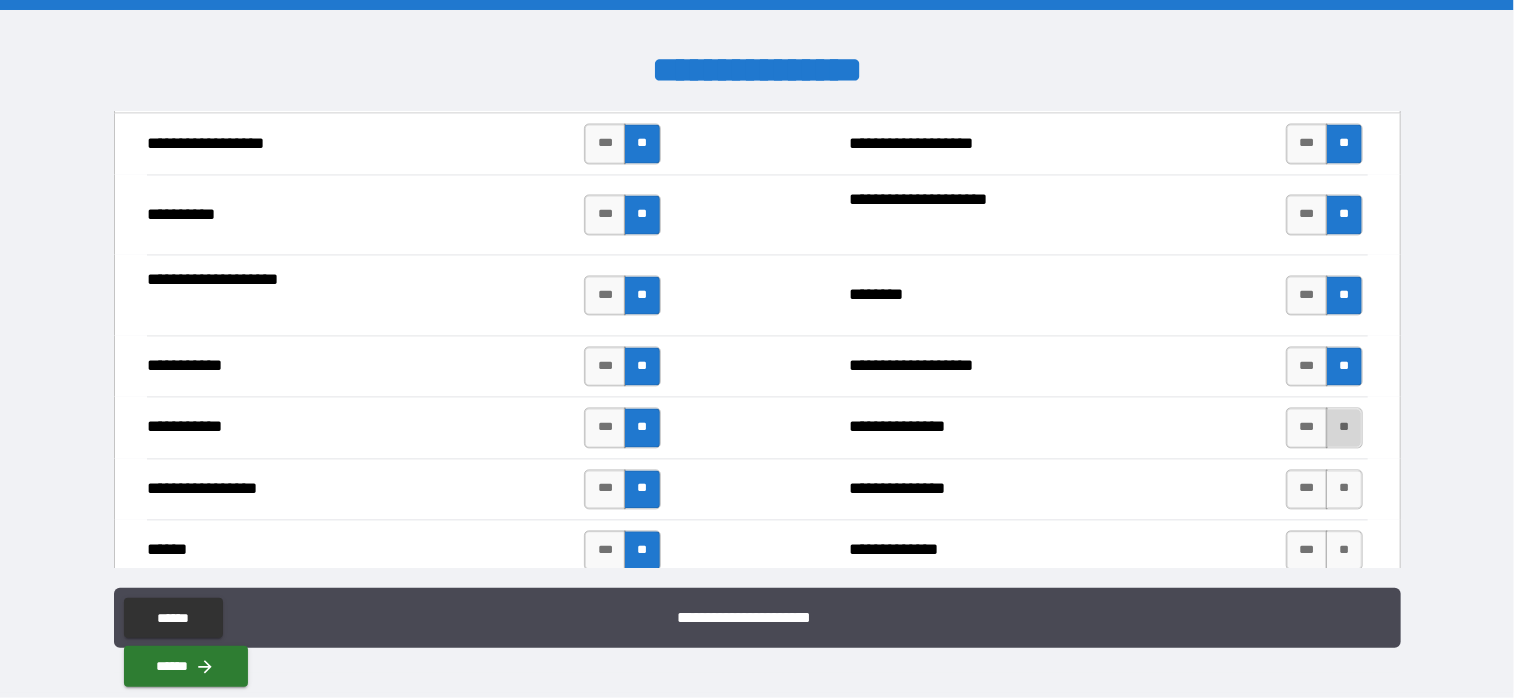 click on "**" at bounding box center [1344, 428] 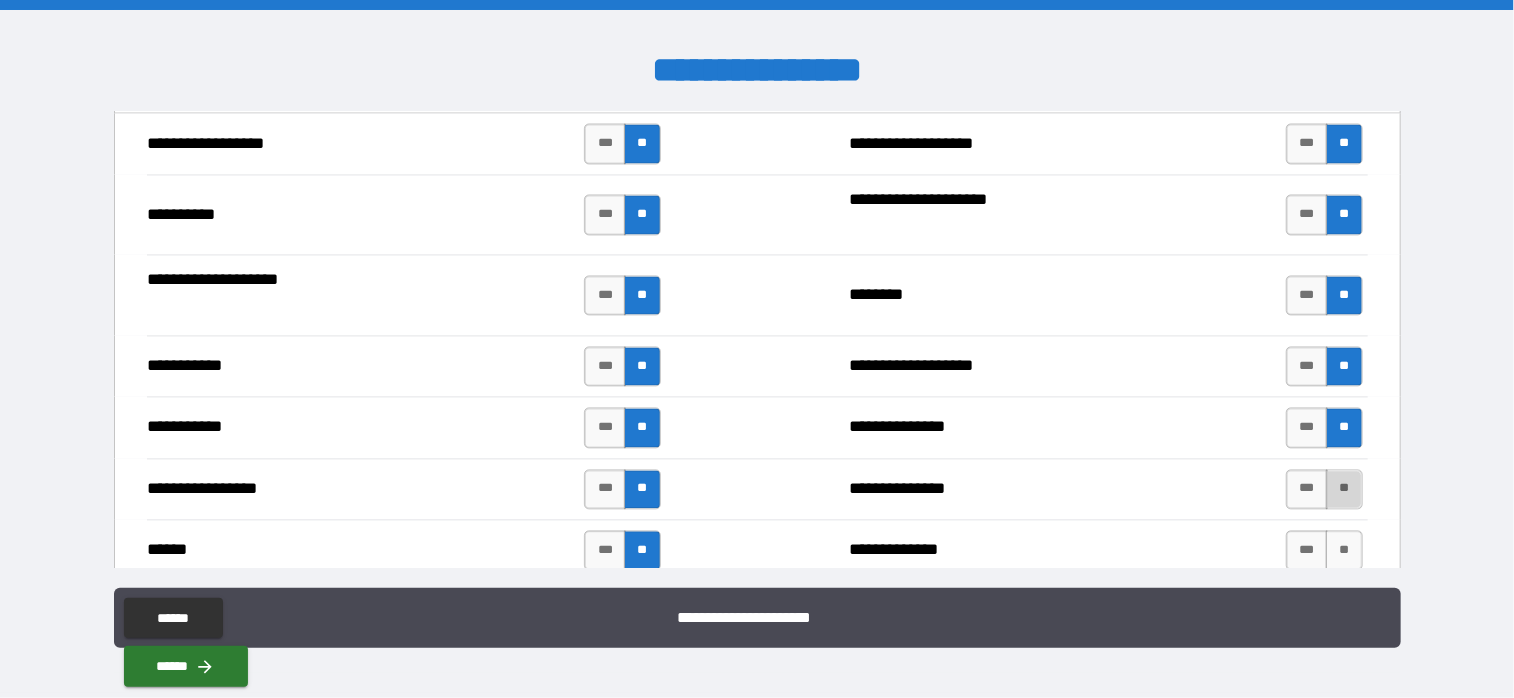 click on "**" at bounding box center [1344, 490] 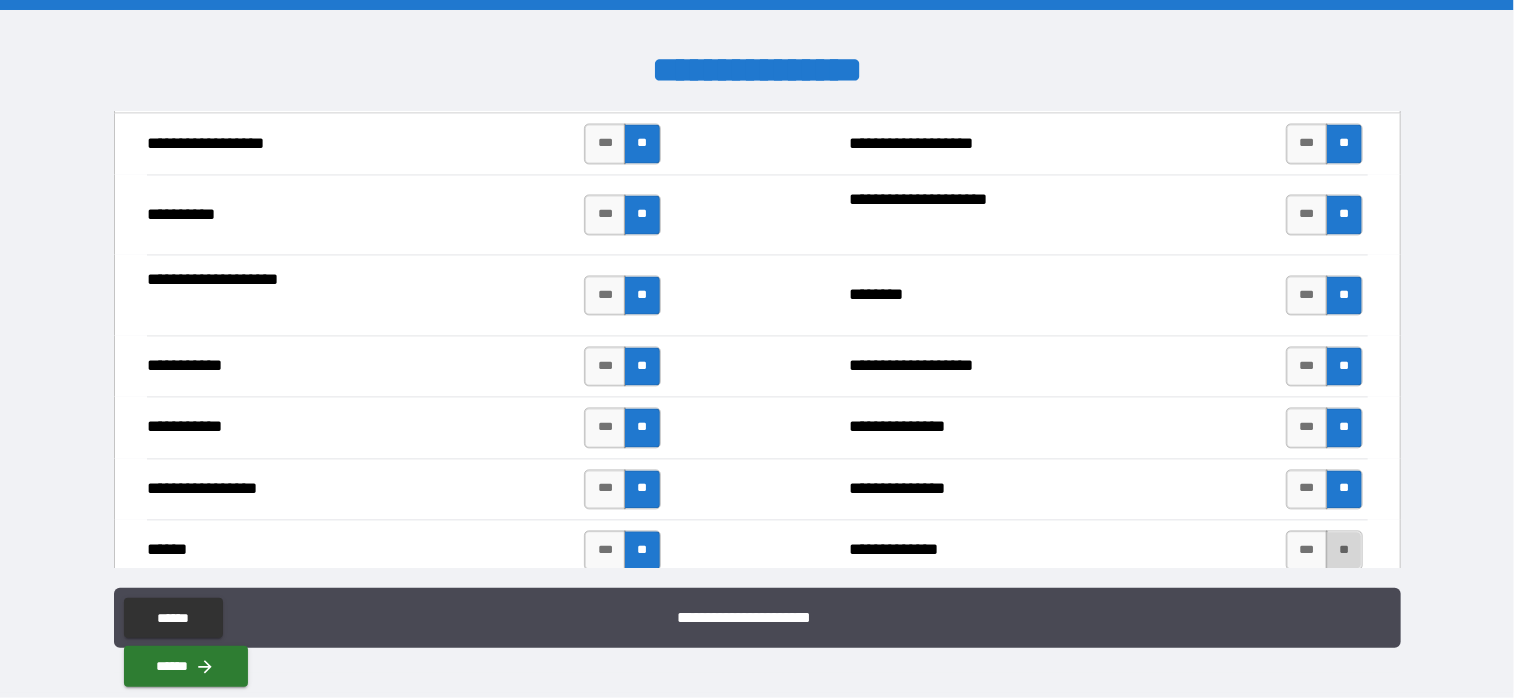 click on "**" at bounding box center [1344, 551] 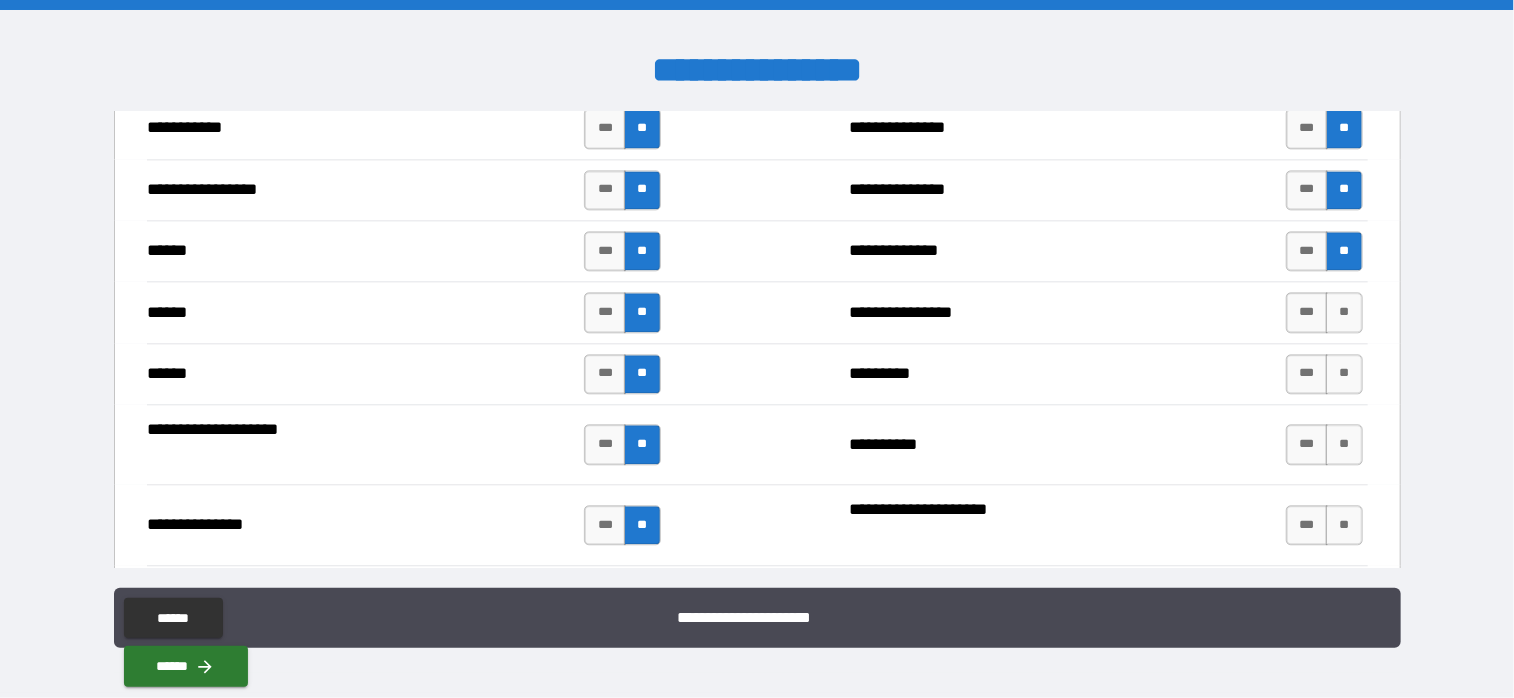 scroll, scrollTop: 2400, scrollLeft: 0, axis: vertical 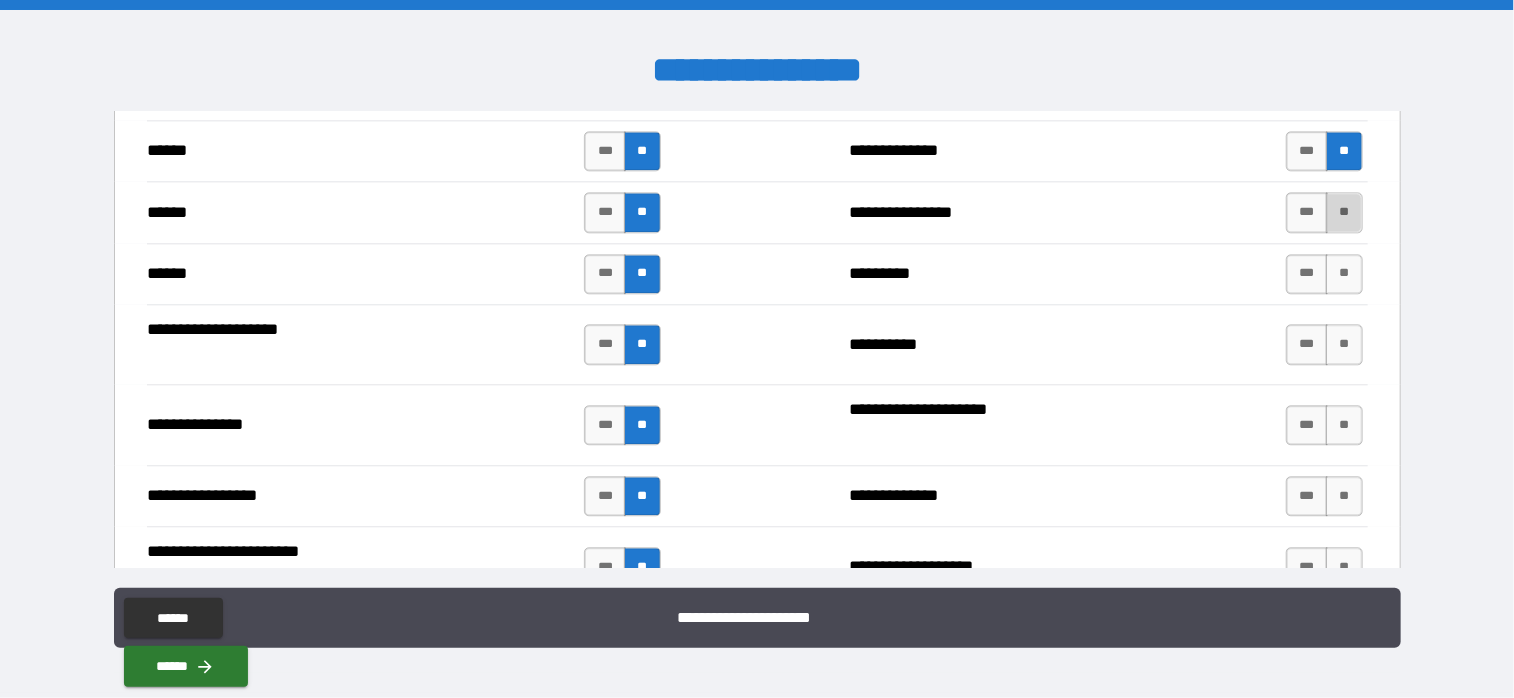 click on "**" at bounding box center (1344, 212) 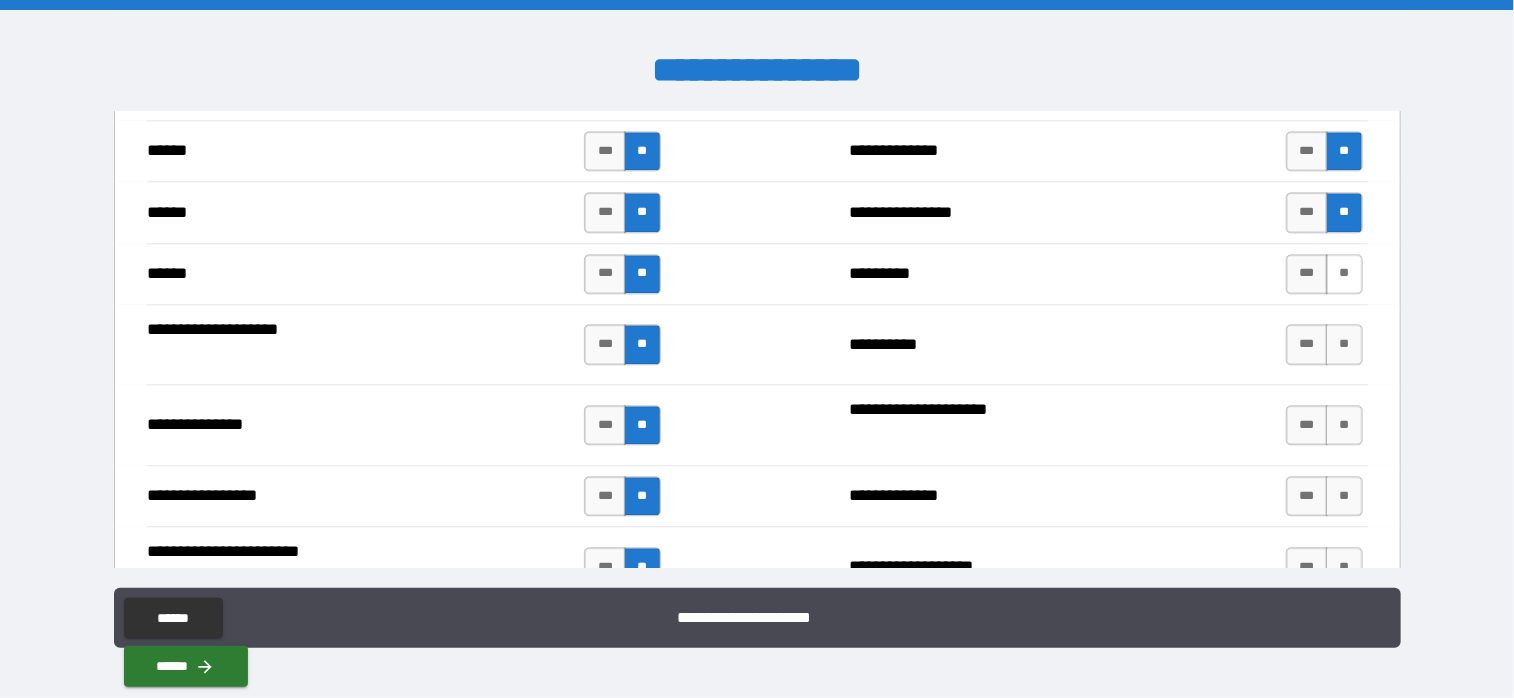 click on "**" at bounding box center [1344, 274] 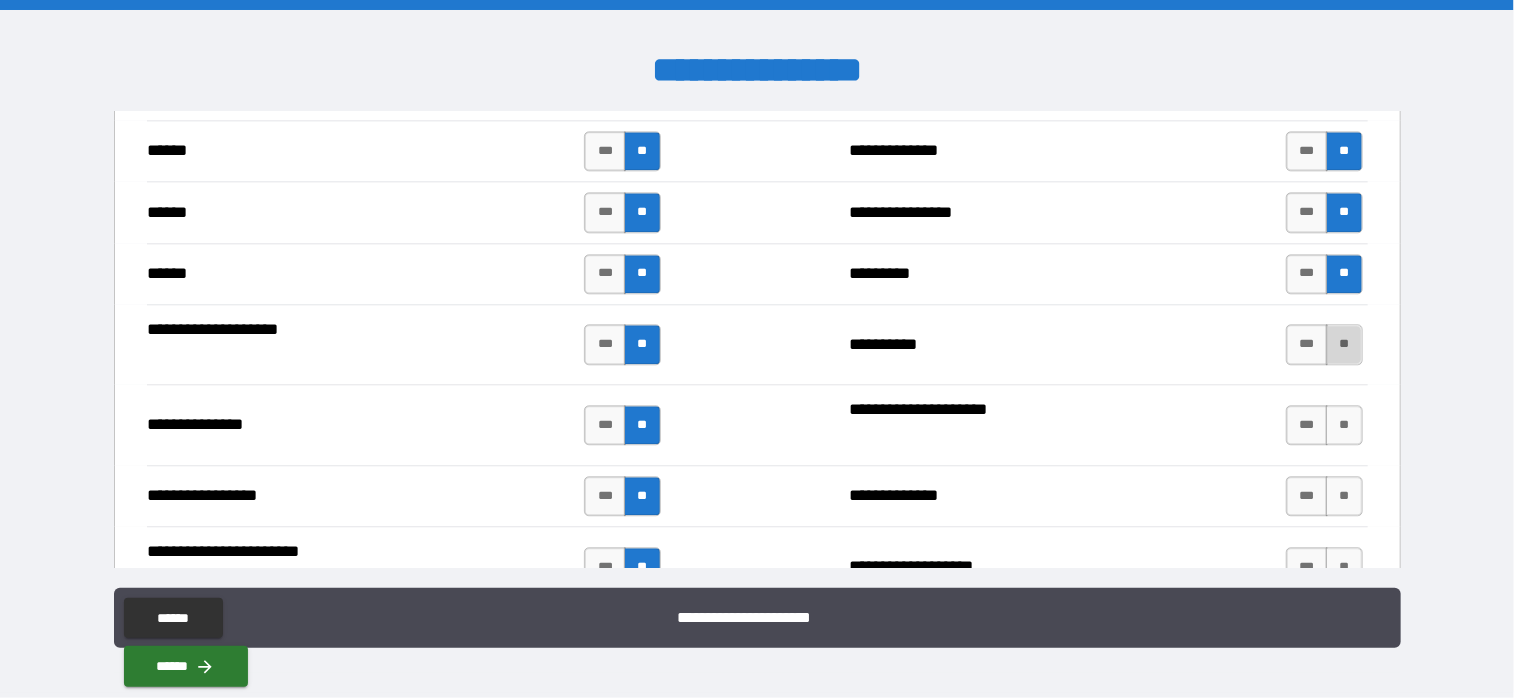 click on "**" at bounding box center [1344, 344] 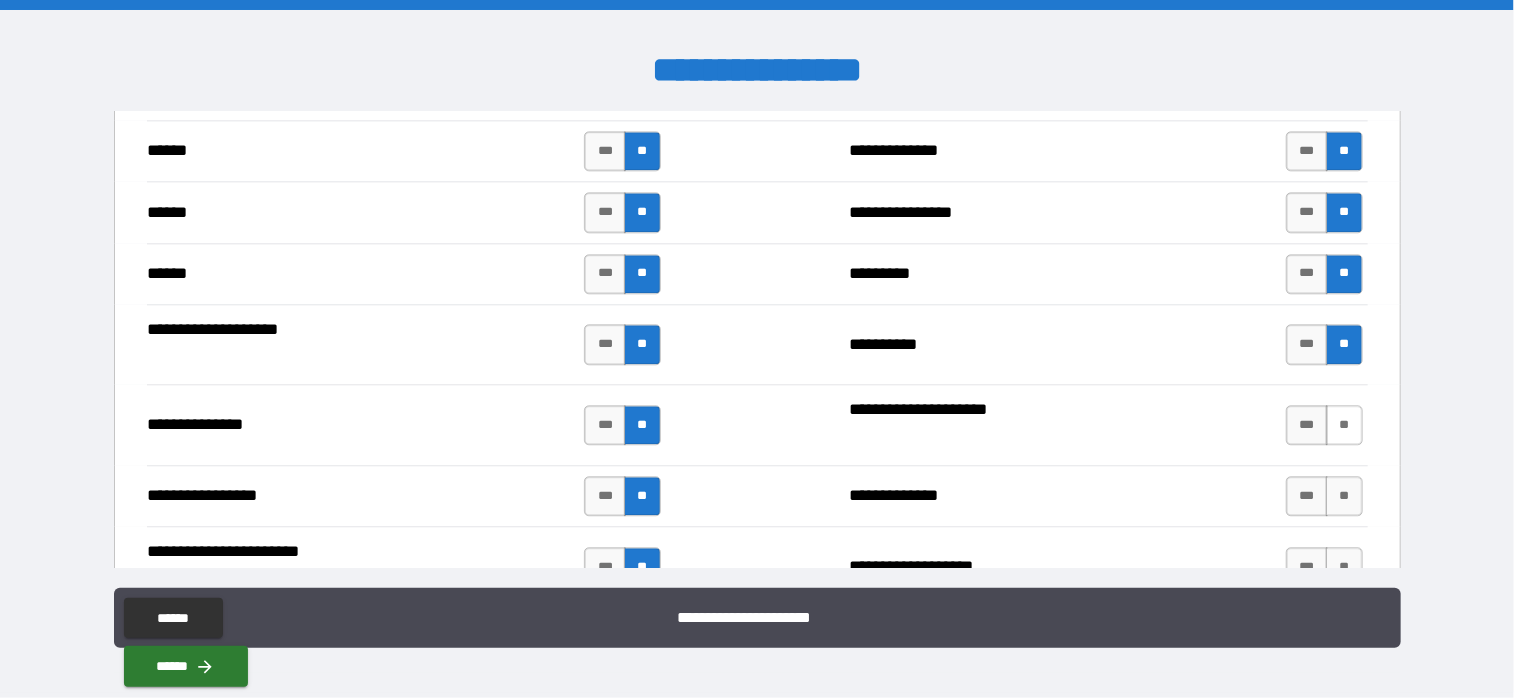 click on "**" at bounding box center [1344, 425] 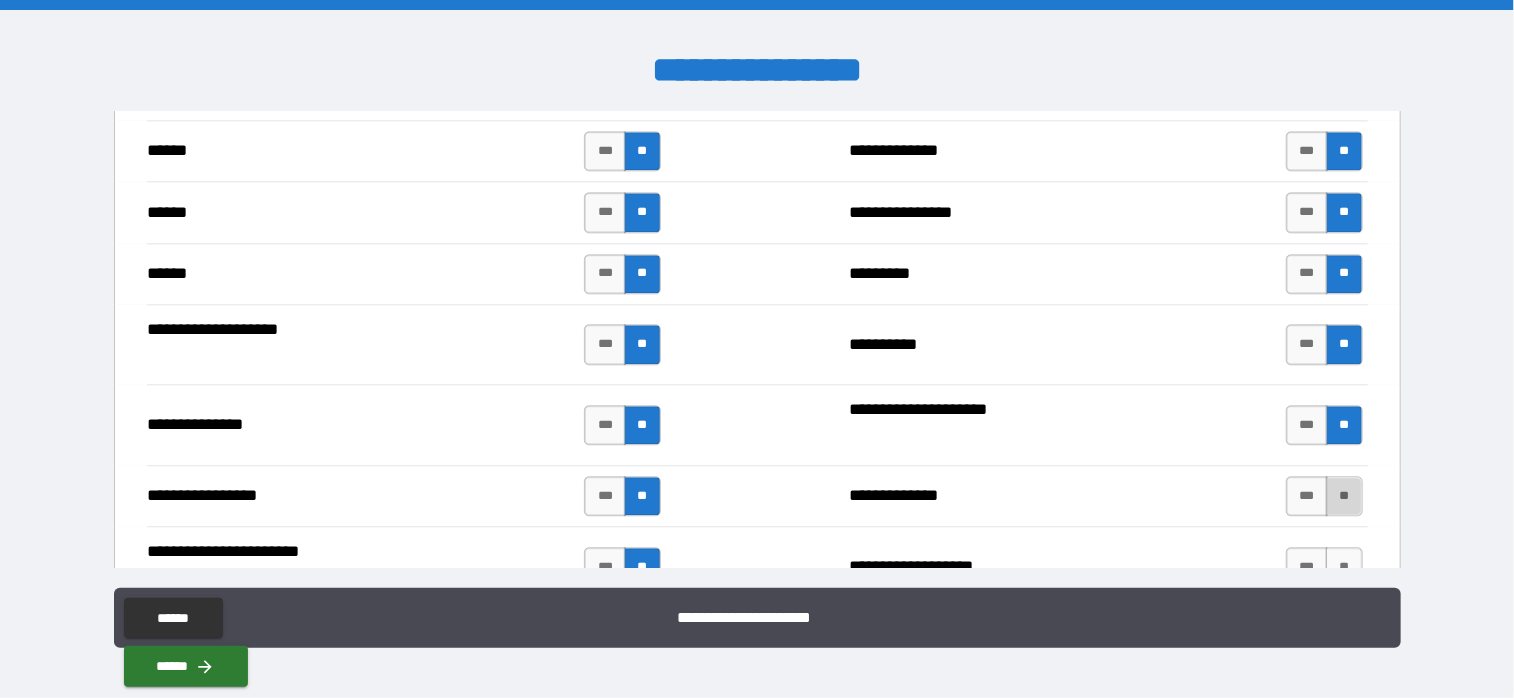 click on "**" at bounding box center (1344, 496) 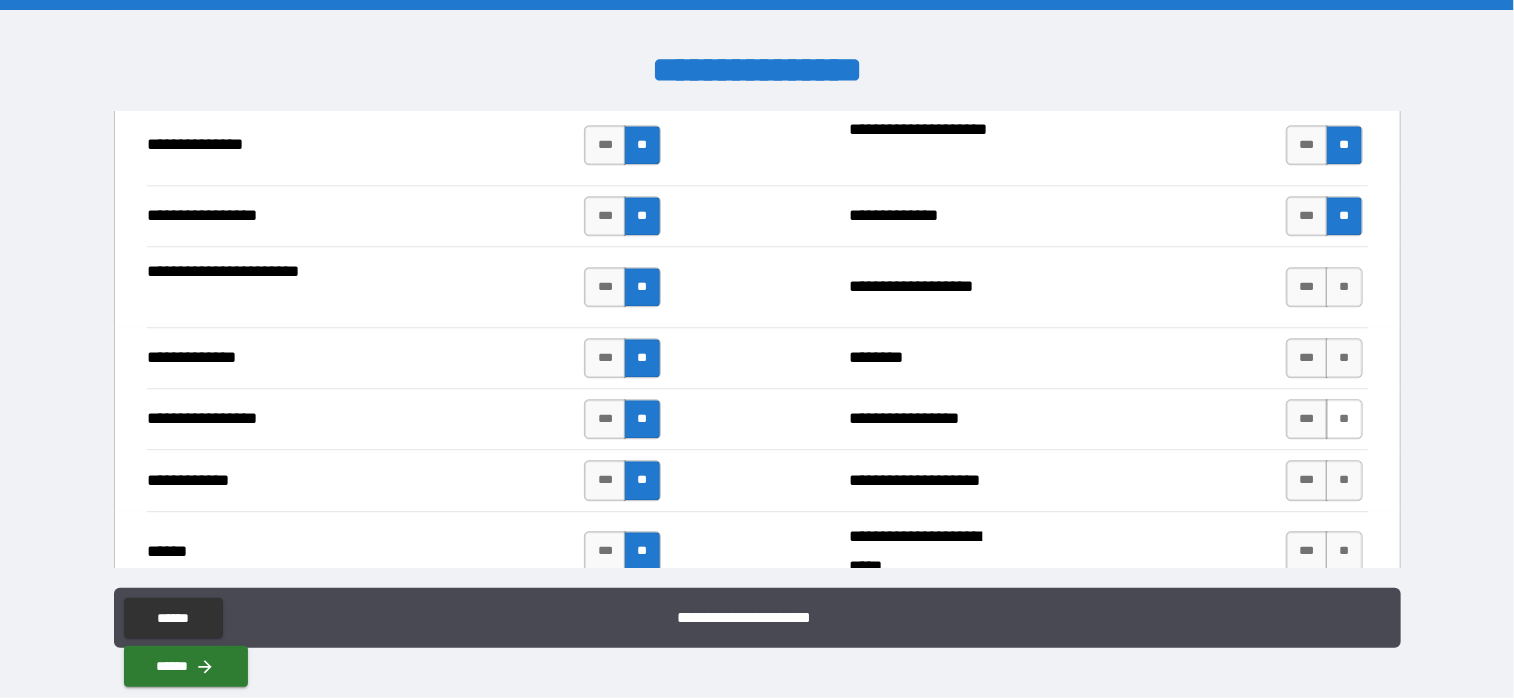 scroll, scrollTop: 2700, scrollLeft: 0, axis: vertical 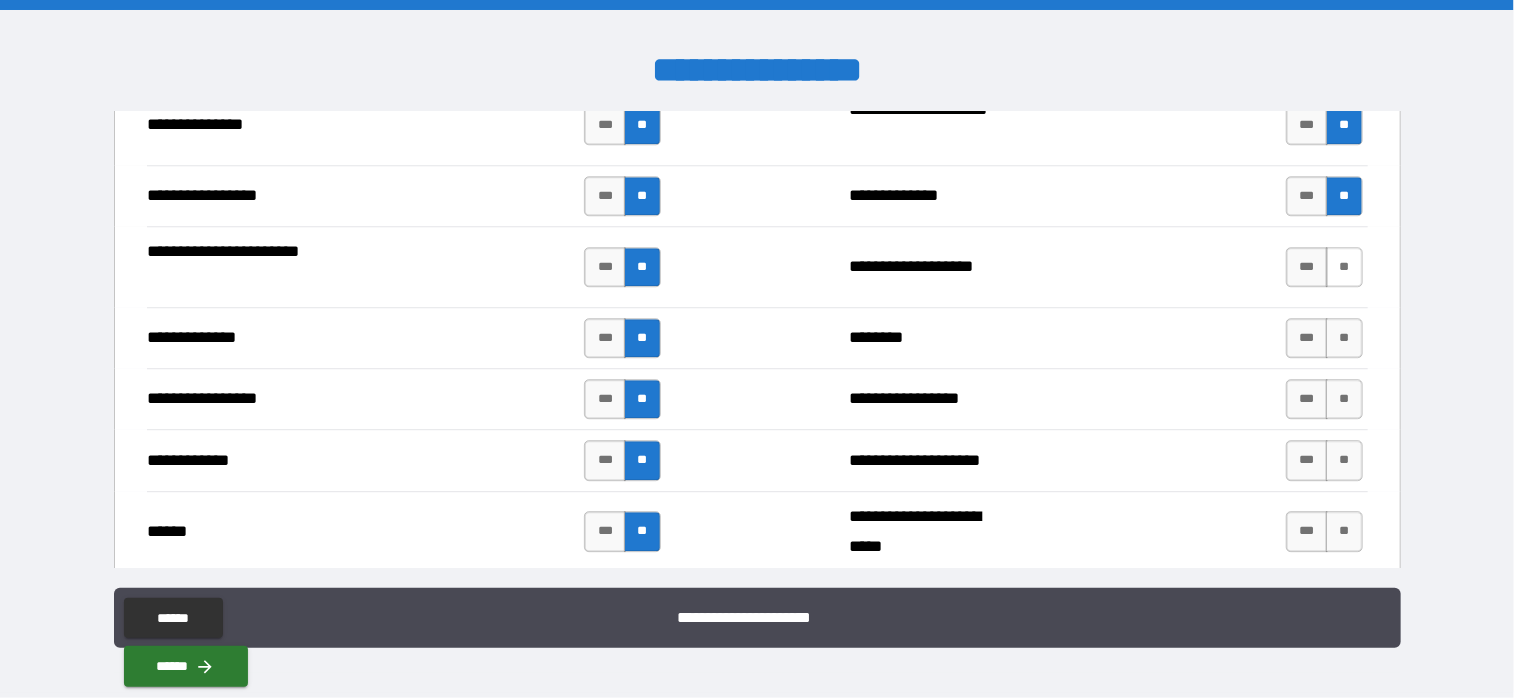 click on "**" at bounding box center (1344, 267) 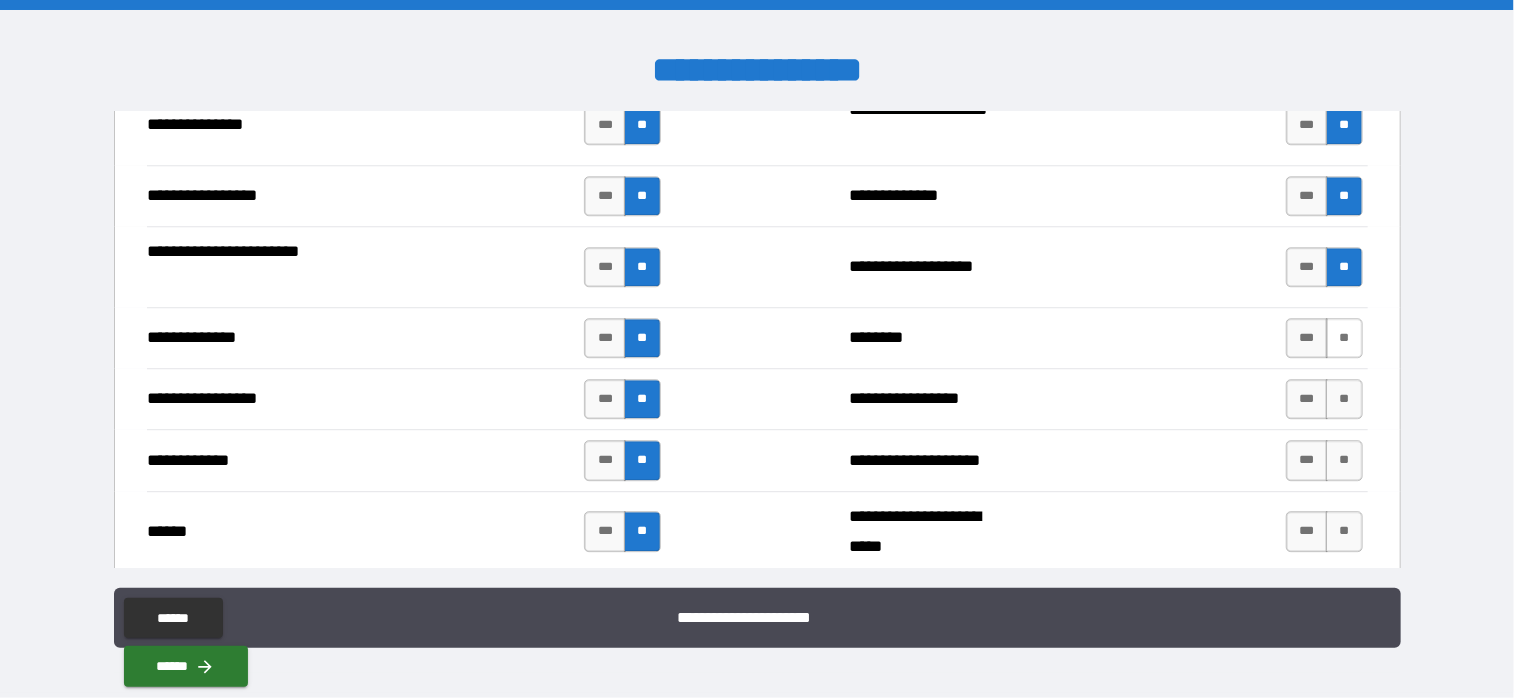 click on "**" at bounding box center [1344, 338] 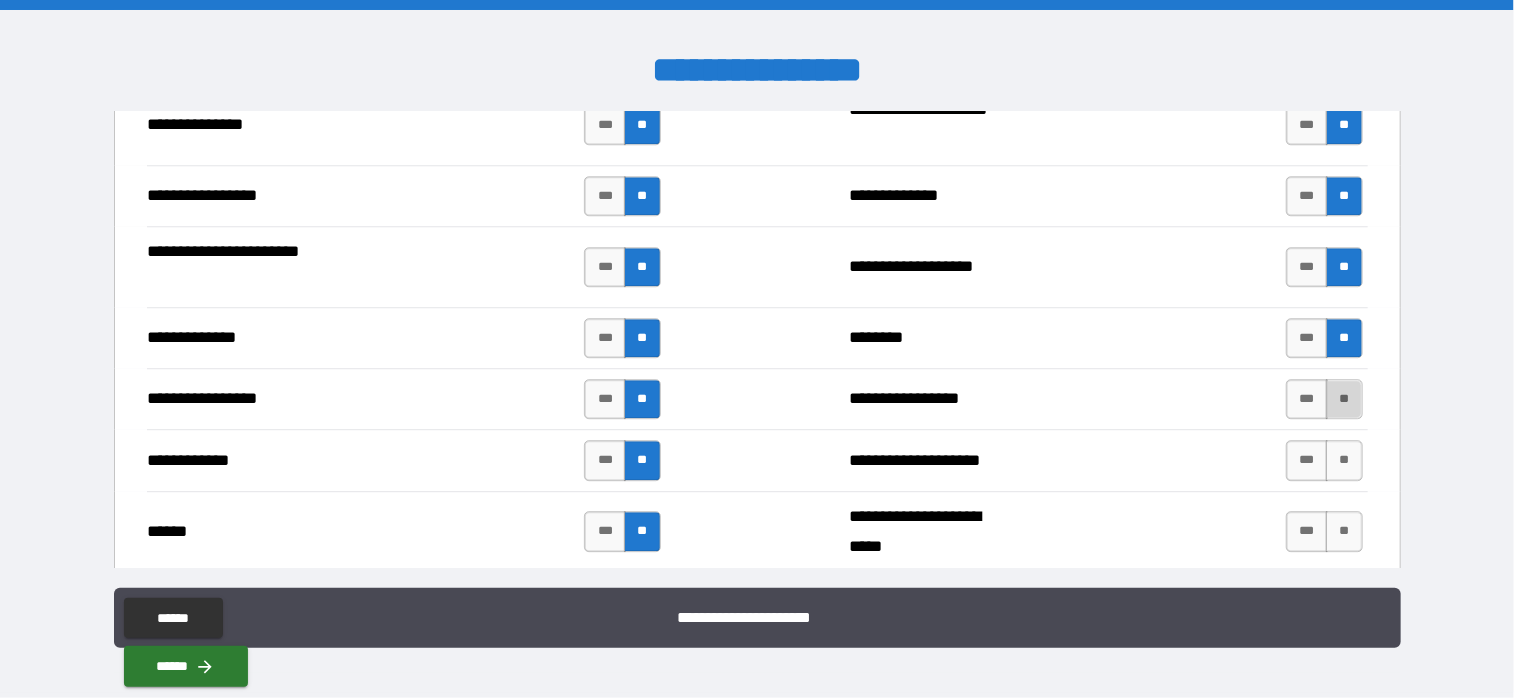 click on "**" at bounding box center (1344, 399) 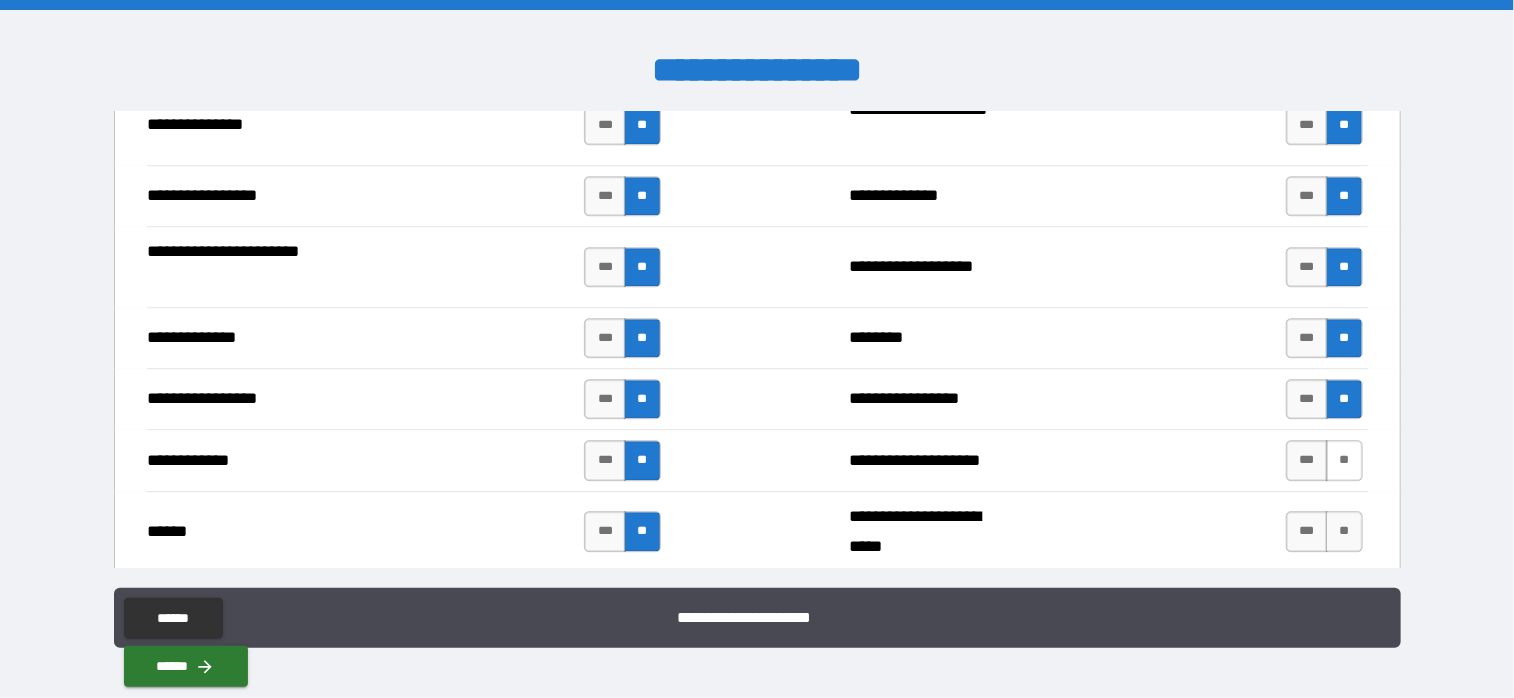 click on "**" at bounding box center (1344, 460) 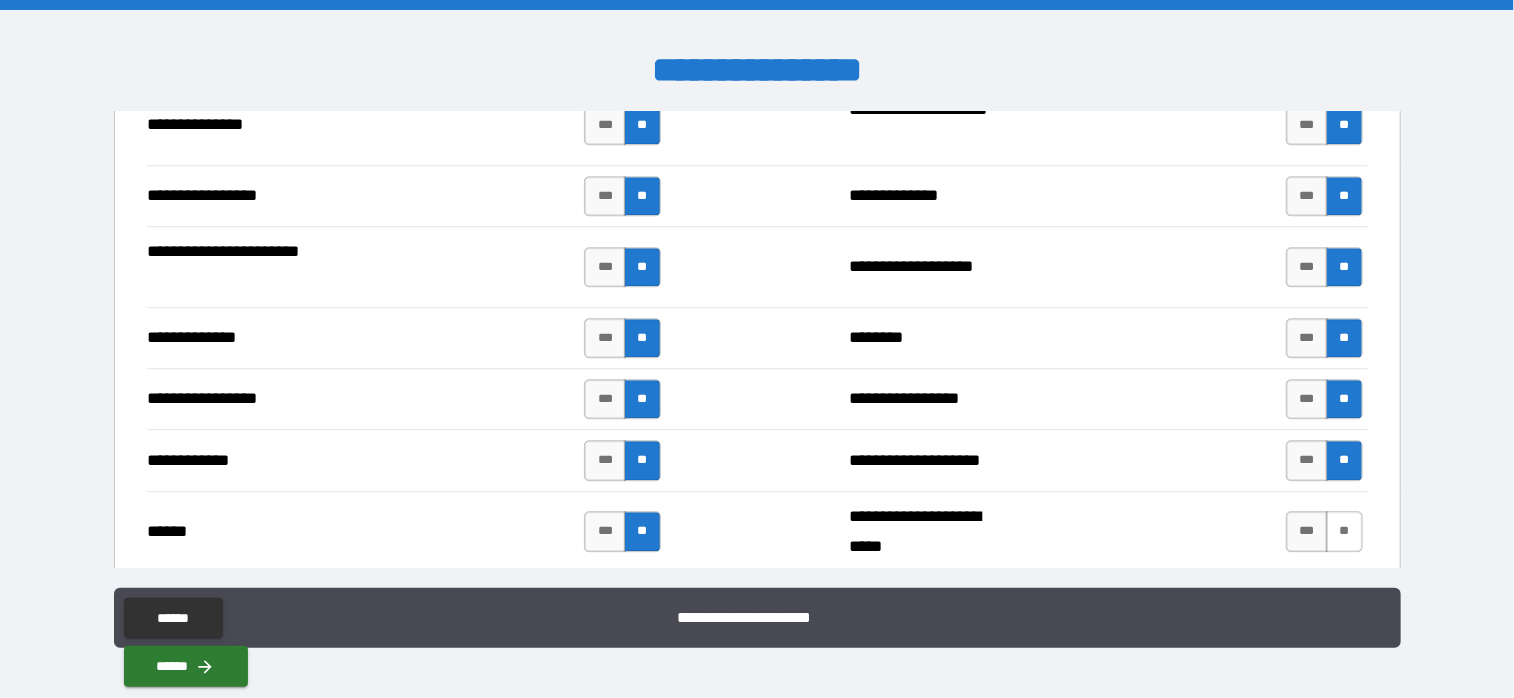 click on "**" at bounding box center [1344, 531] 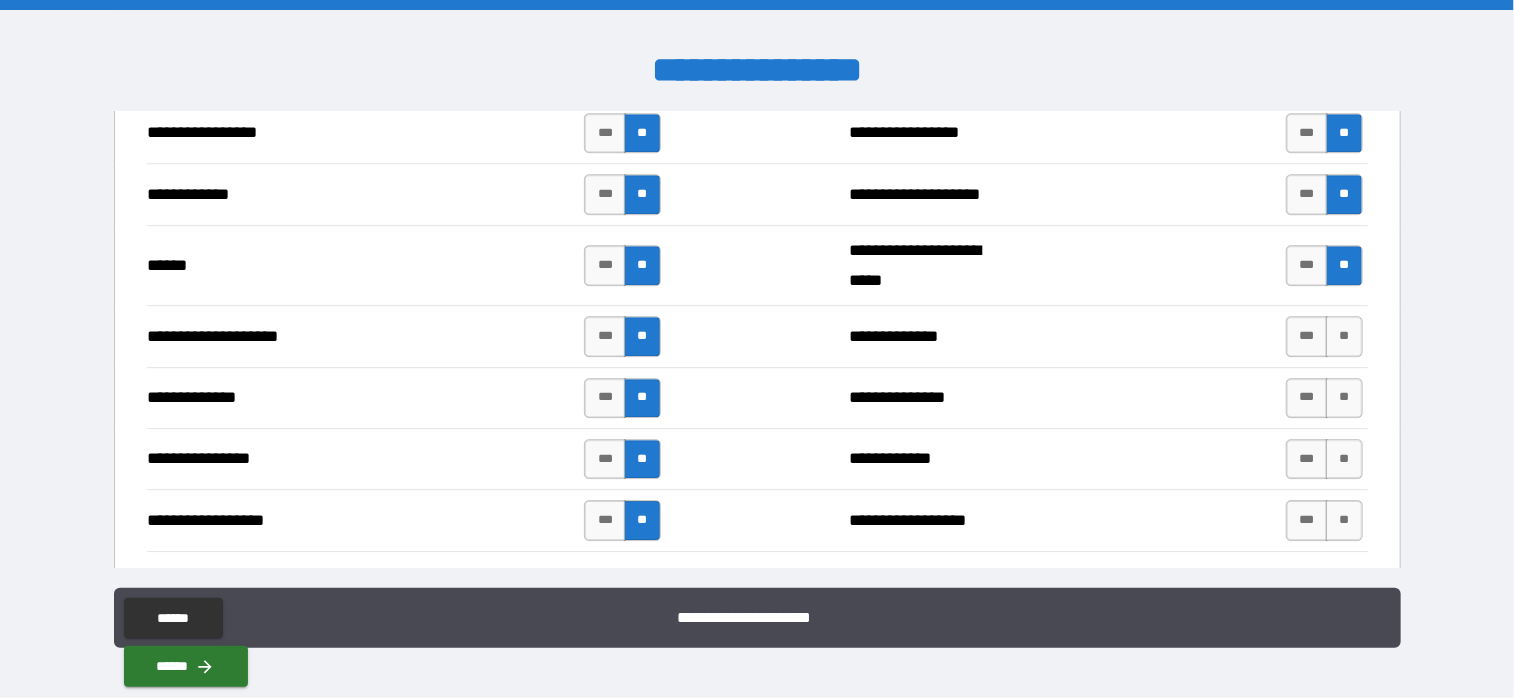 scroll, scrollTop: 3000, scrollLeft: 0, axis: vertical 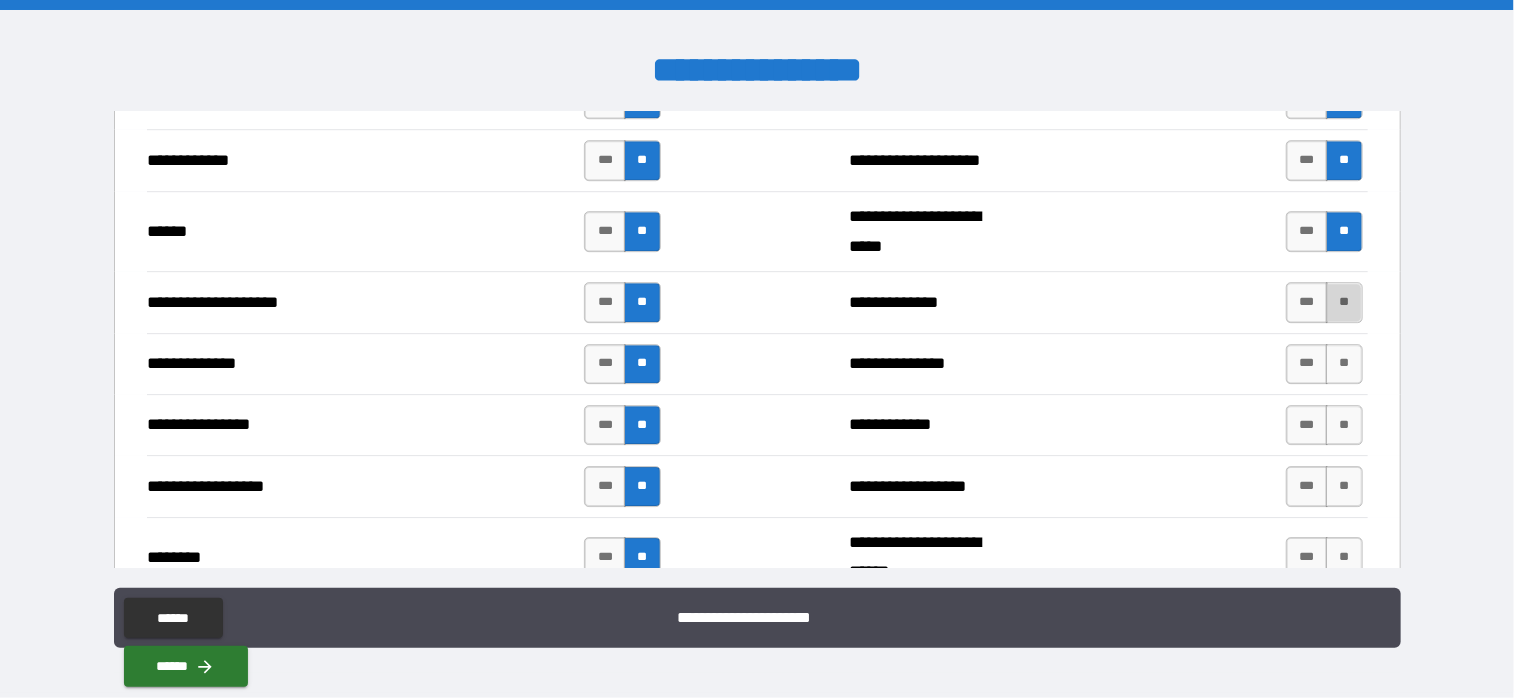 click on "**" at bounding box center [1344, 302] 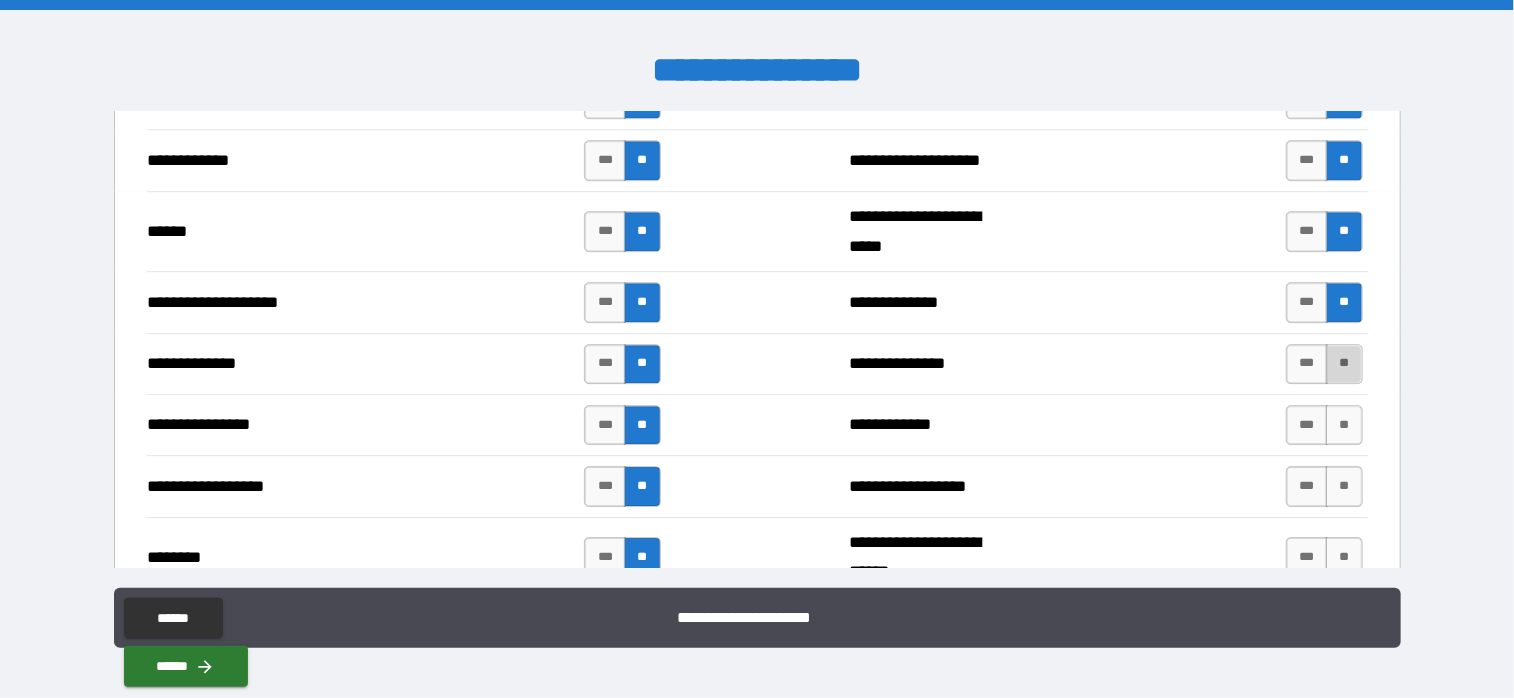 click on "**" at bounding box center [1344, 364] 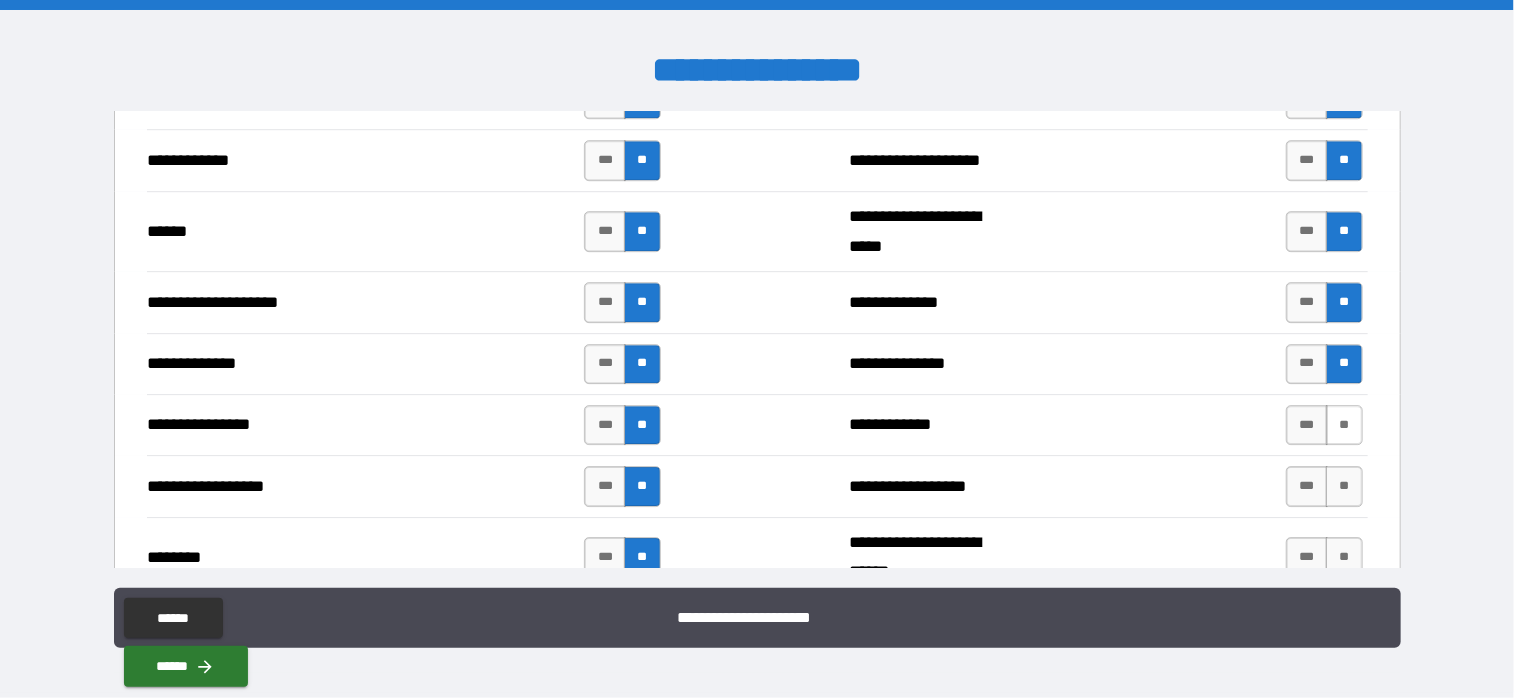 drag, startPoint x: 1330, startPoint y: 411, endPoint x: 1328, endPoint y: 421, distance: 10.198039 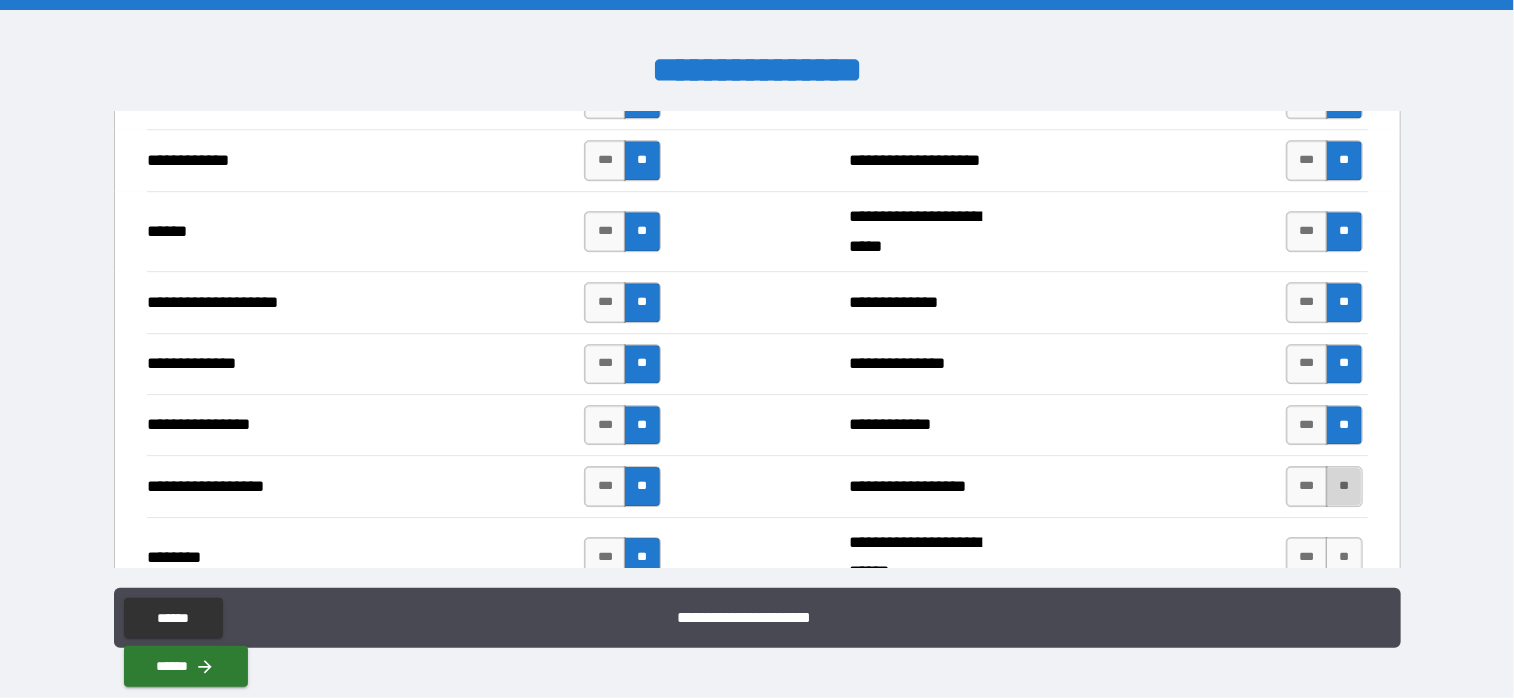 click on "**" at bounding box center [1344, 486] 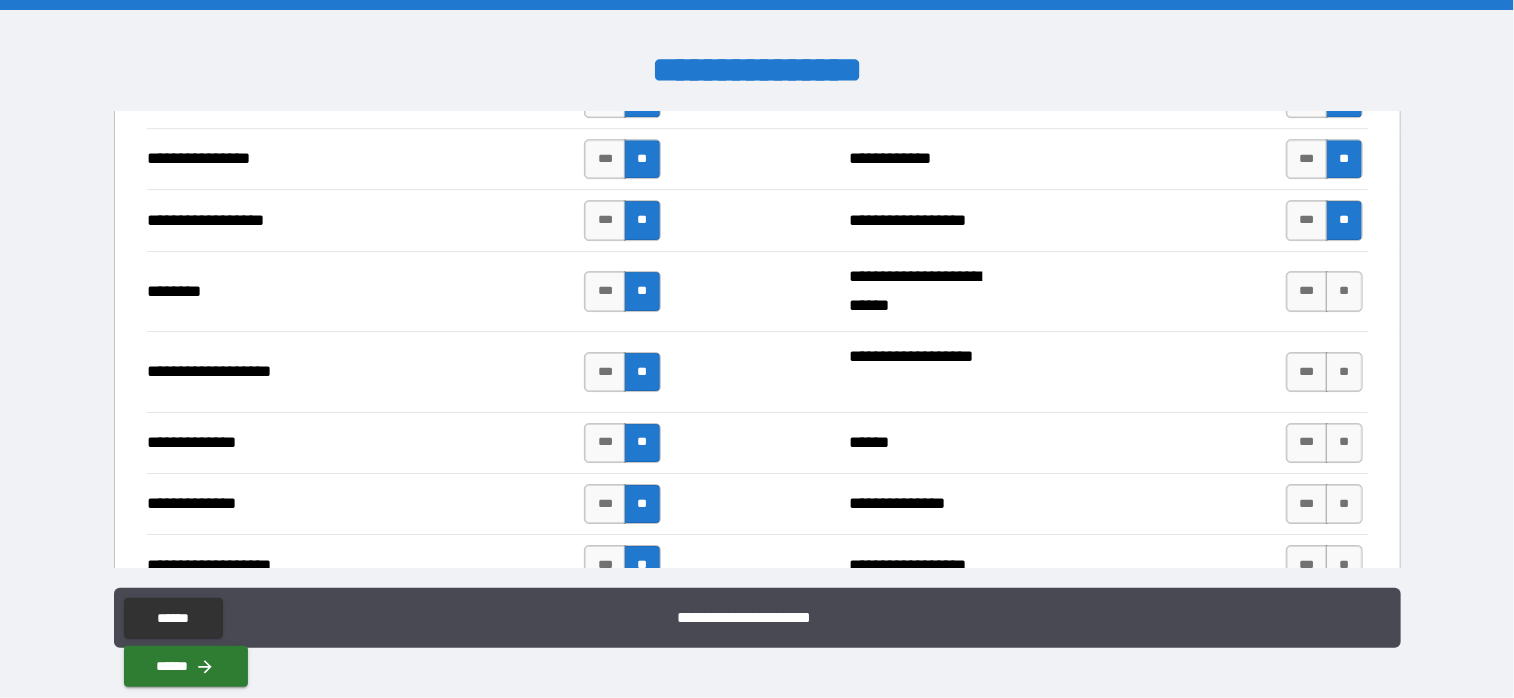 scroll, scrollTop: 3300, scrollLeft: 0, axis: vertical 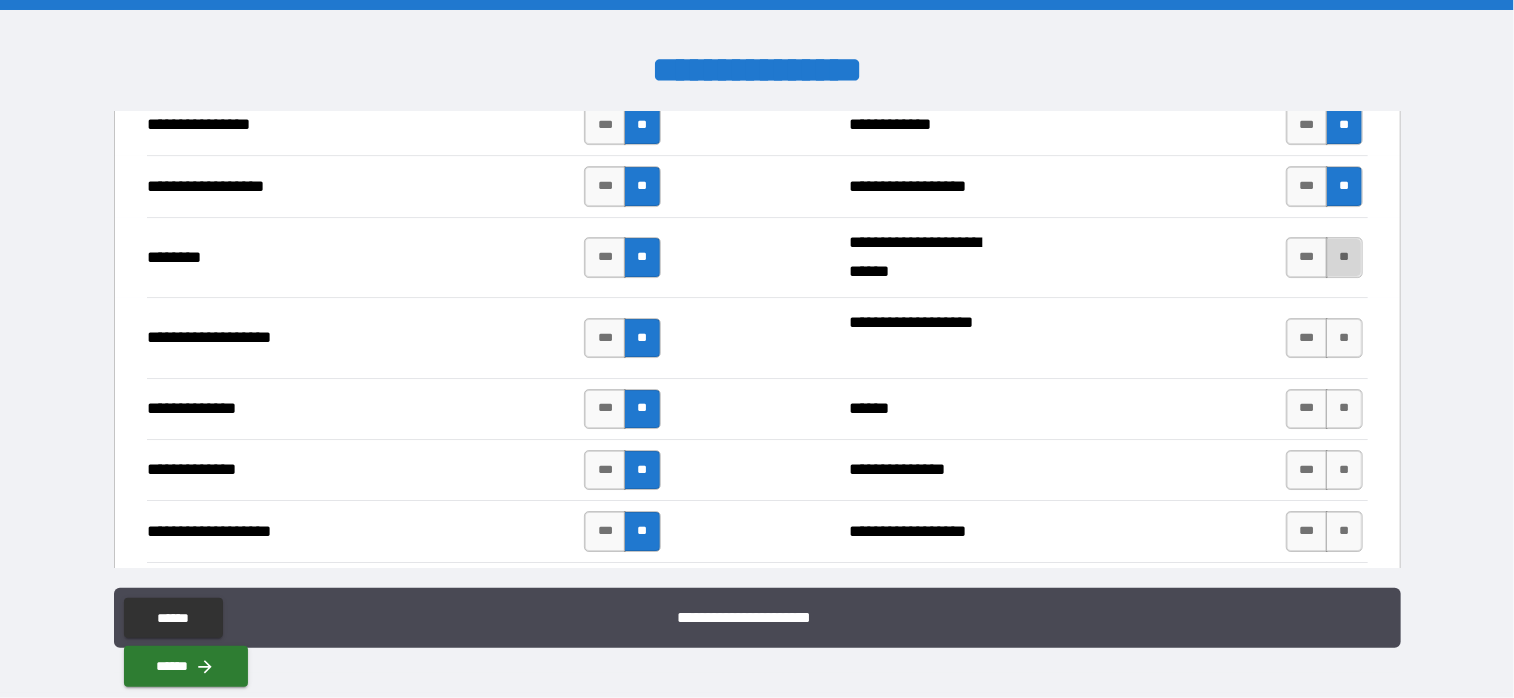 click on "**" at bounding box center [1344, 257] 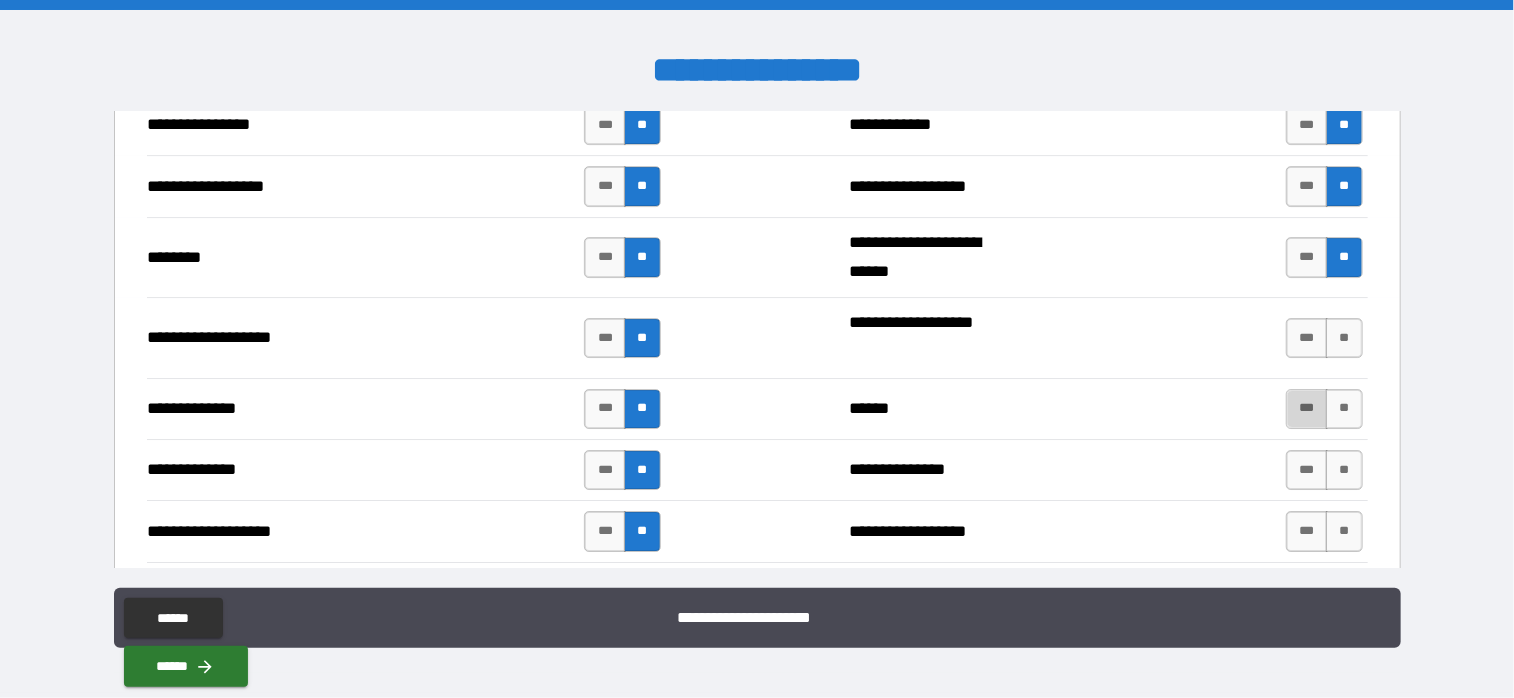click on "***" at bounding box center (1307, 409) 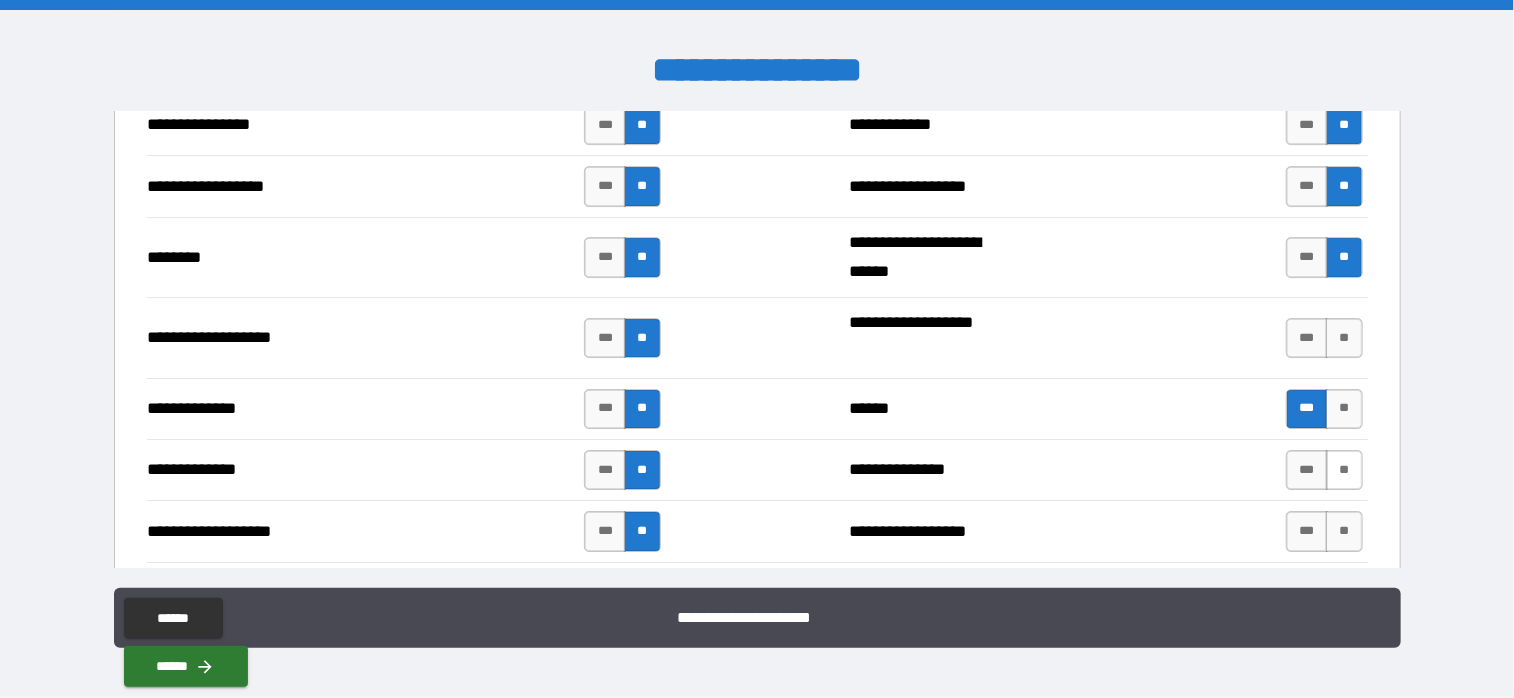 click on "**" at bounding box center (1344, 470) 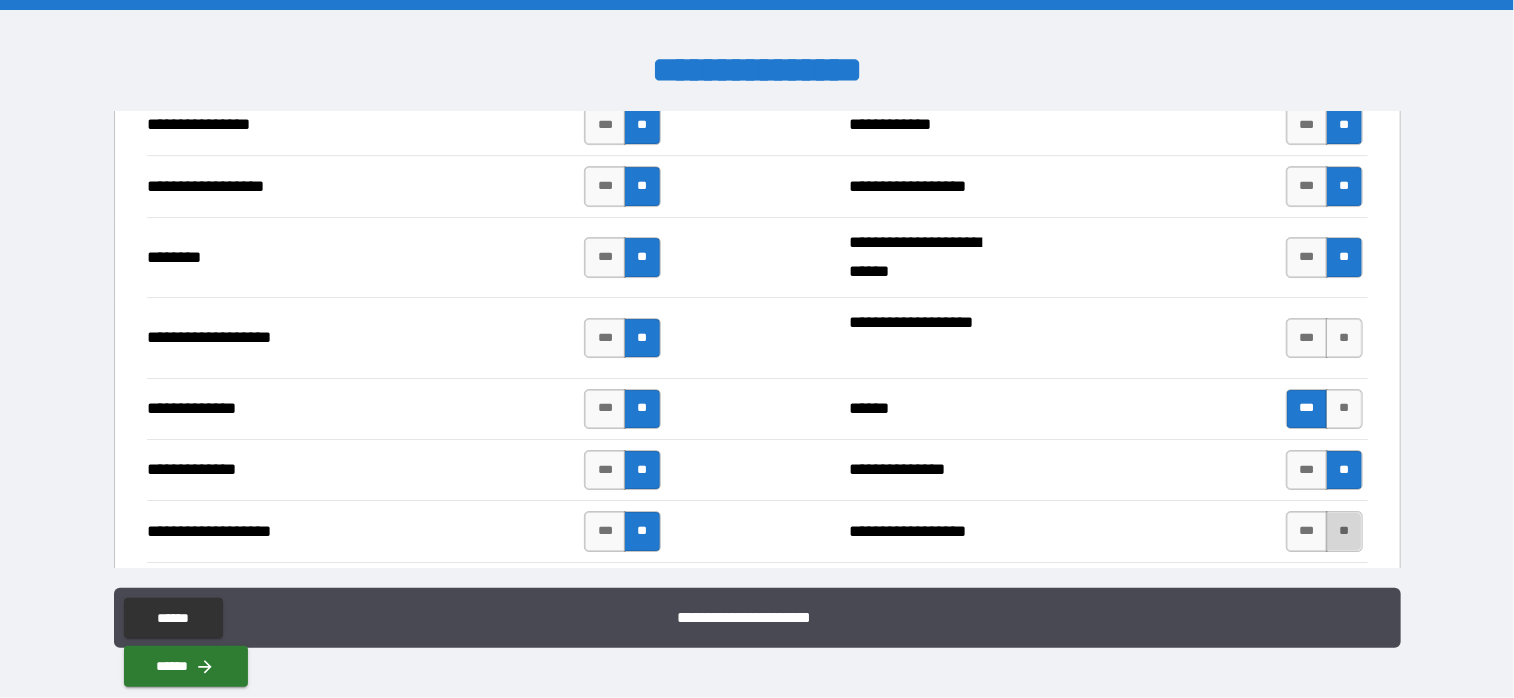 click on "**" at bounding box center [1344, 531] 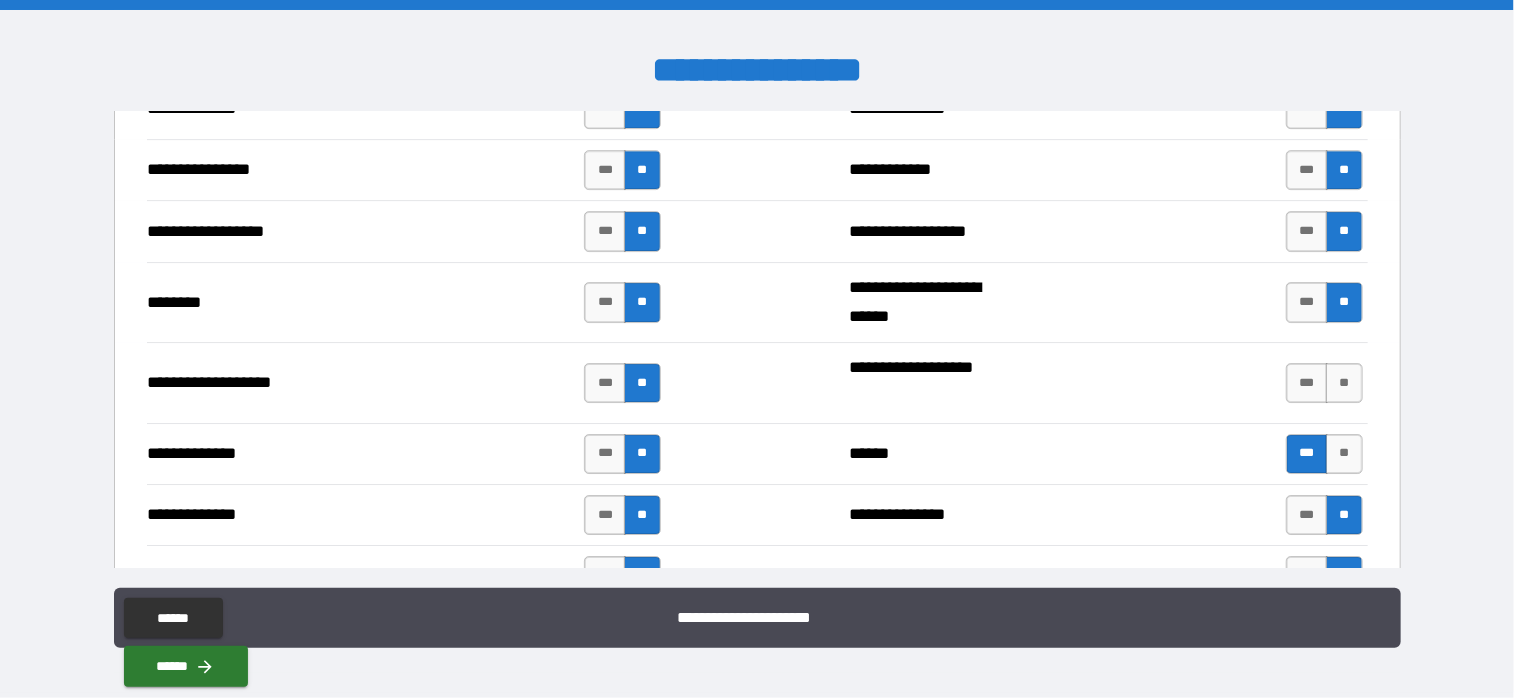 scroll, scrollTop: 3300, scrollLeft: 0, axis: vertical 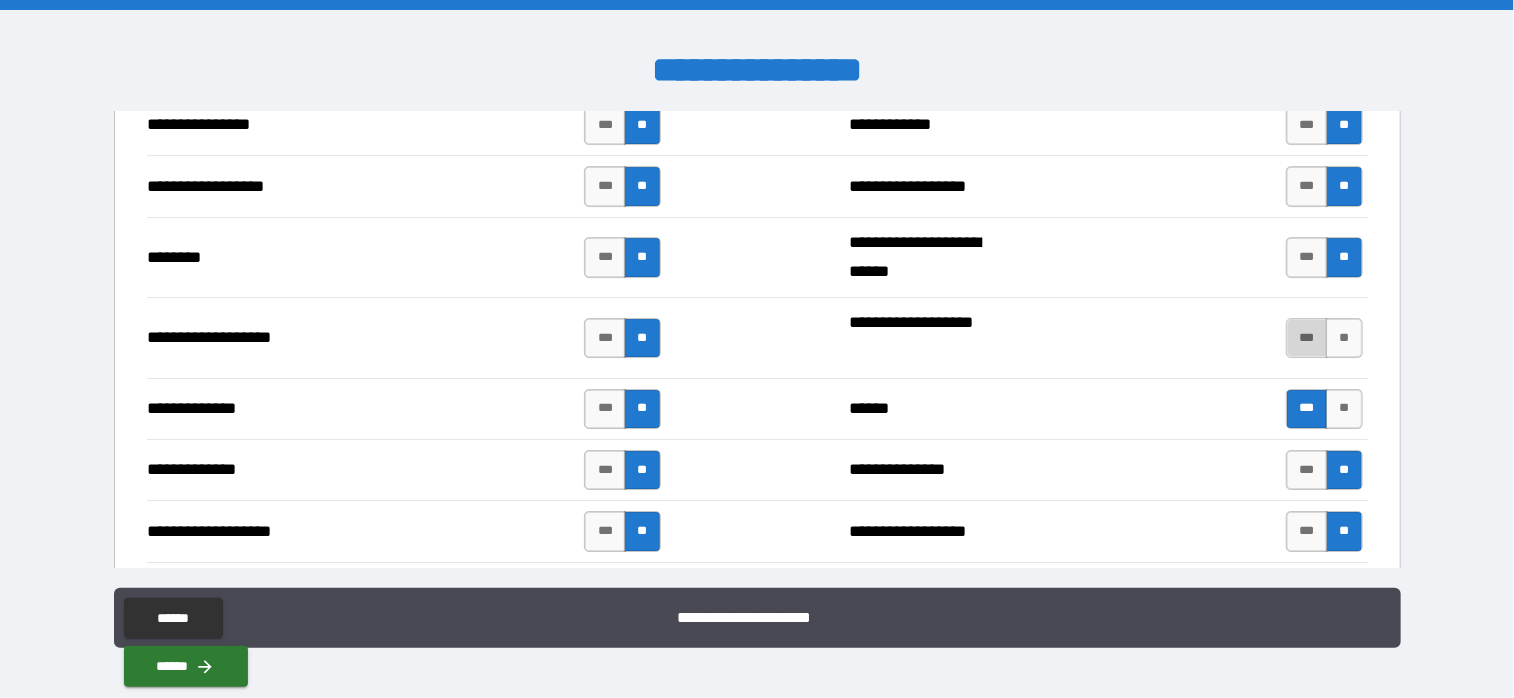 click on "***" at bounding box center (1307, 338) 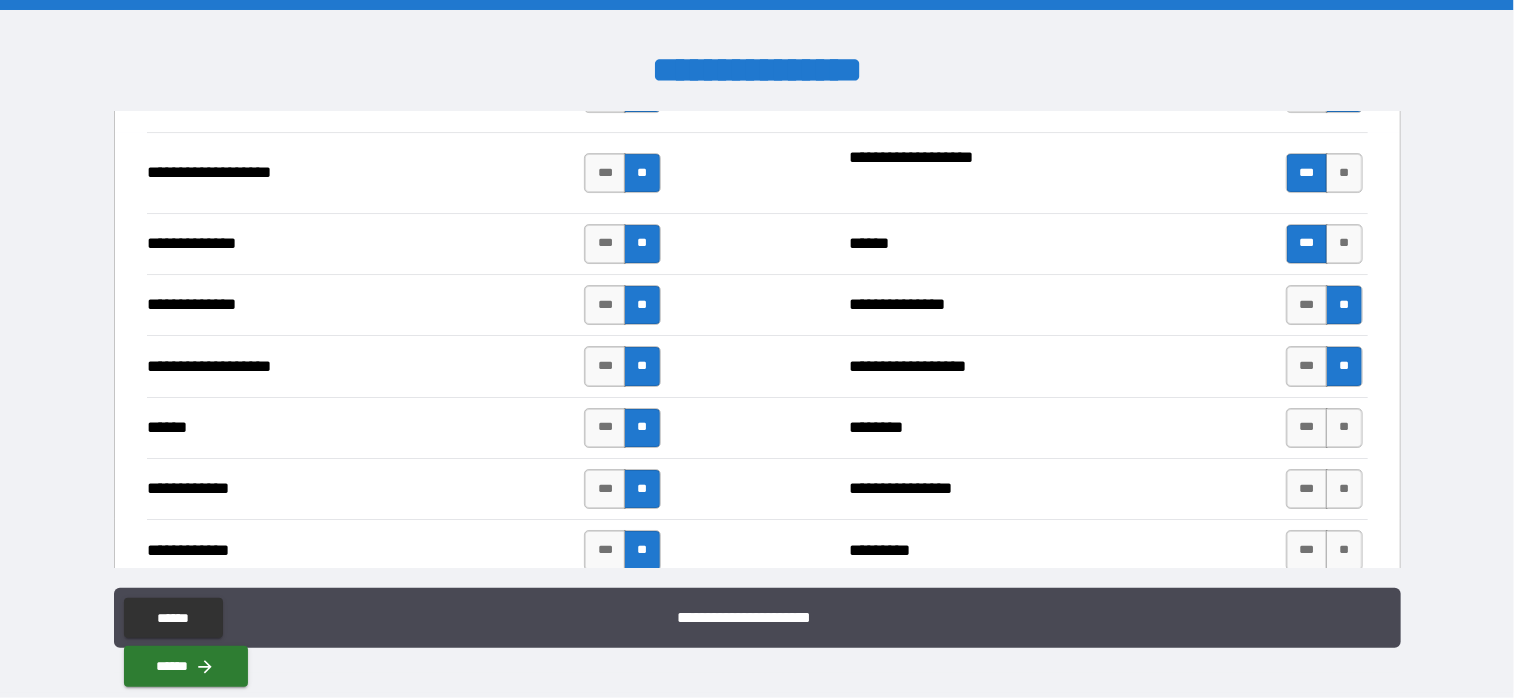 scroll, scrollTop: 3500, scrollLeft: 0, axis: vertical 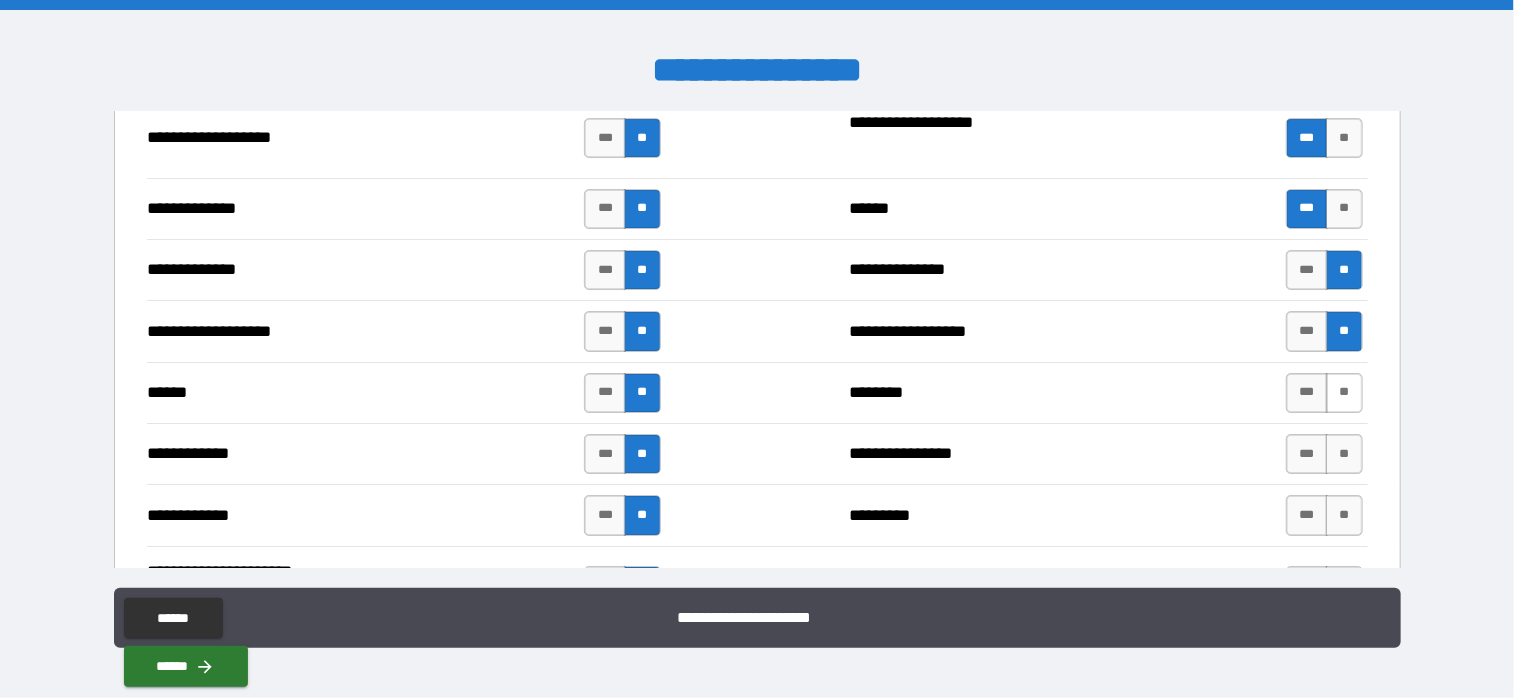 click on "**" at bounding box center [1344, 393] 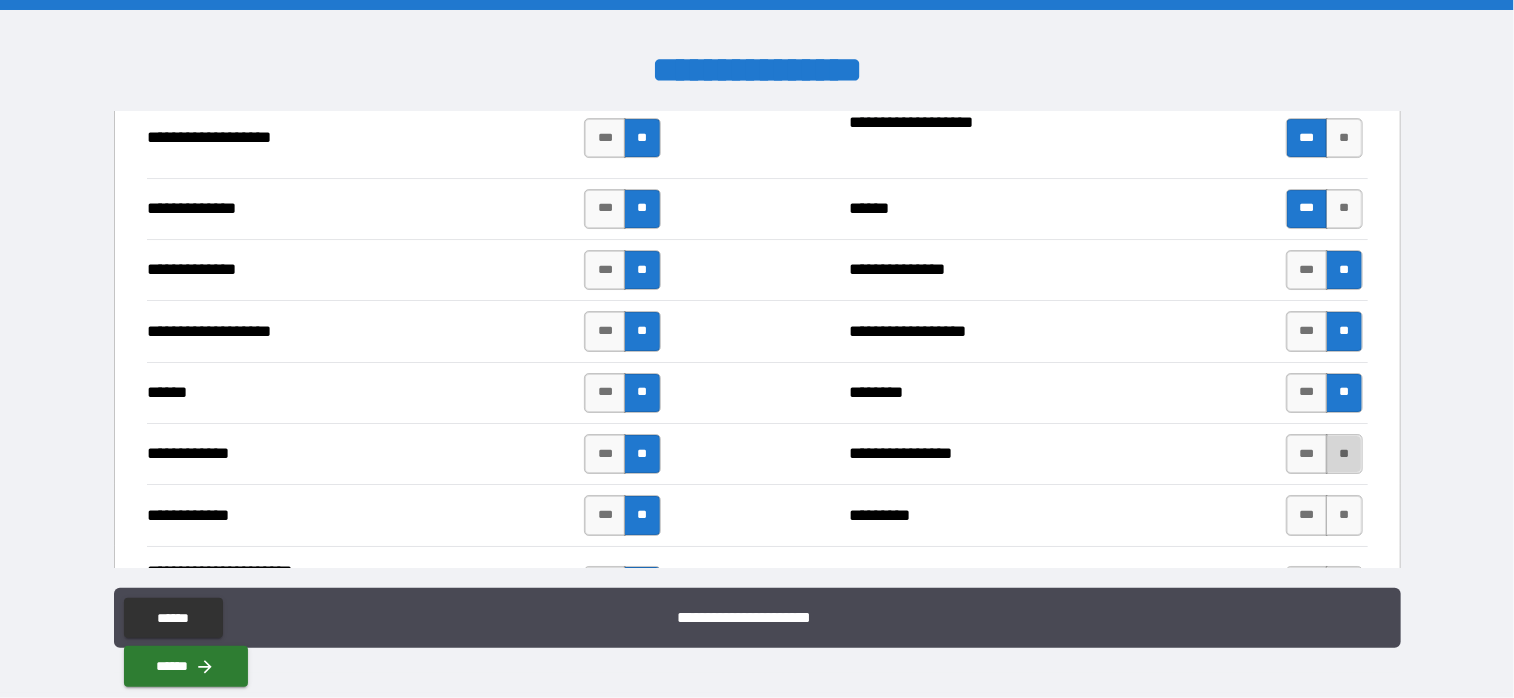 click on "**" at bounding box center (1344, 454) 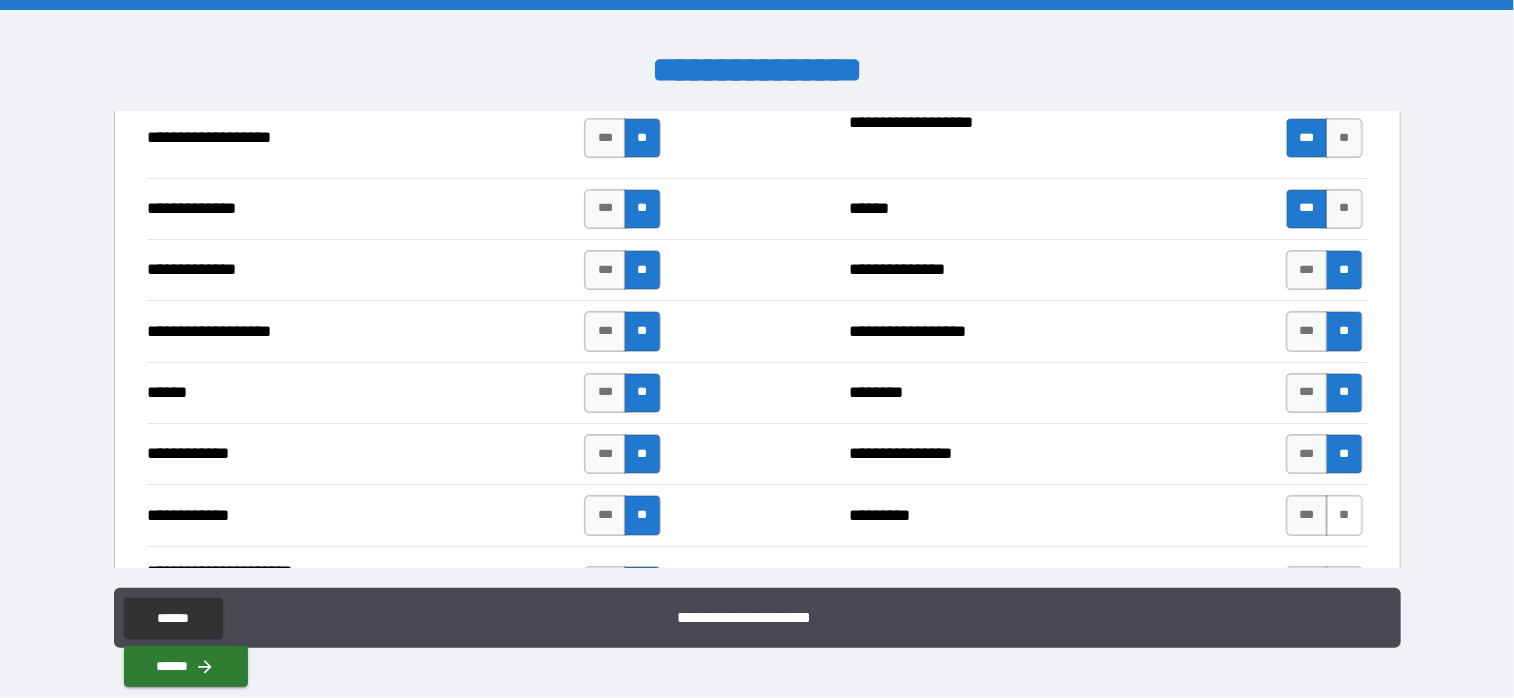 drag, startPoint x: 1335, startPoint y: 501, endPoint x: 1332, endPoint y: 487, distance: 14.3178215 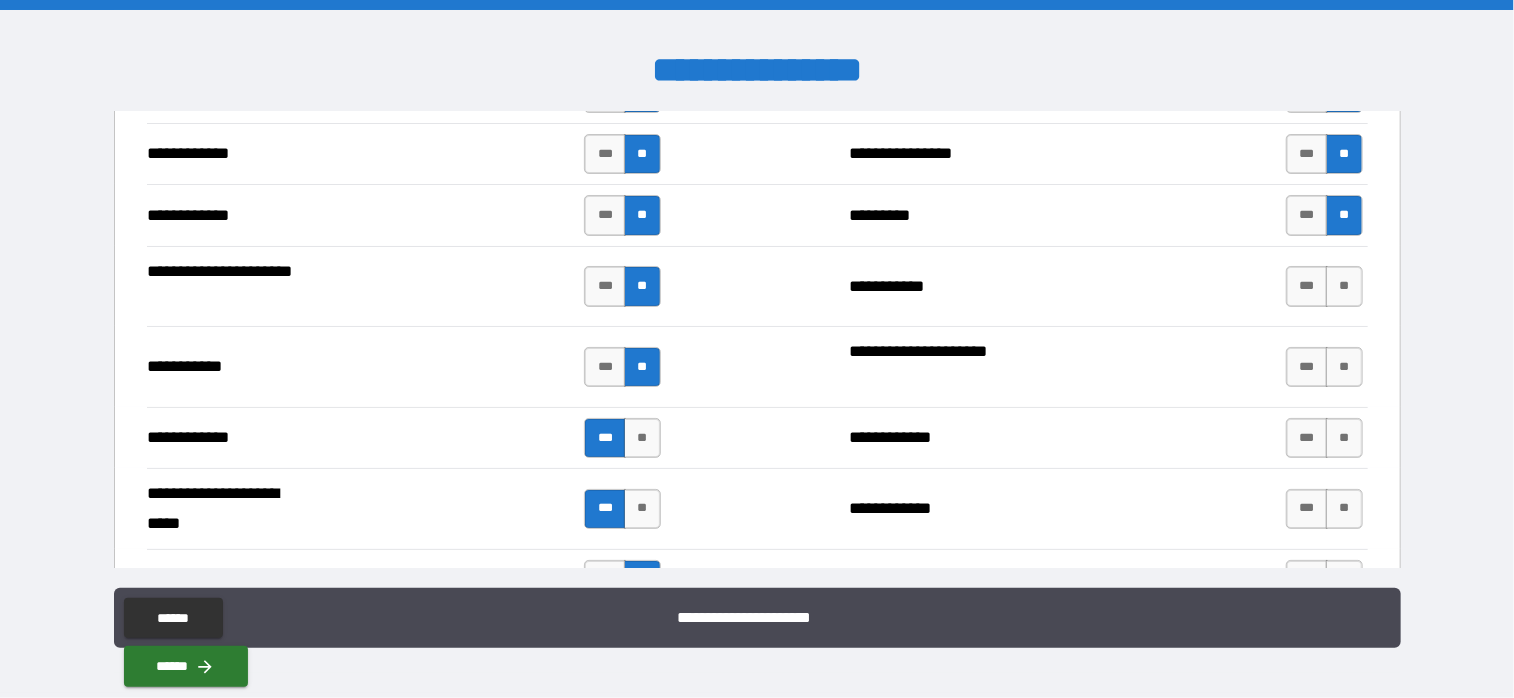 scroll, scrollTop: 3900, scrollLeft: 0, axis: vertical 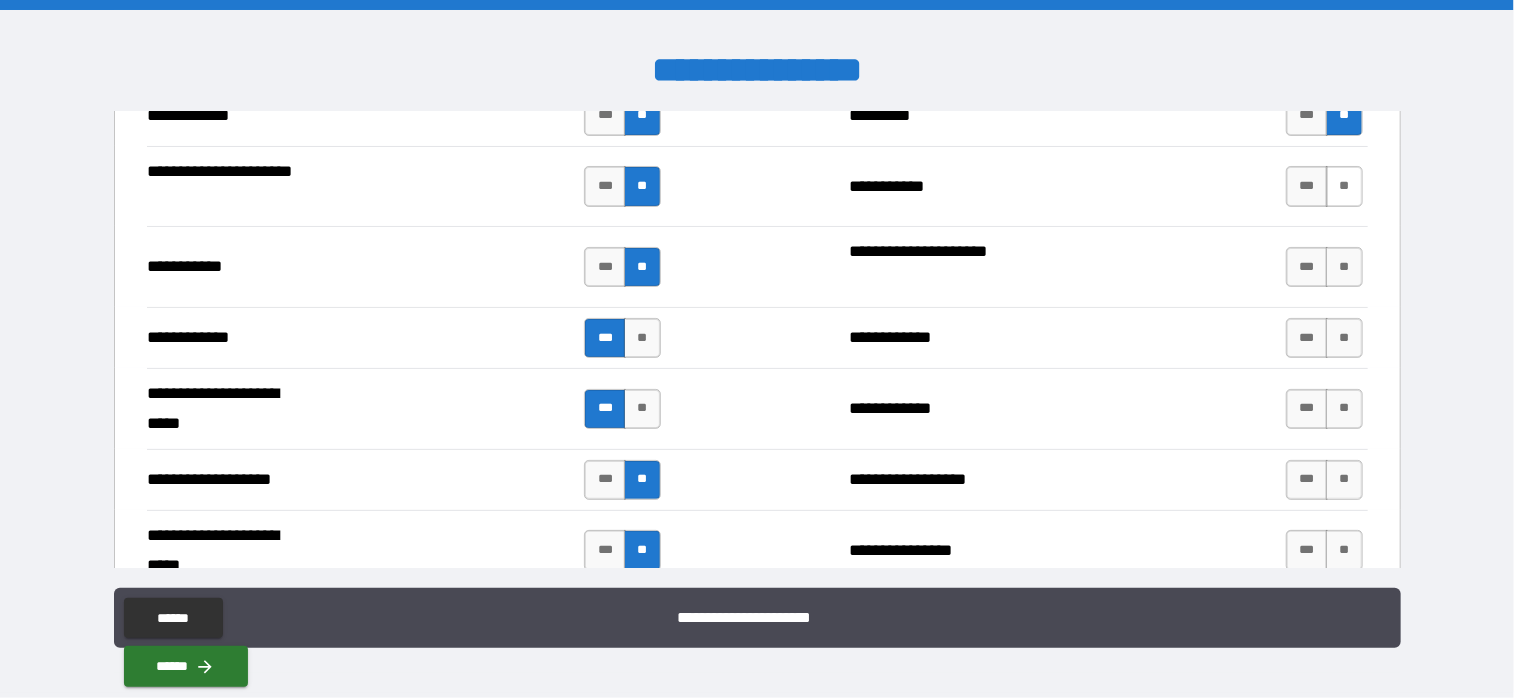 click on "**" at bounding box center (1344, 186) 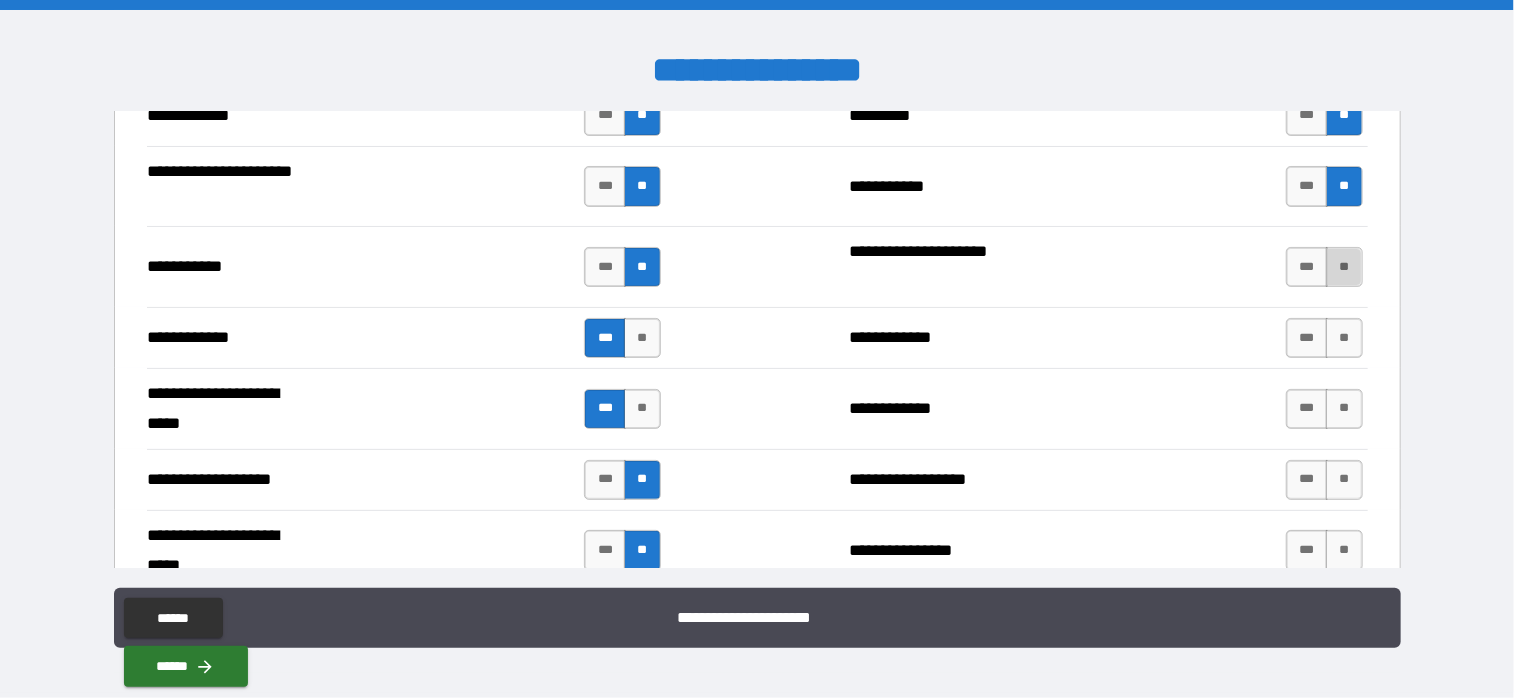 click on "**" at bounding box center (1344, 267) 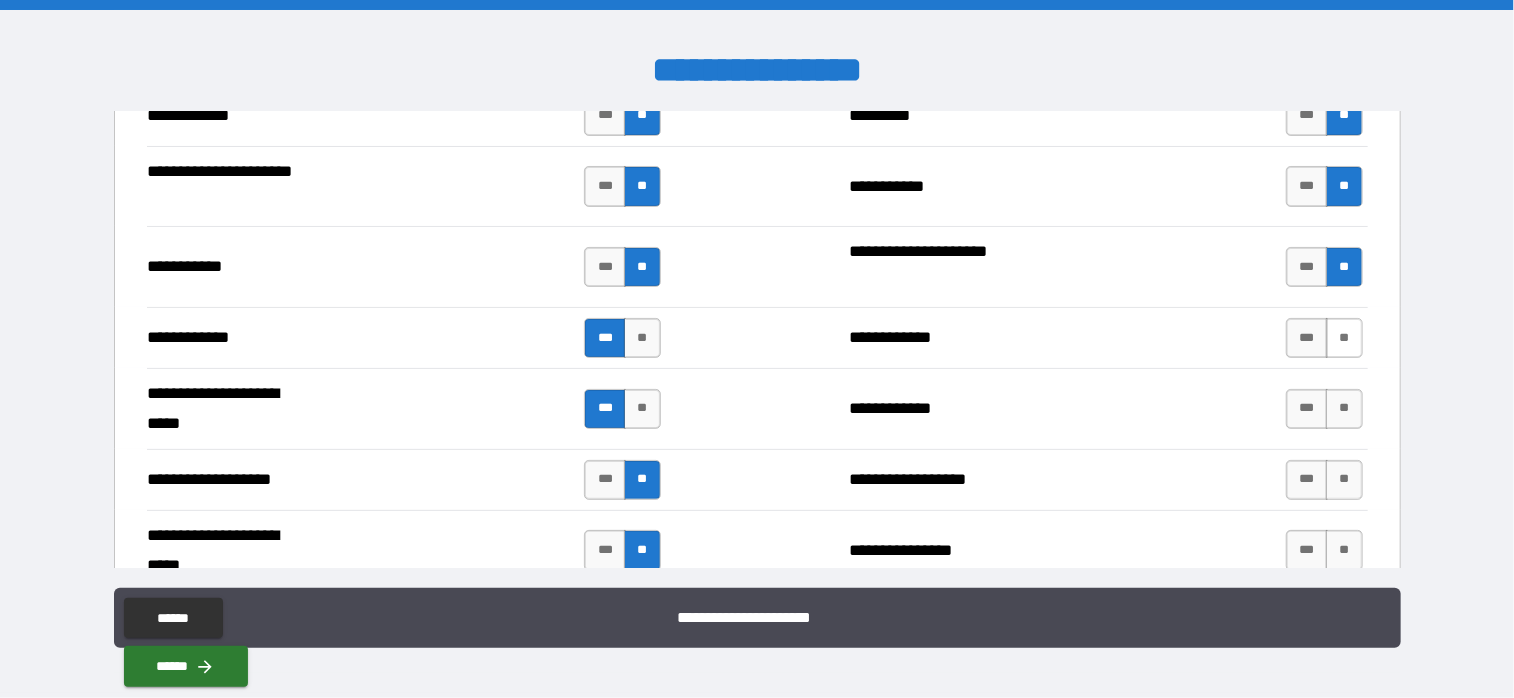 click on "**" at bounding box center (1344, 338) 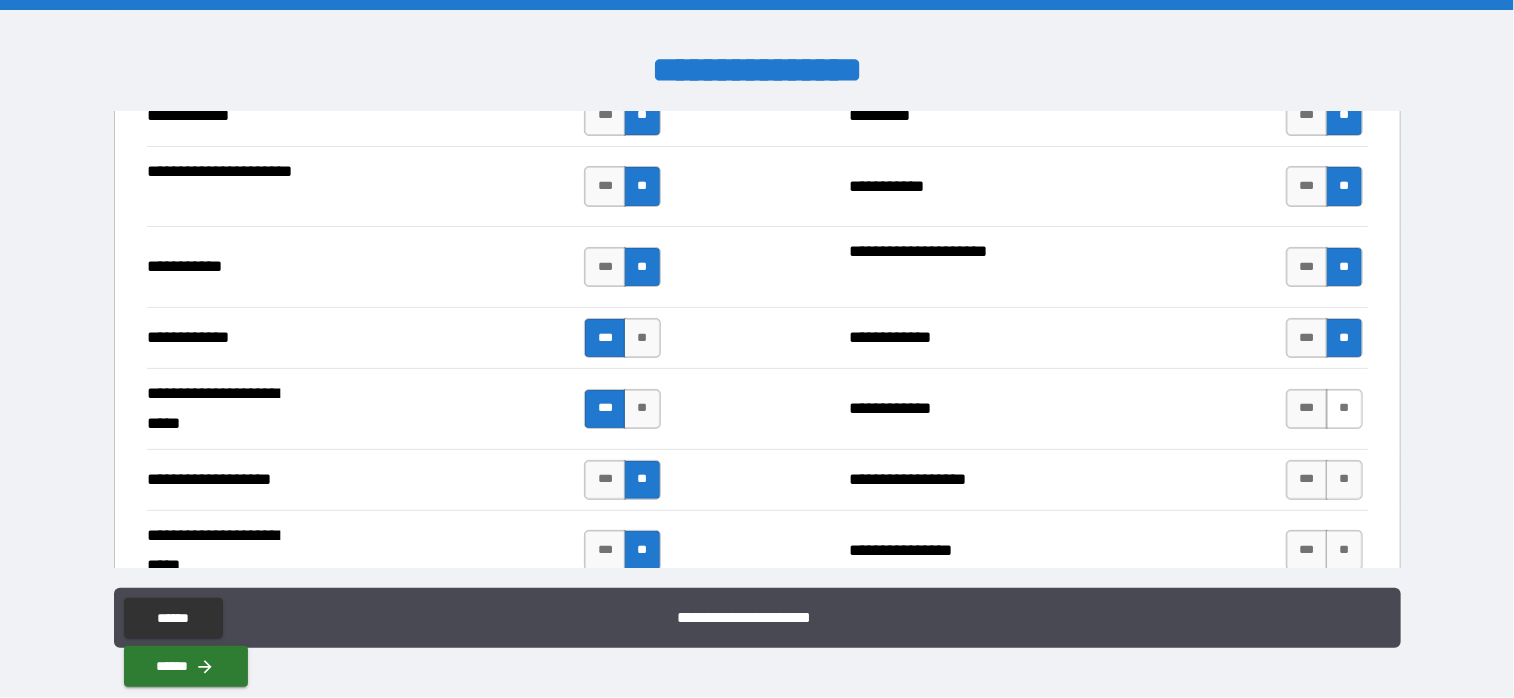 click on "**" at bounding box center [1344, 409] 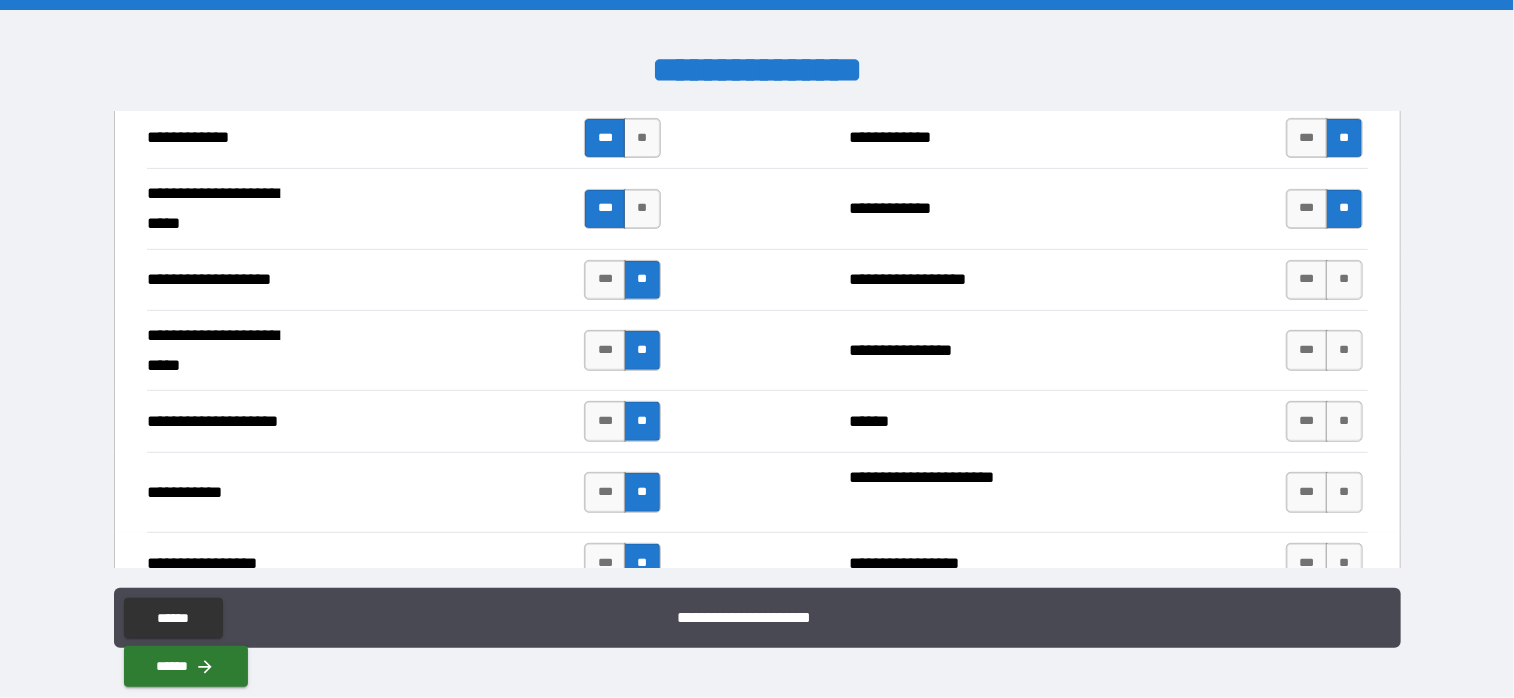 scroll, scrollTop: 4200, scrollLeft: 0, axis: vertical 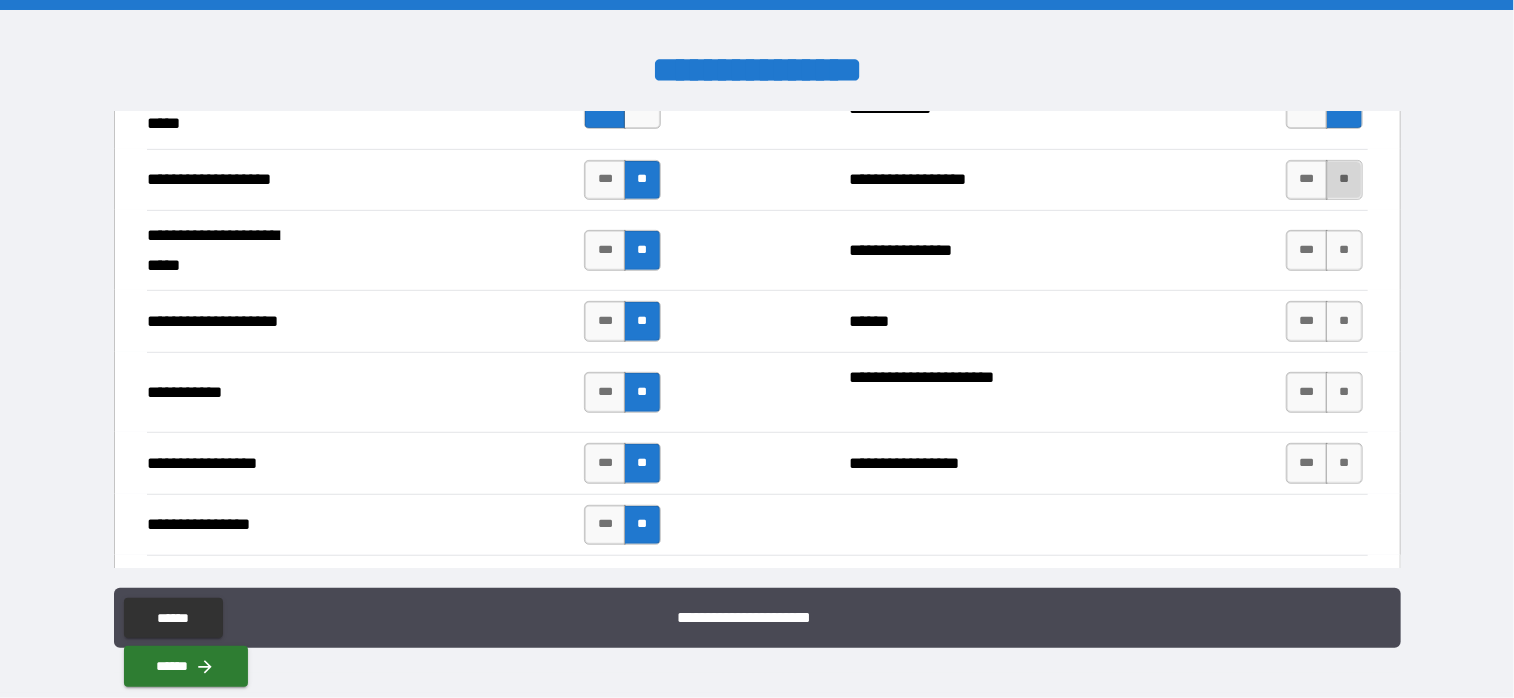 click on "**" at bounding box center [1344, 180] 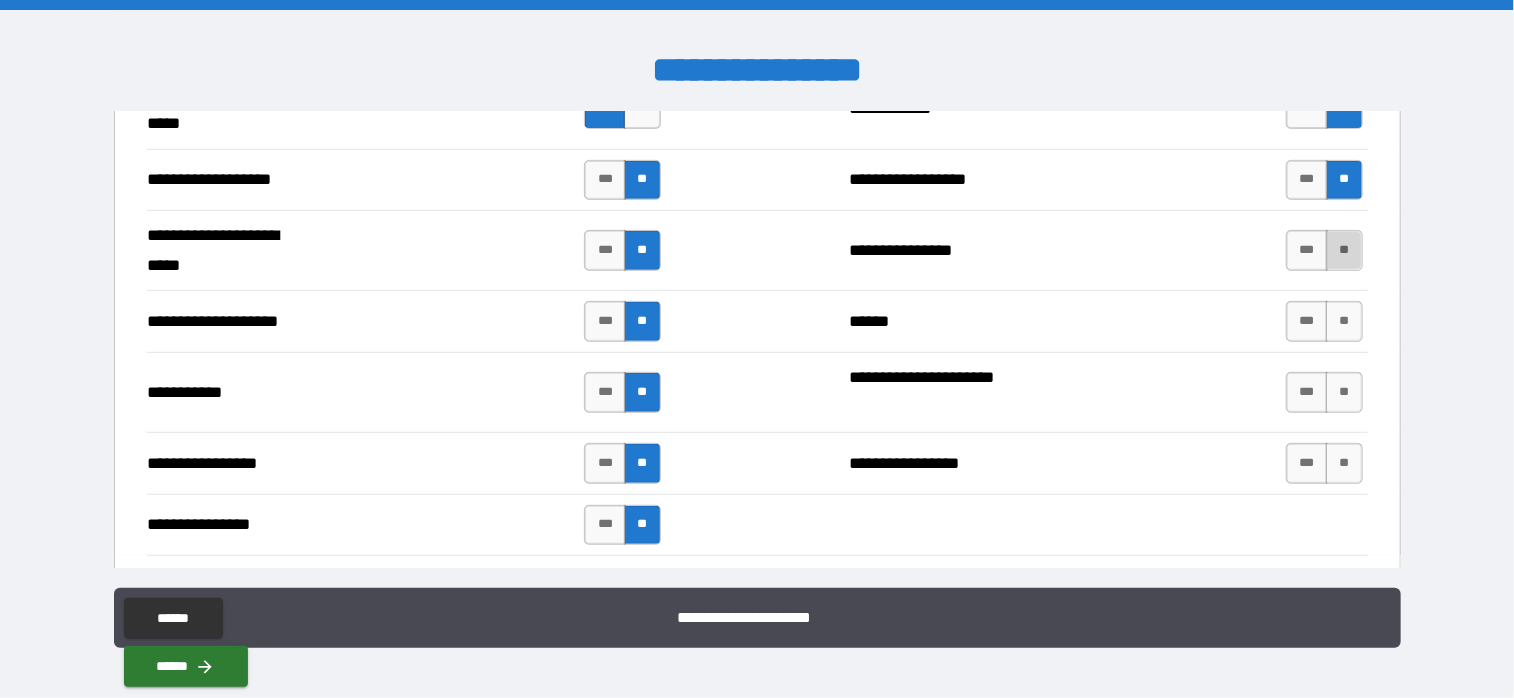 click on "**" at bounding box center [1344, 250] 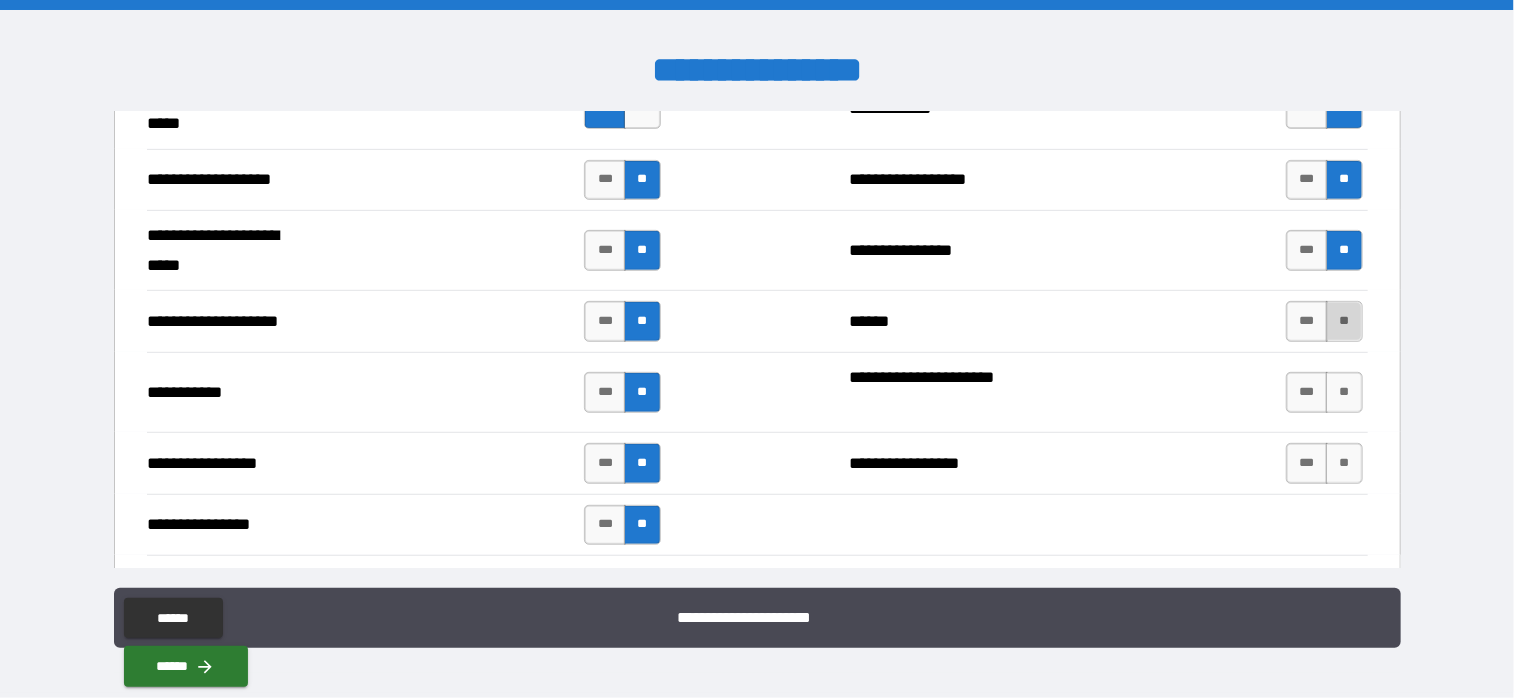 click on "**" at bounding box center (1344, 321) 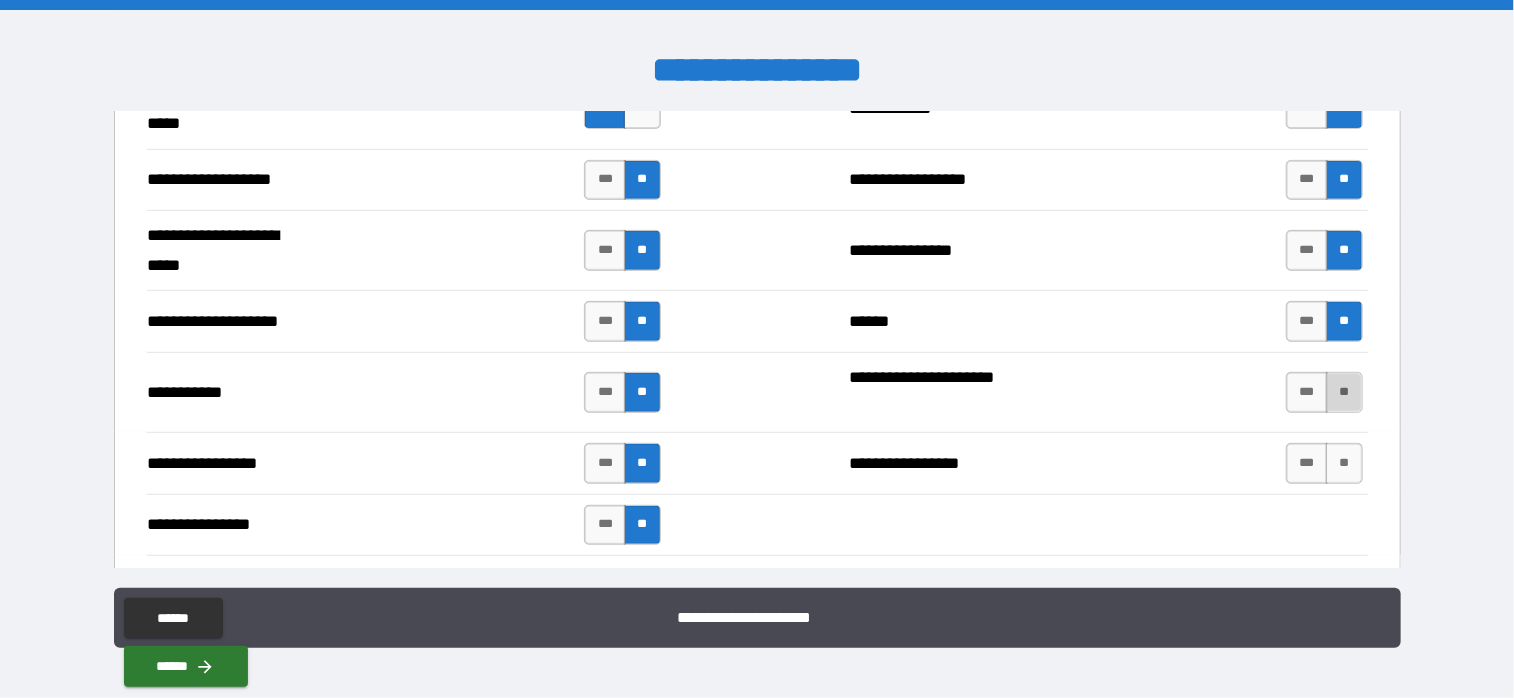 click on "**" at bounding box center (1344, 392) 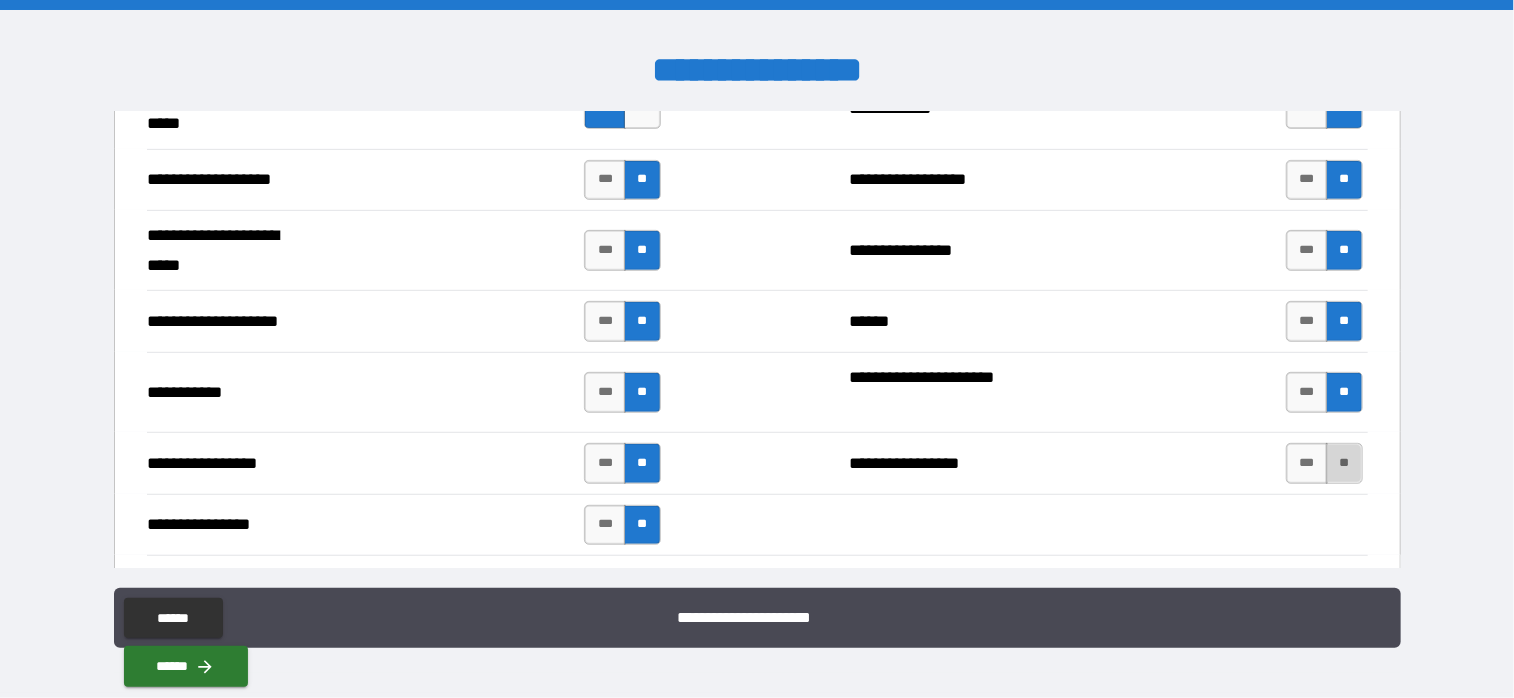 click on "**" at bounding box center [1344, 463] 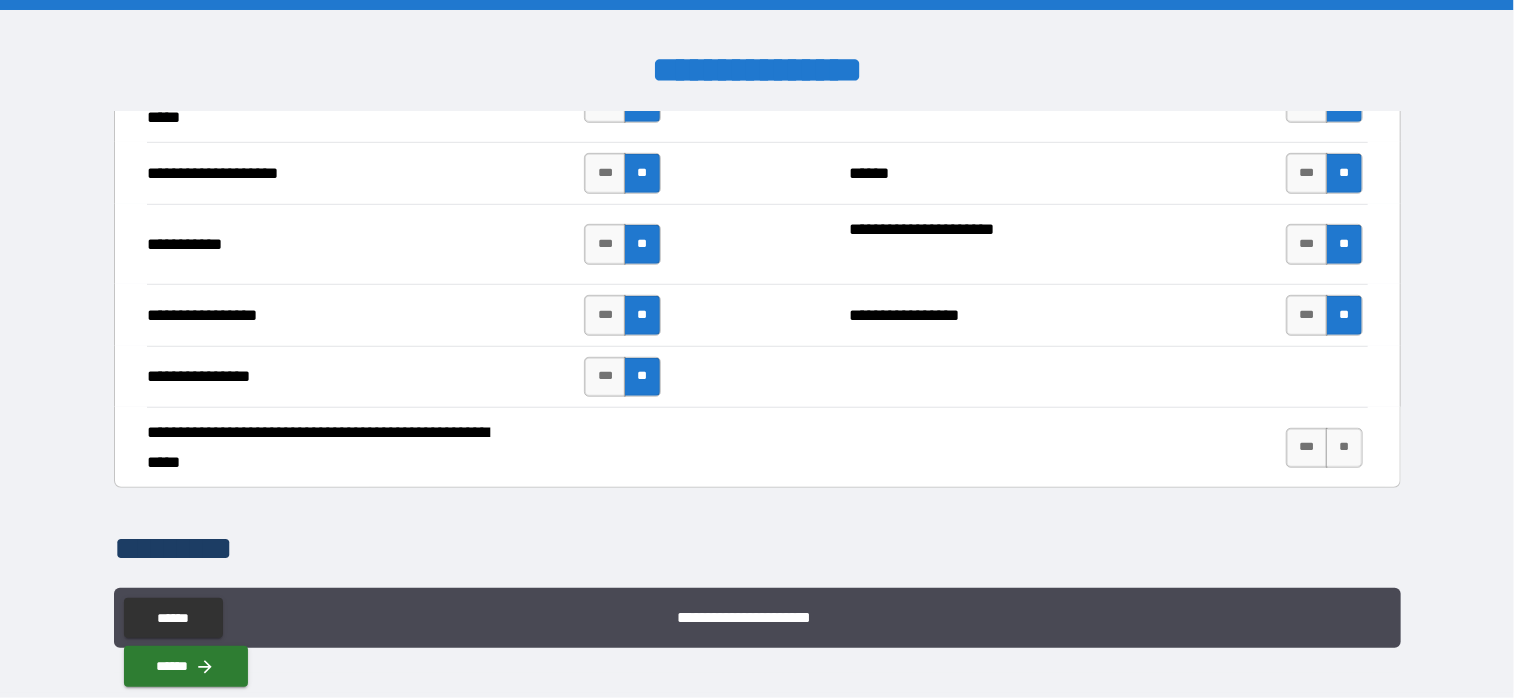 scroll, scrollTop: 4300, scrollLeft: 0, axis: vertical 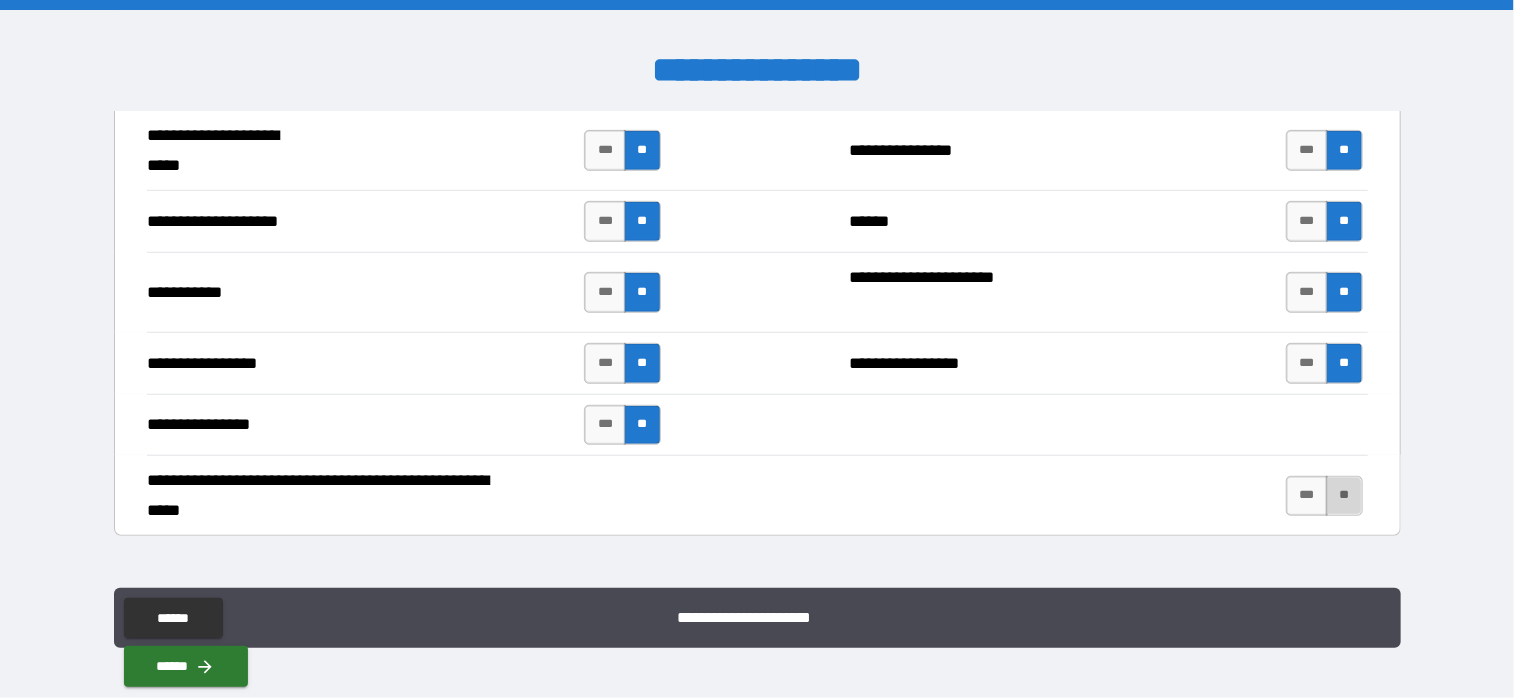 click on "**" at bounding box center (1344, 496) 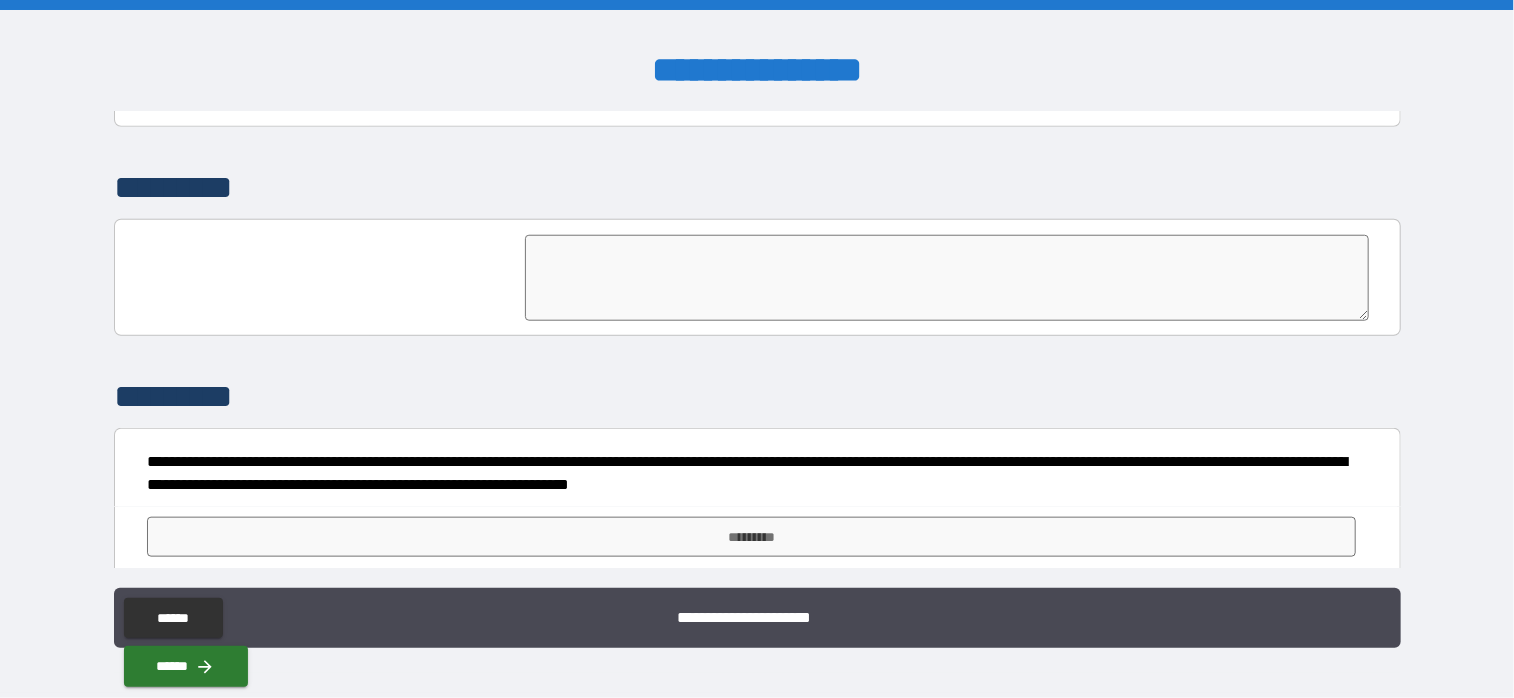 scroll, scrollTop: 4714, scrollLeft: 0, axis: vertical 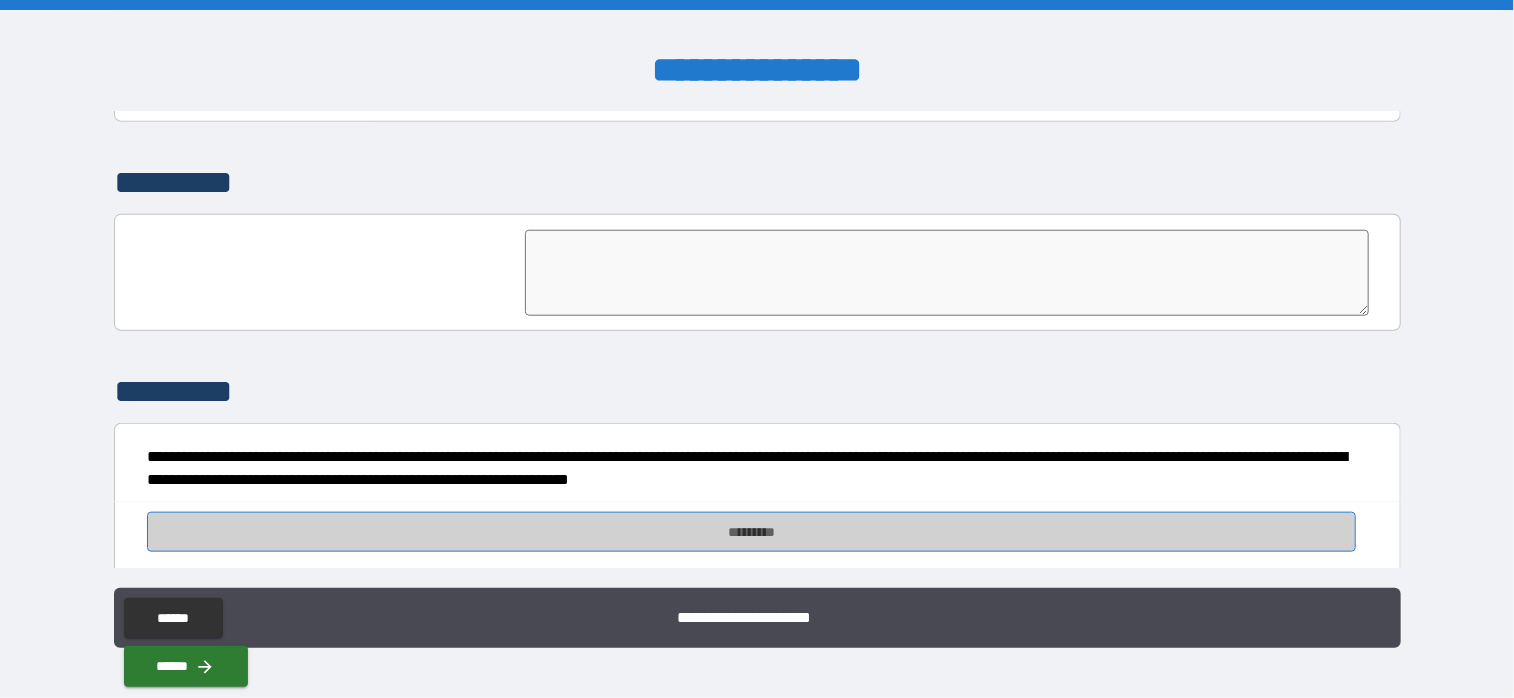 click on "*********" at bounding box center (751, 532) 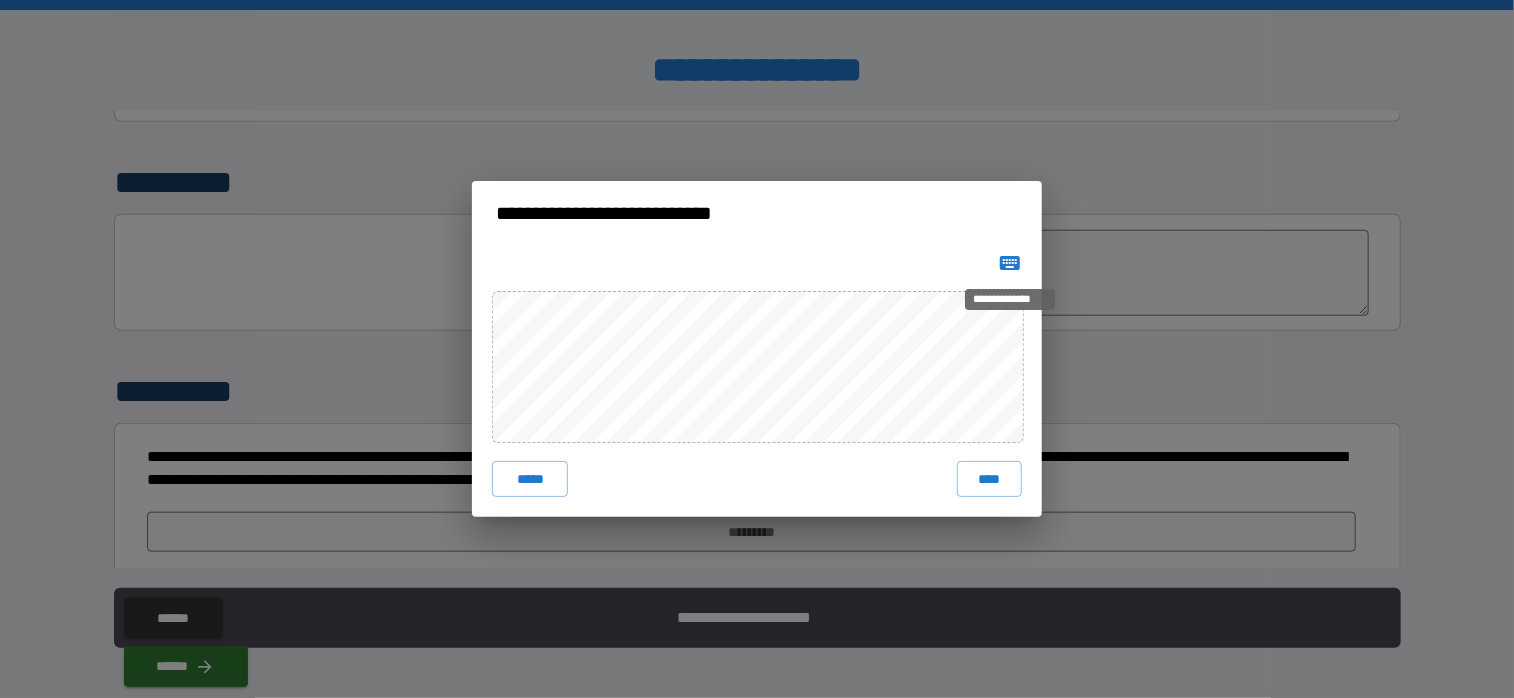 click 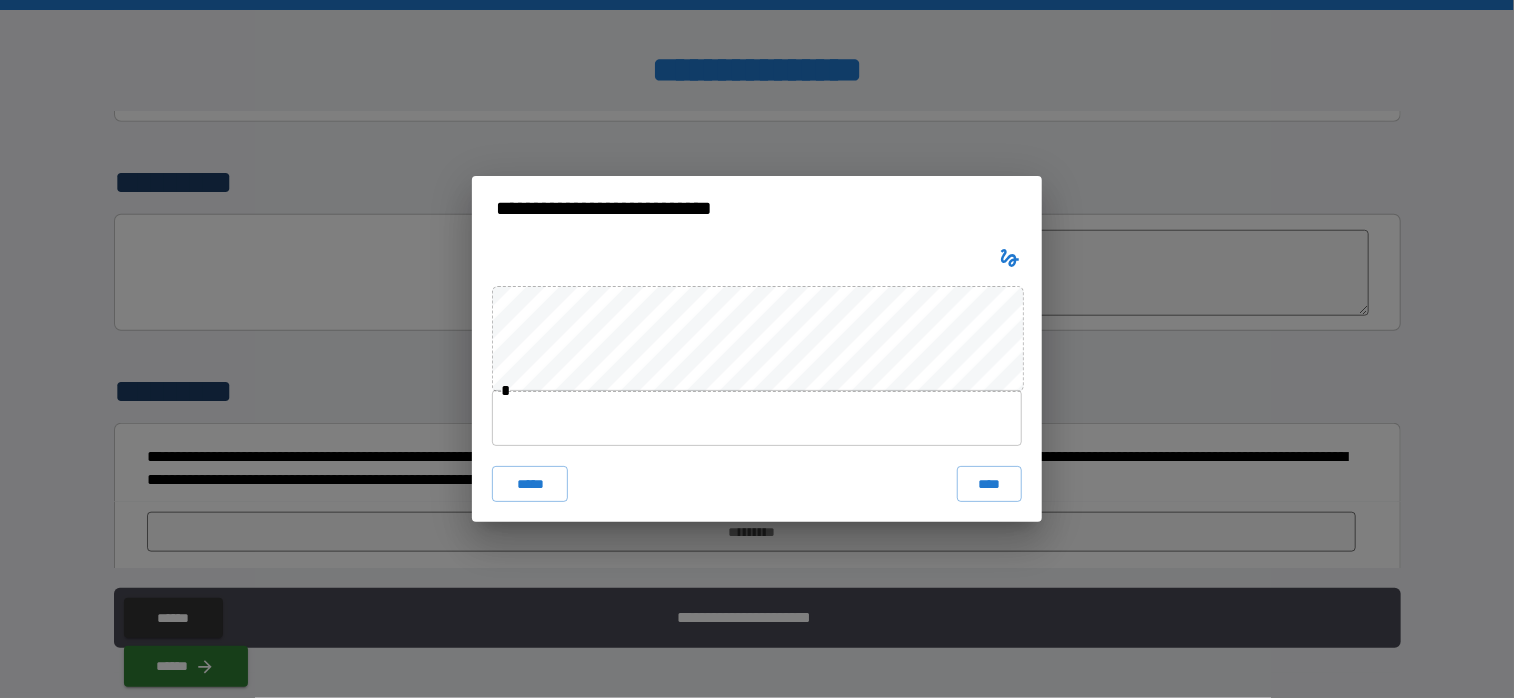 type 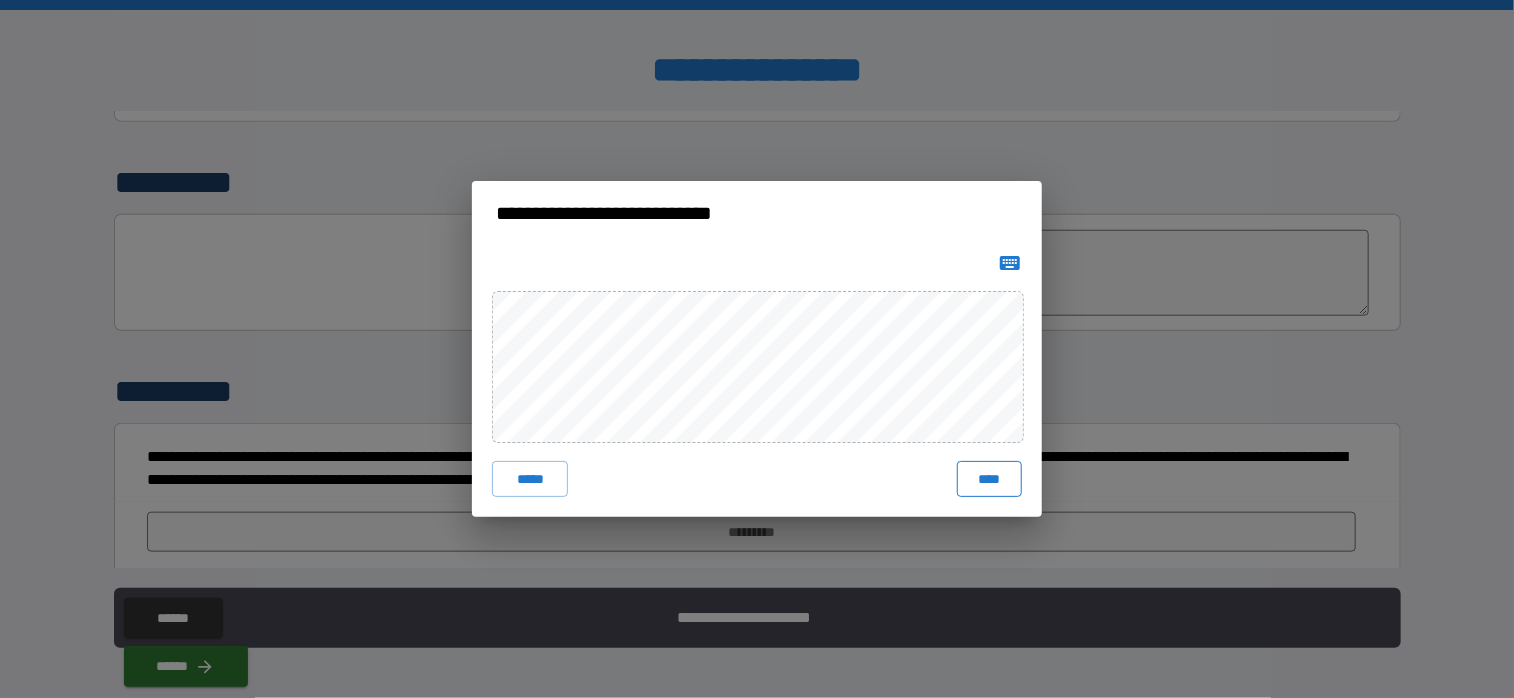 click on "****" at bounding box center (989, 479) 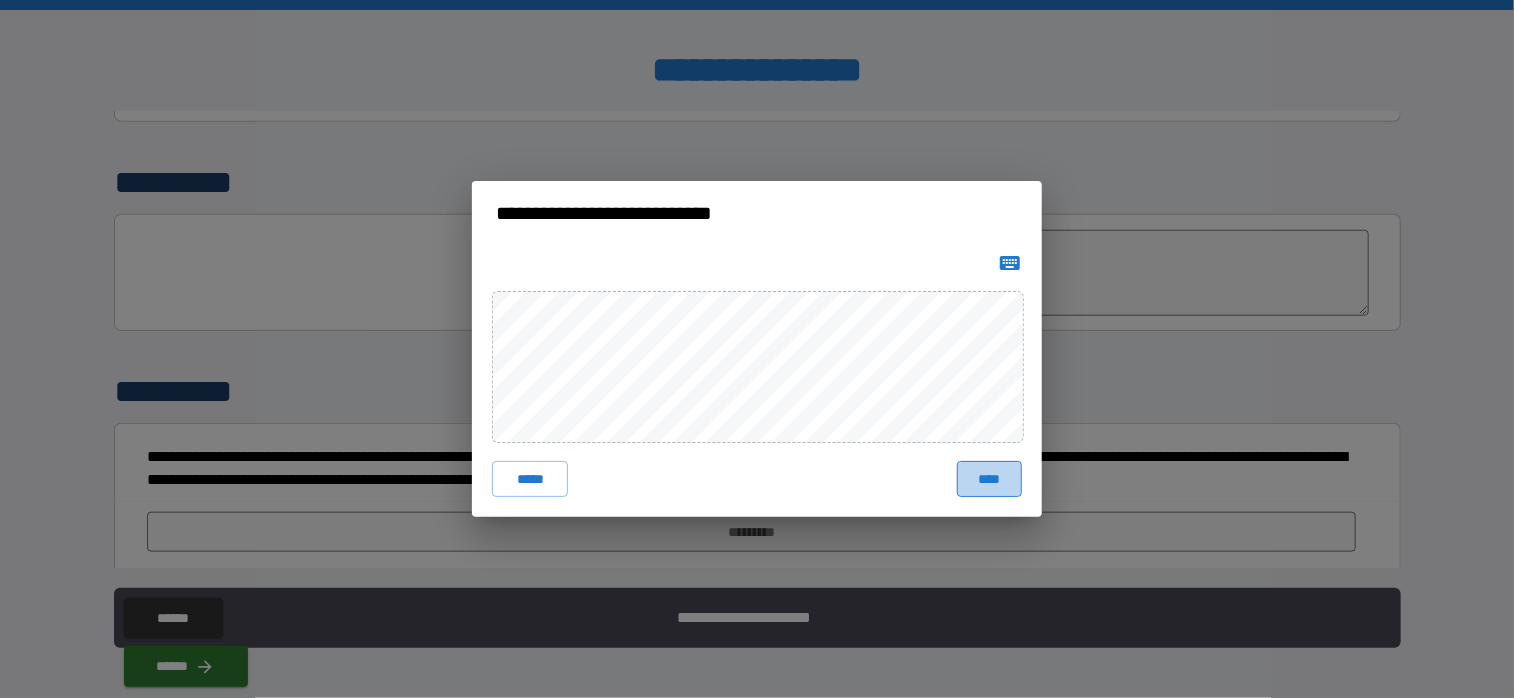 click on "****" at bounding box center (989, 479) 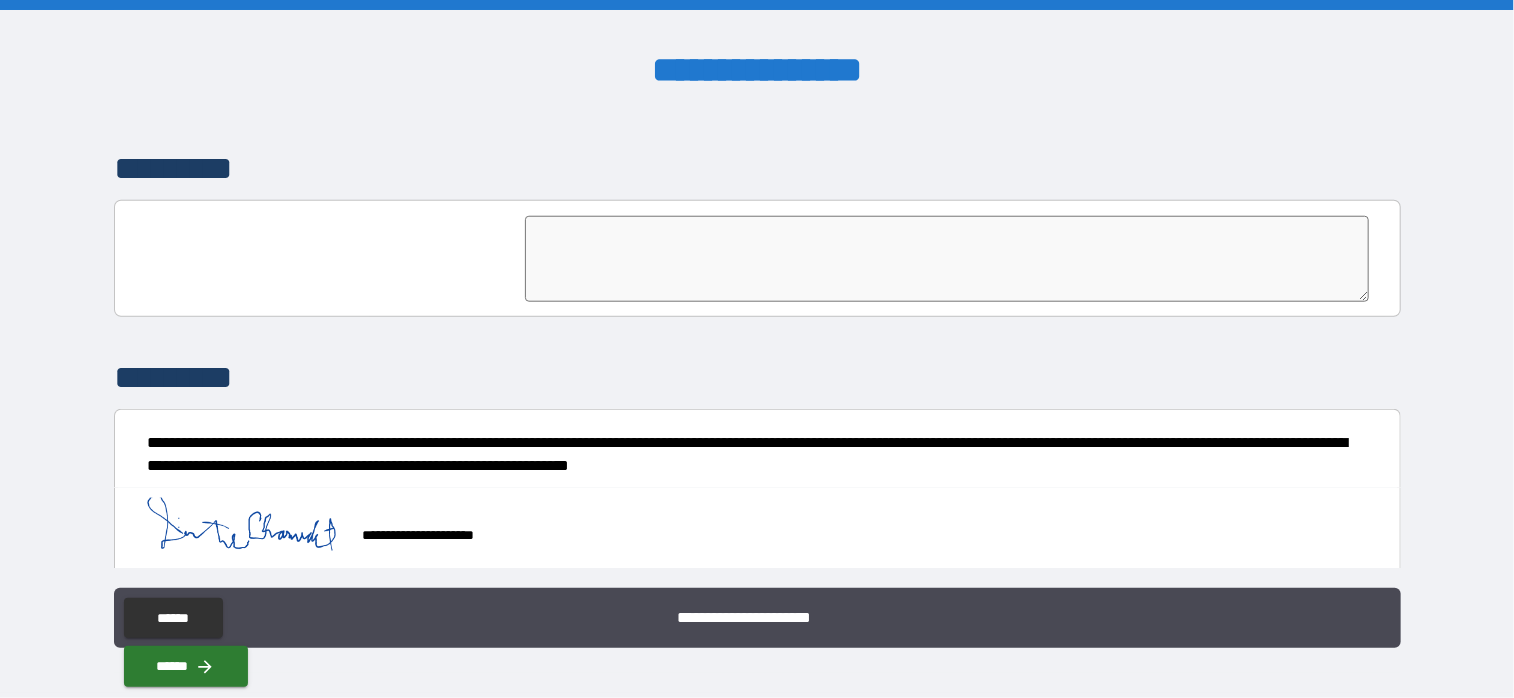 scroll, scrollTop: 4731, scrollLeft: 0, axis: vertical 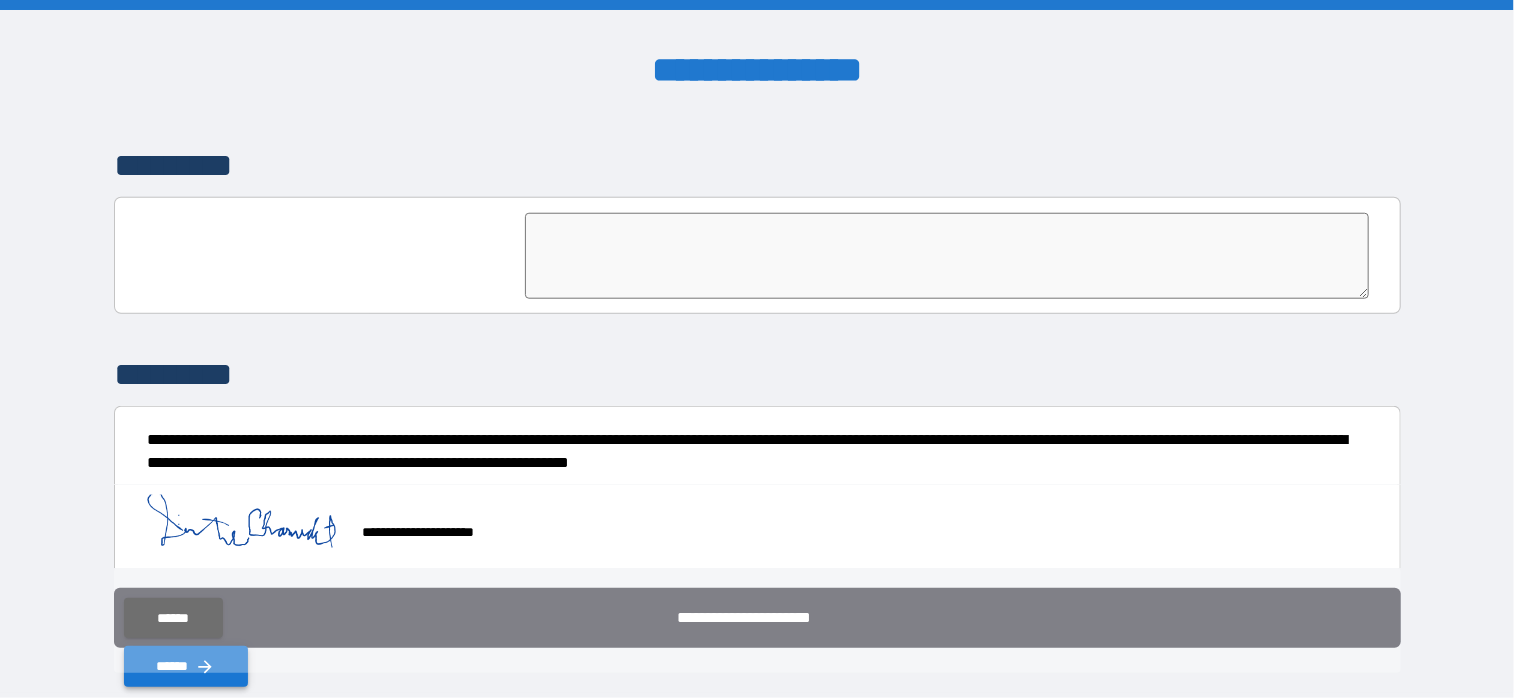 click on "******" at bounding box center [186, 666] 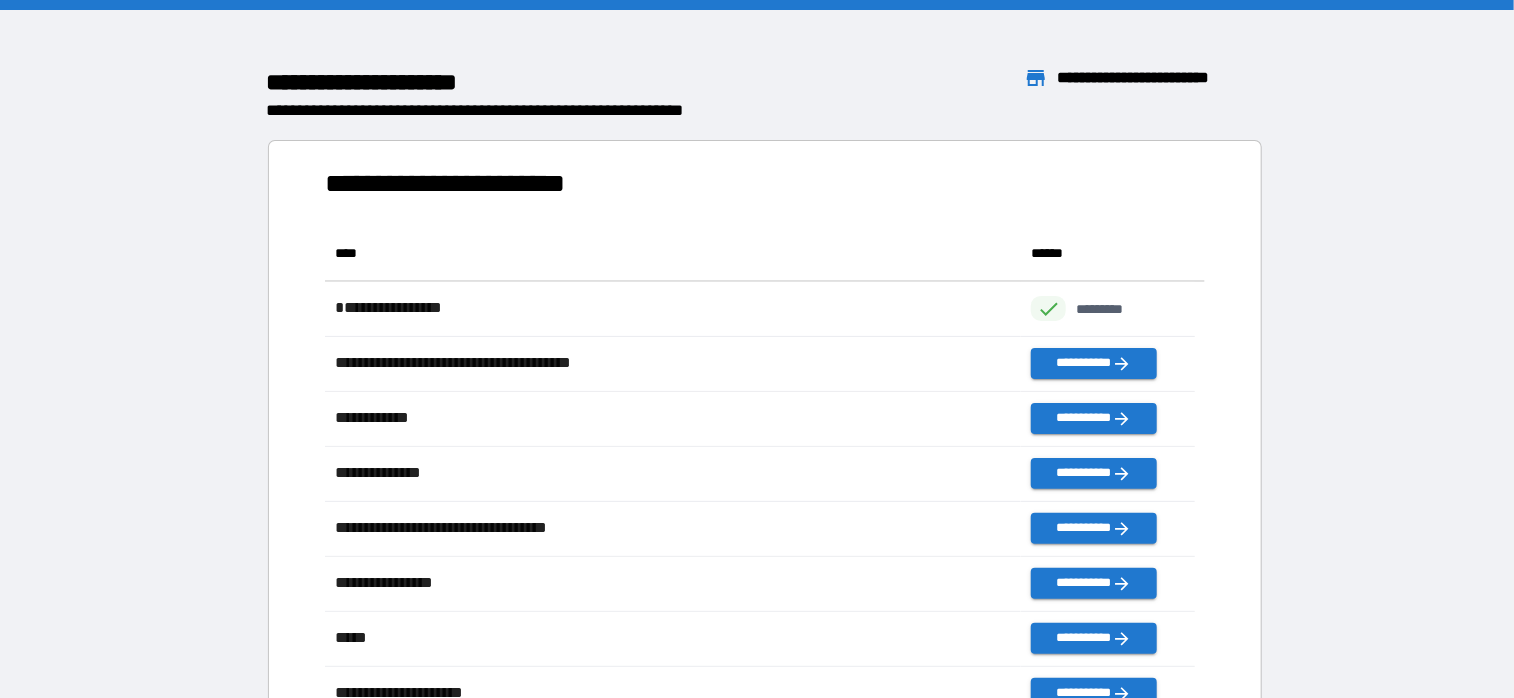 scroll, scrollTop: 536, scrollLeft: 855, axis: both 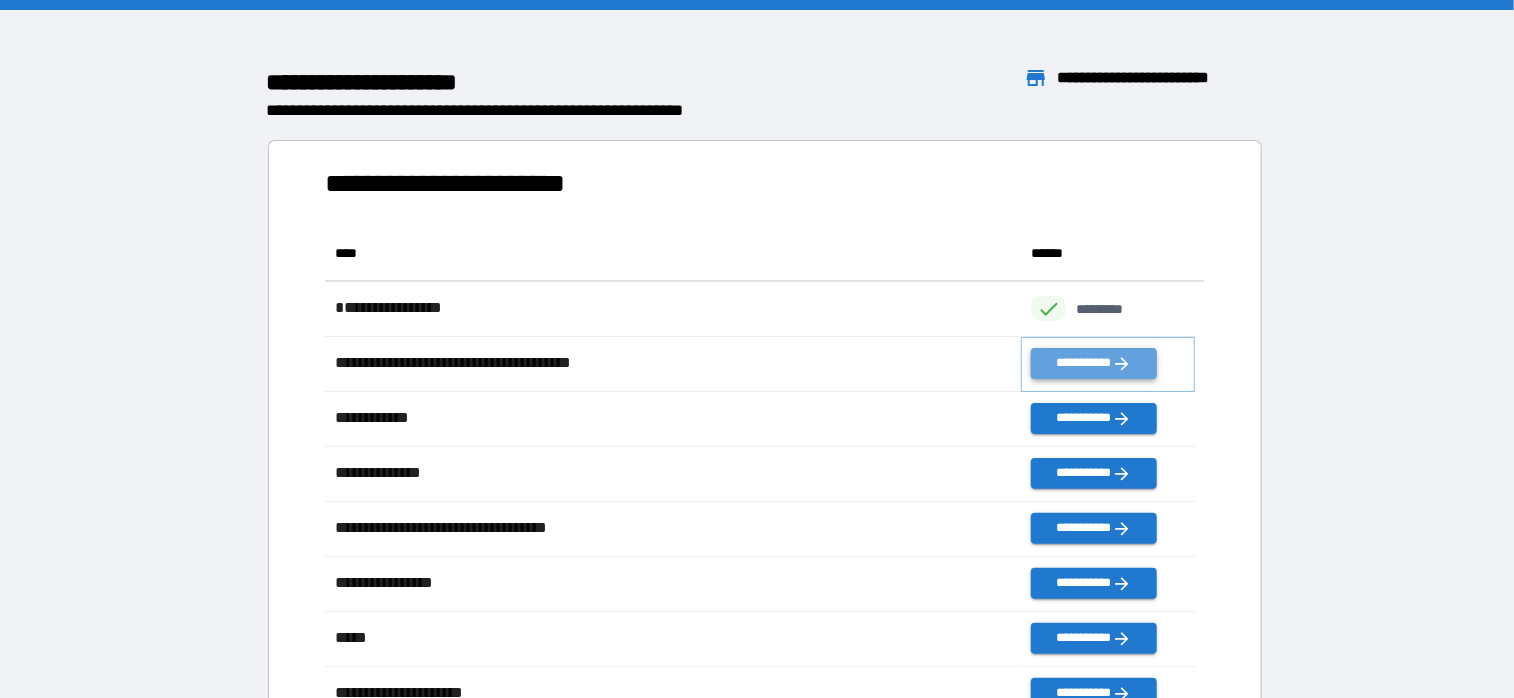 click on "**********" at bounding box center (1093, 363) 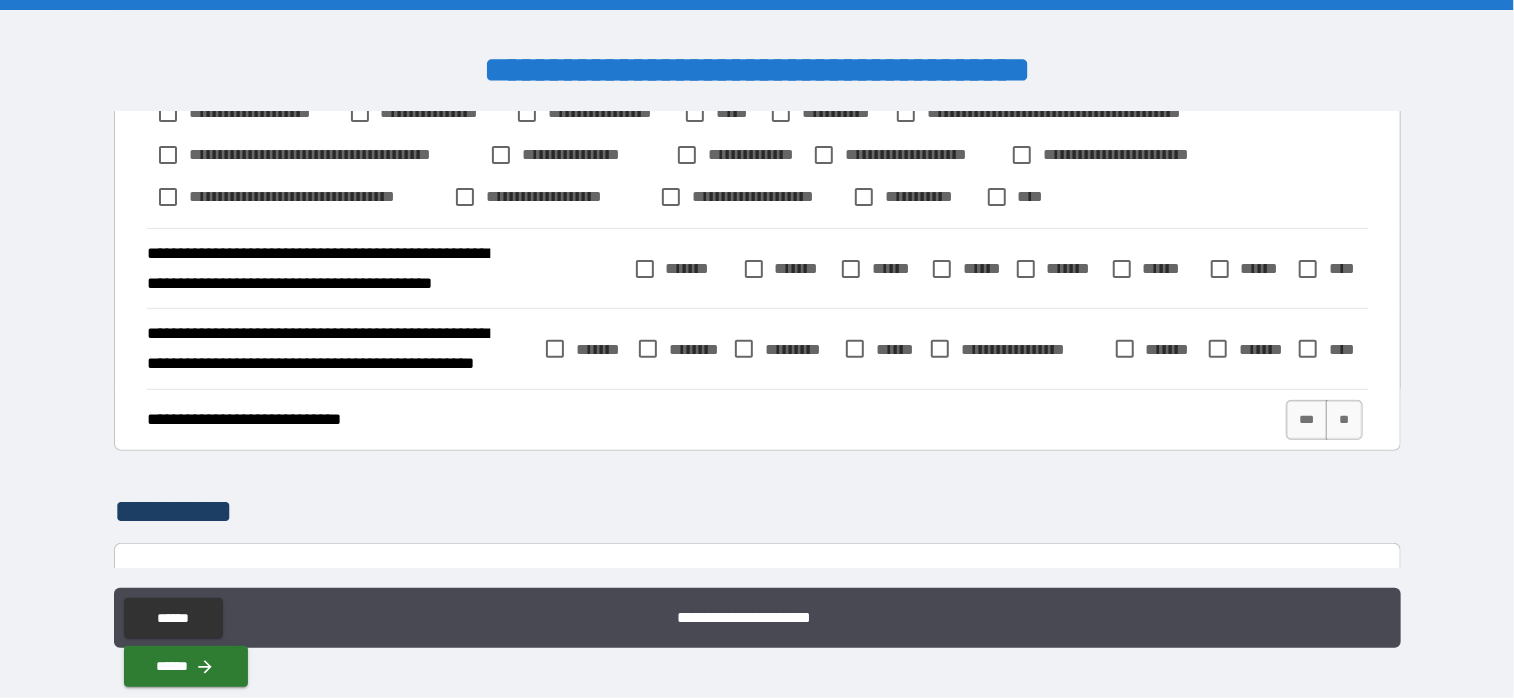 scroll, scrollTop: 300, scrollLeft: 0, axis: vertical 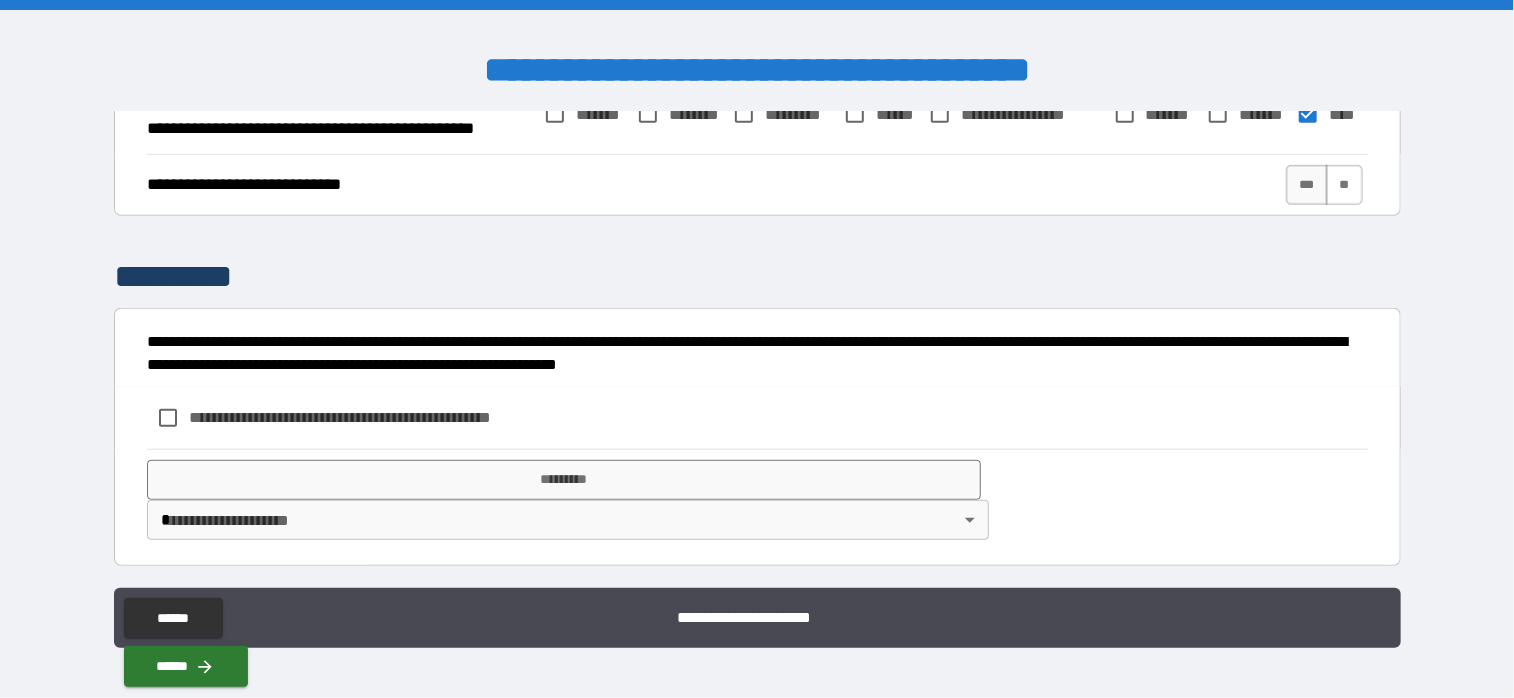 click on "**" at bounding box center [1344, 185] 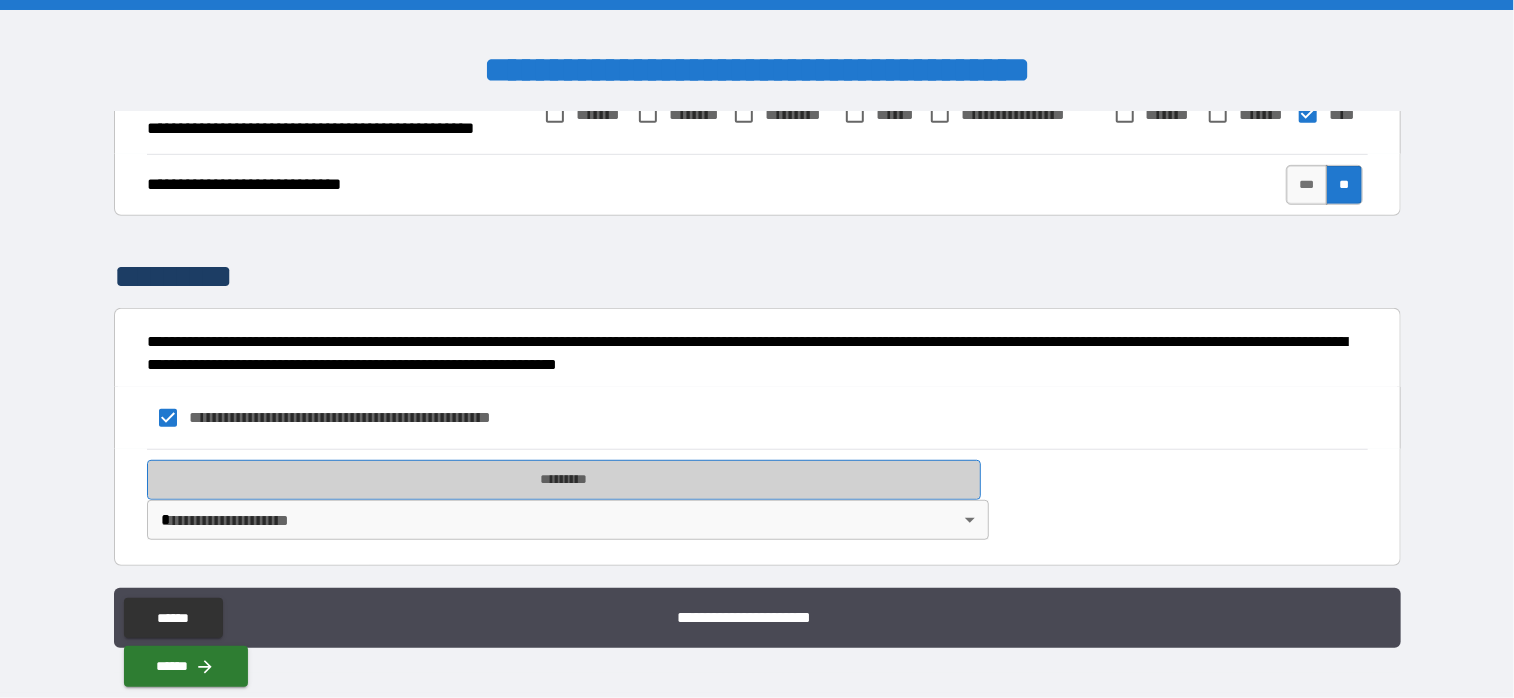 click on "*********" at bounding box center (564, 480) 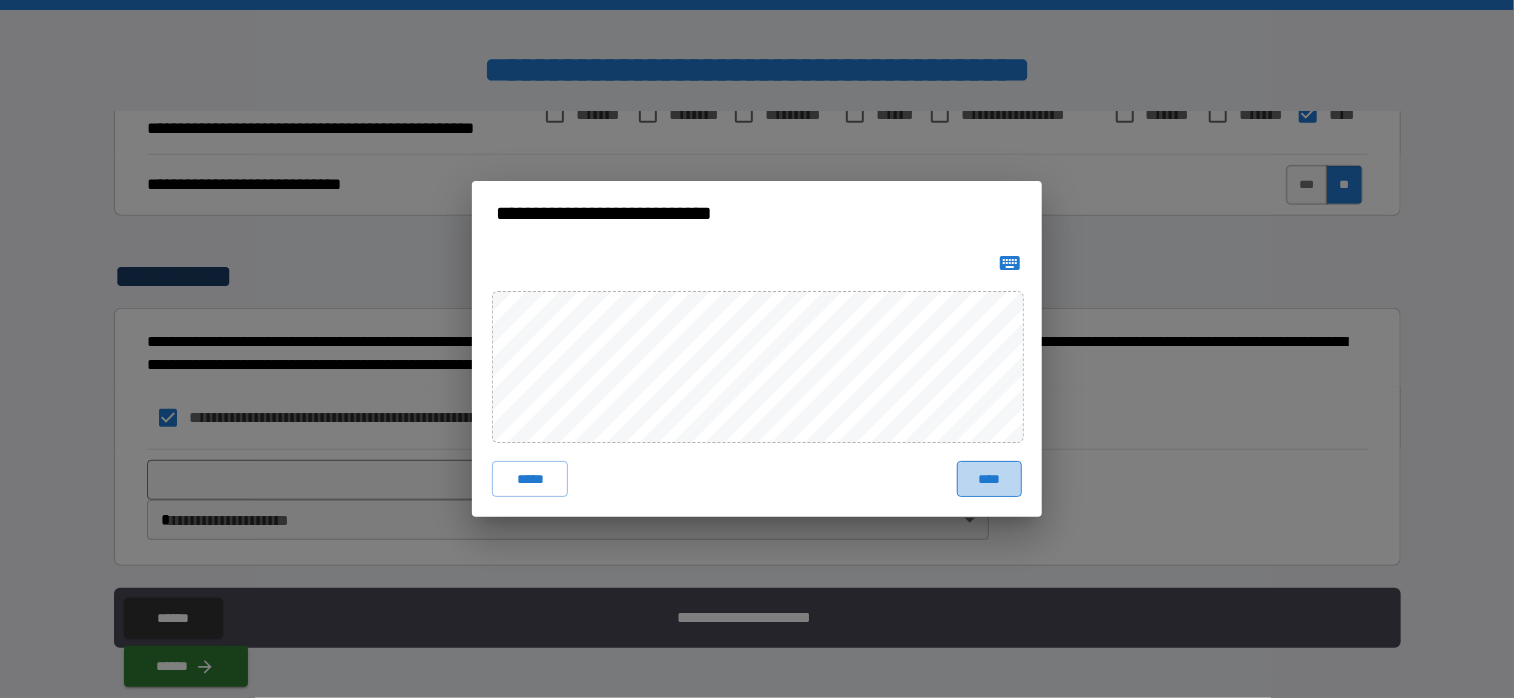 click on "****" at bounding box center (989, 479) 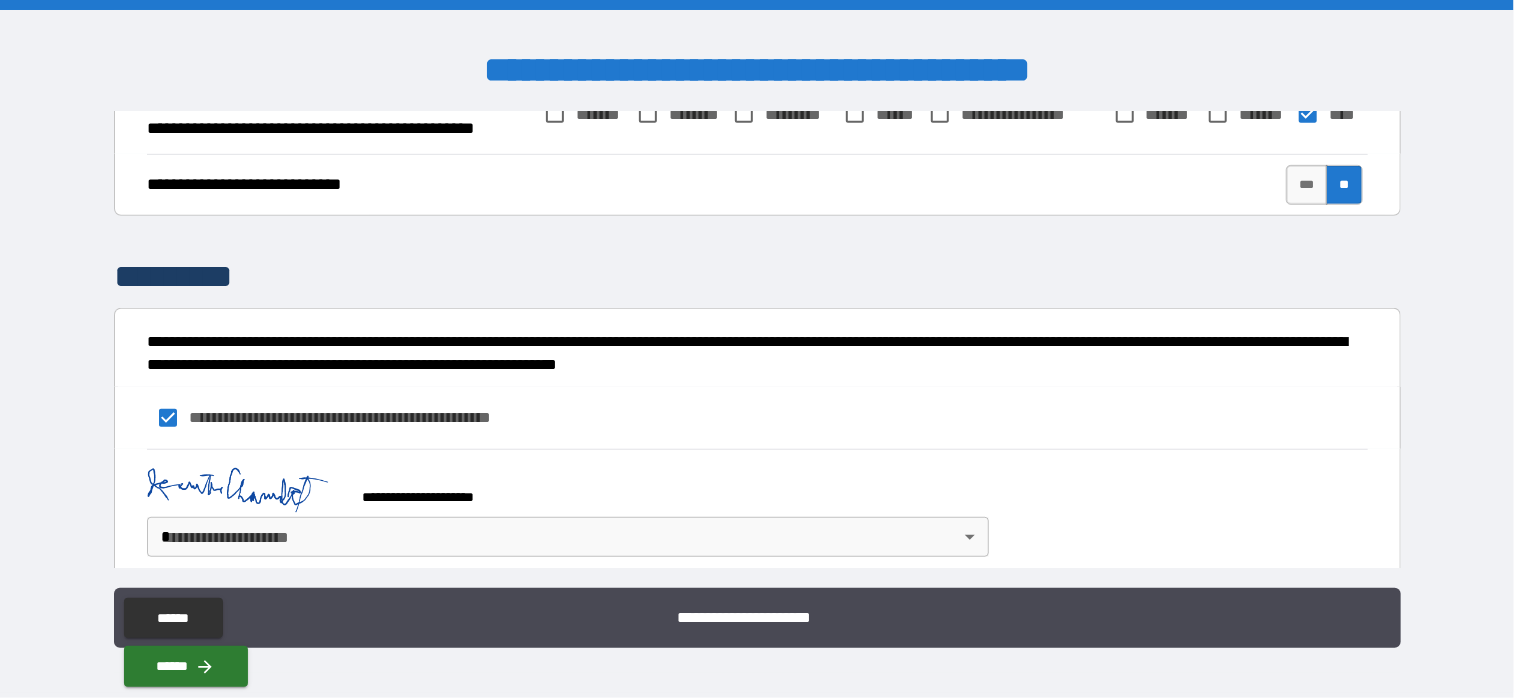 scroll, scrollTop: 517, scrollLeft: 0, axis: vertical 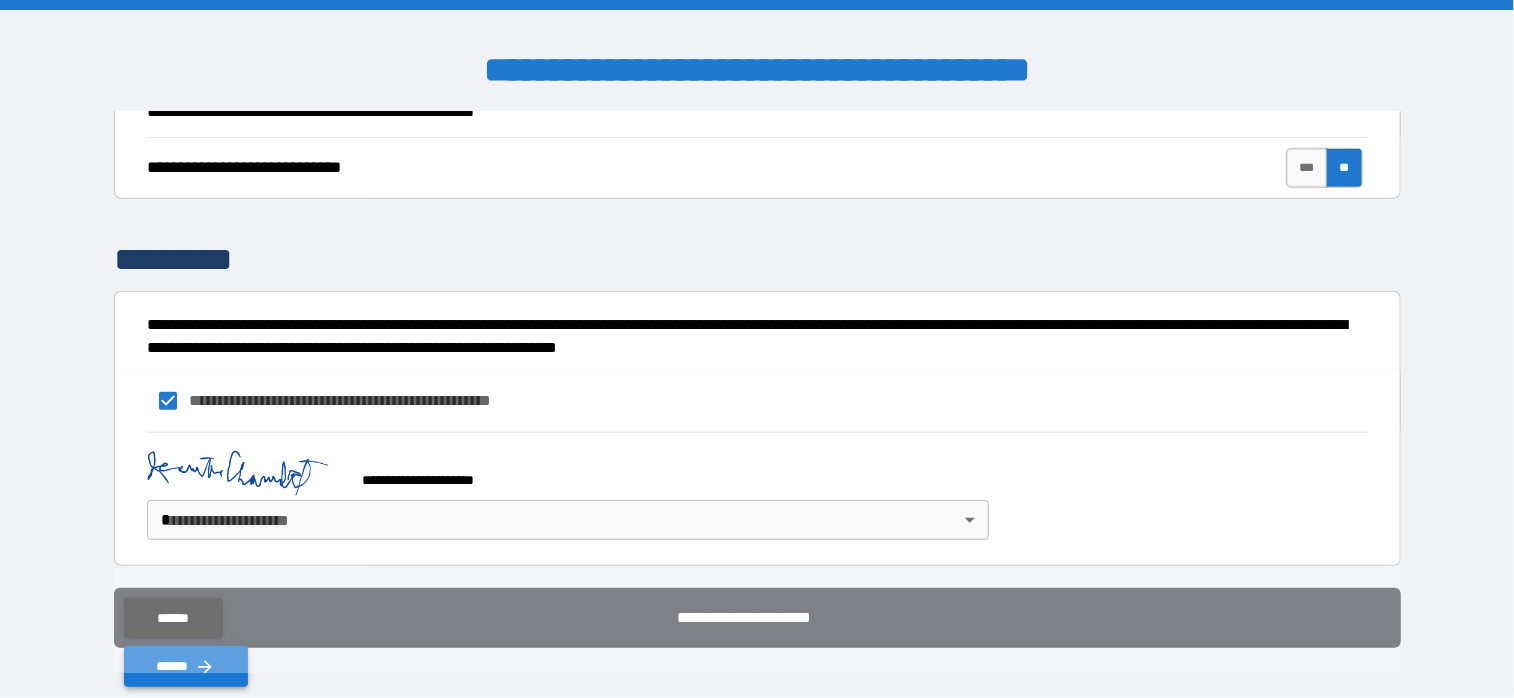 click on "******" at bounding box center (186, 666) 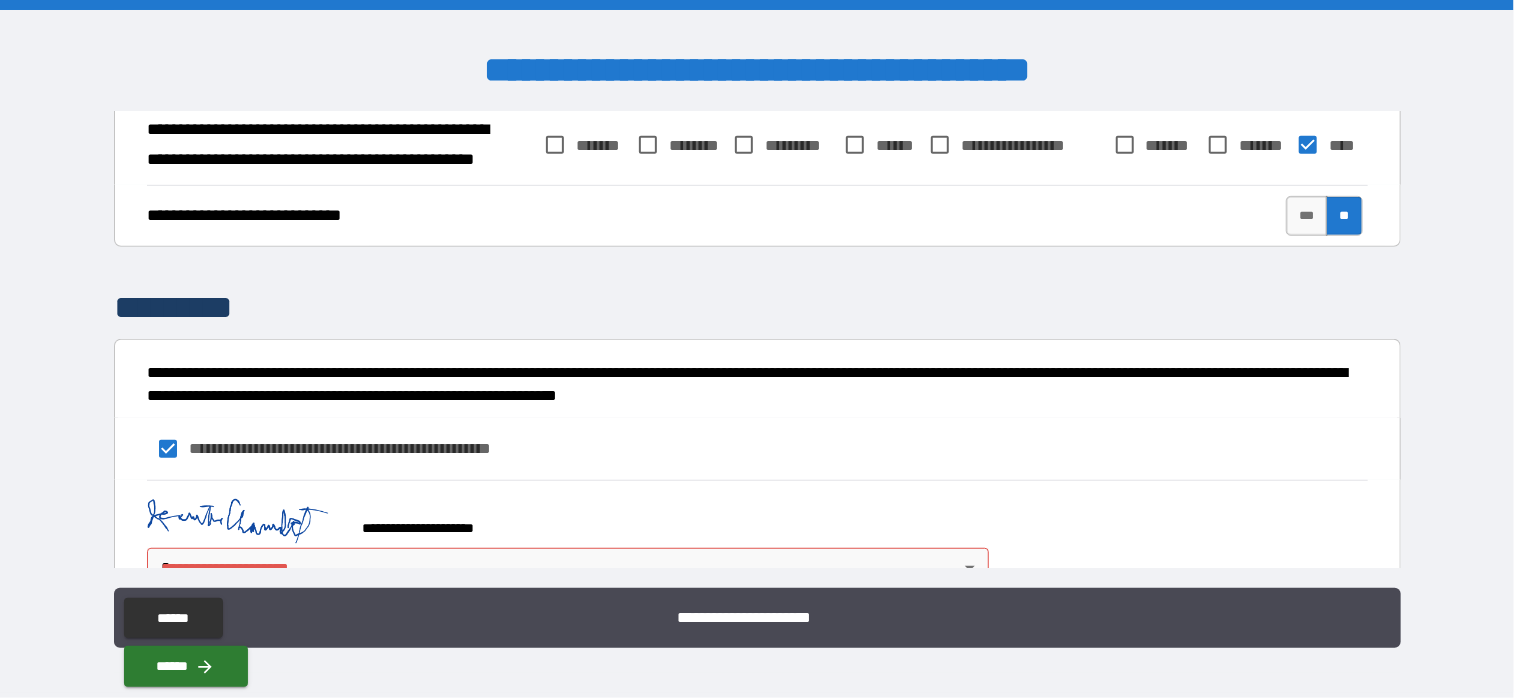 scroll, scrollTop: 517, scrollLeft: 0, axis: vertical 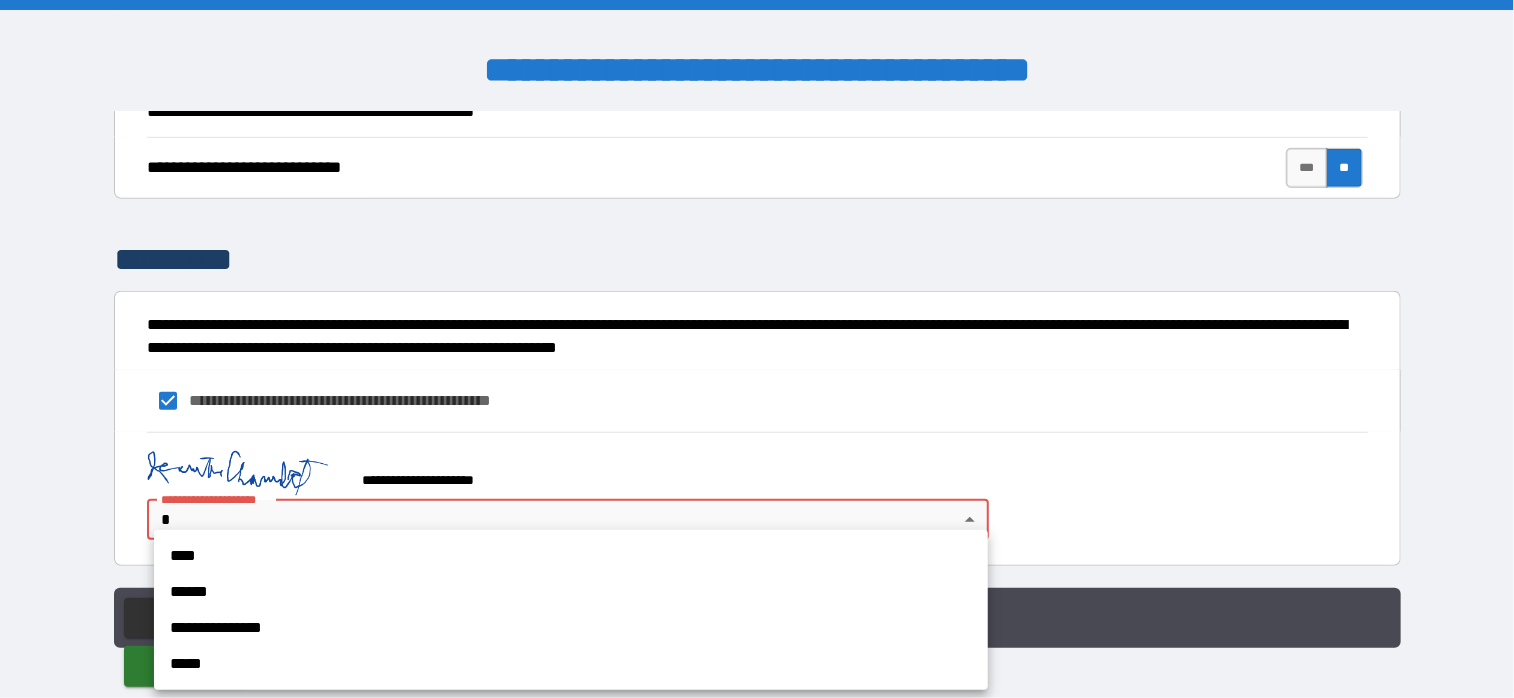 click on "**********" at bounding box center [757, 349] 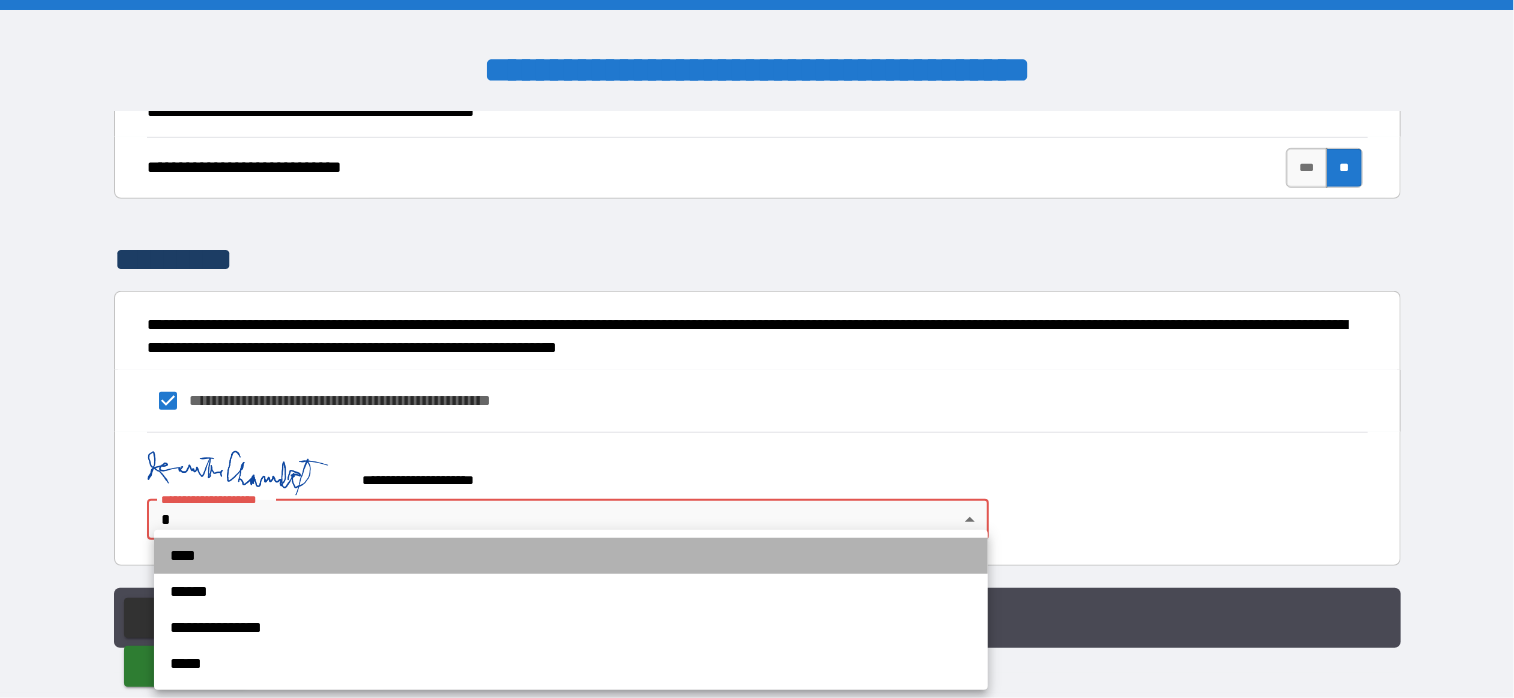 click on "****" at bounding box center (571, 556) 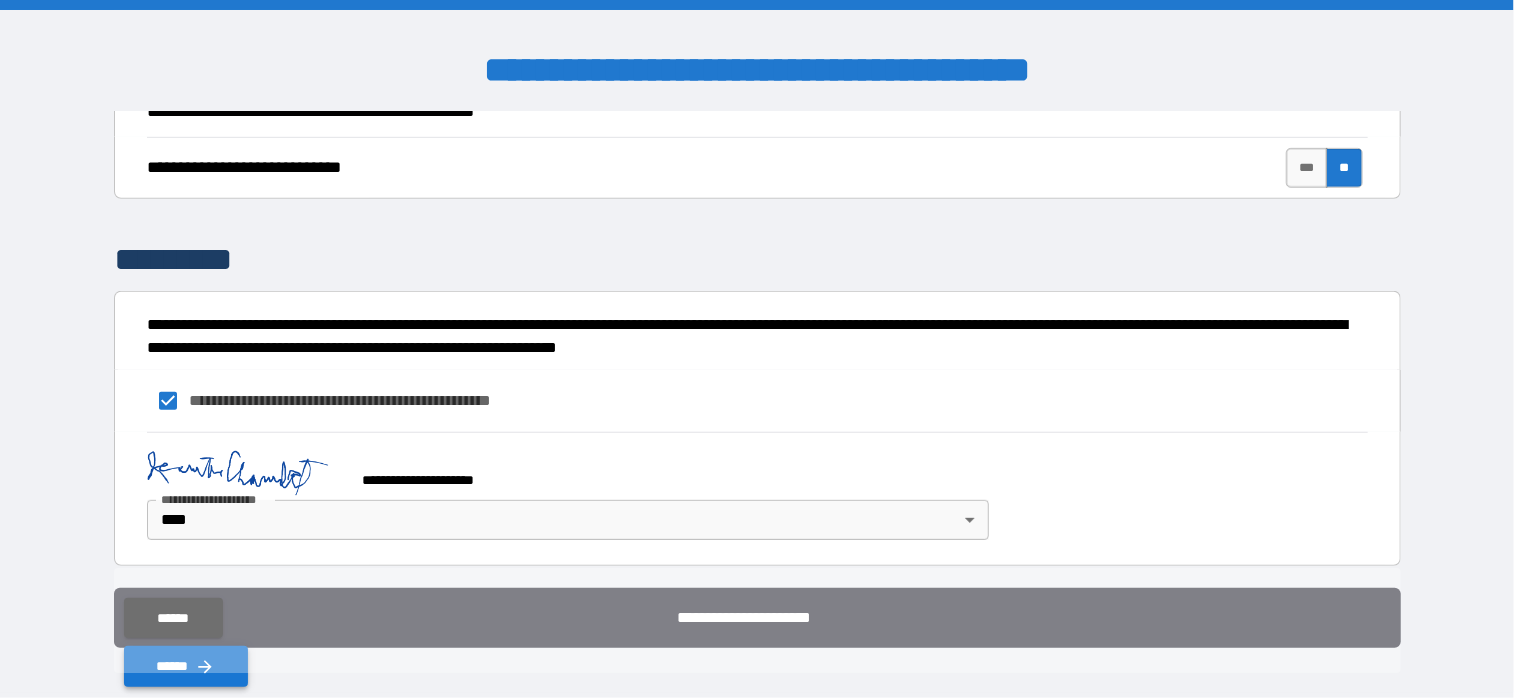 click on "******" at bounding box center (186, 666) 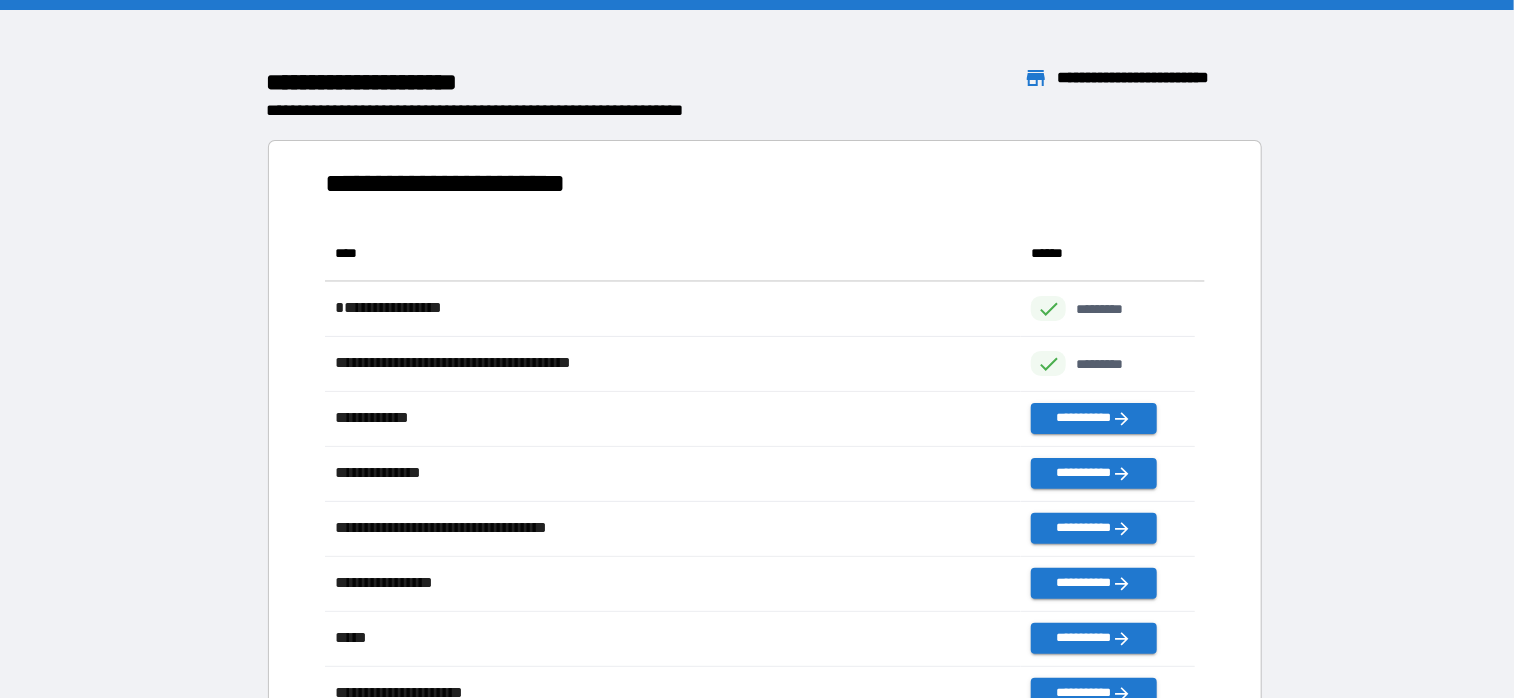 scroll, scrollTop: 16, scrollLeft: 16, axis: both 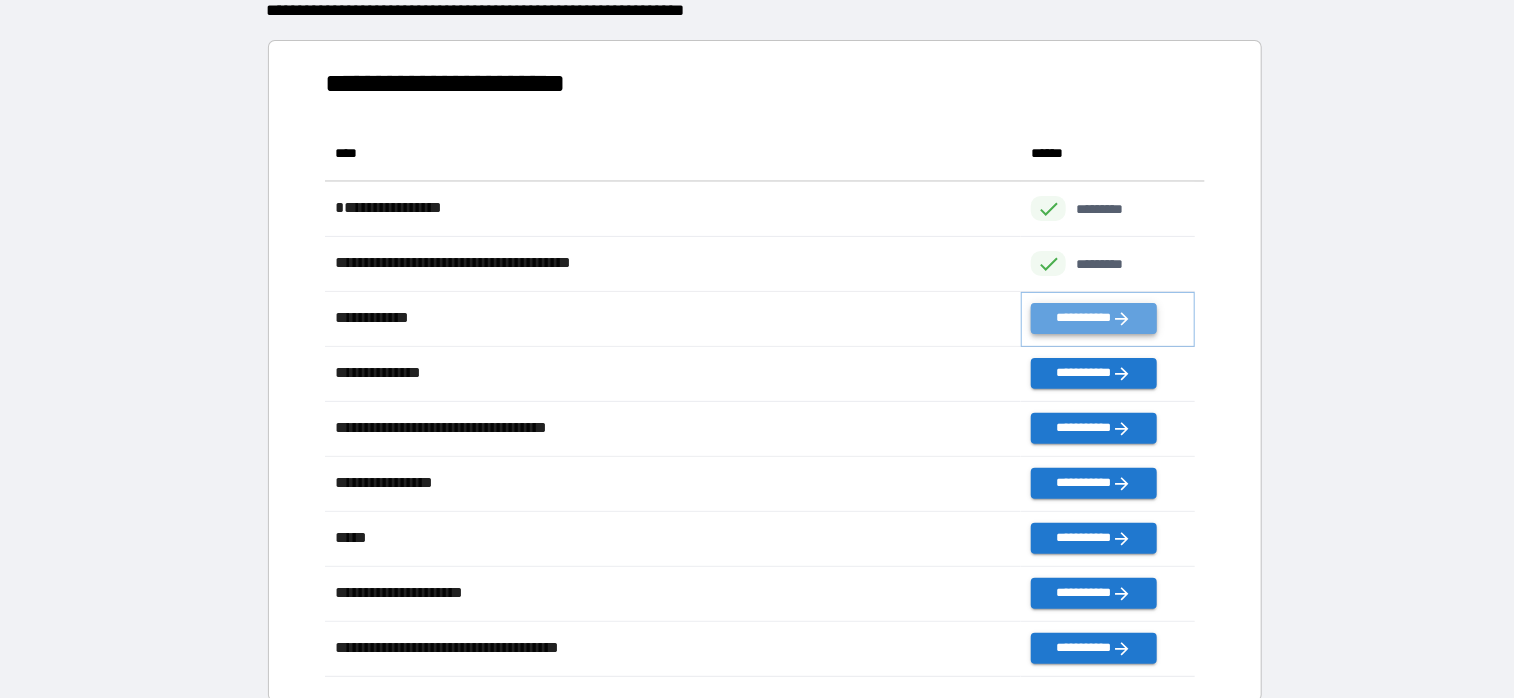 click on "**********" at bounding box center [1093, 318] 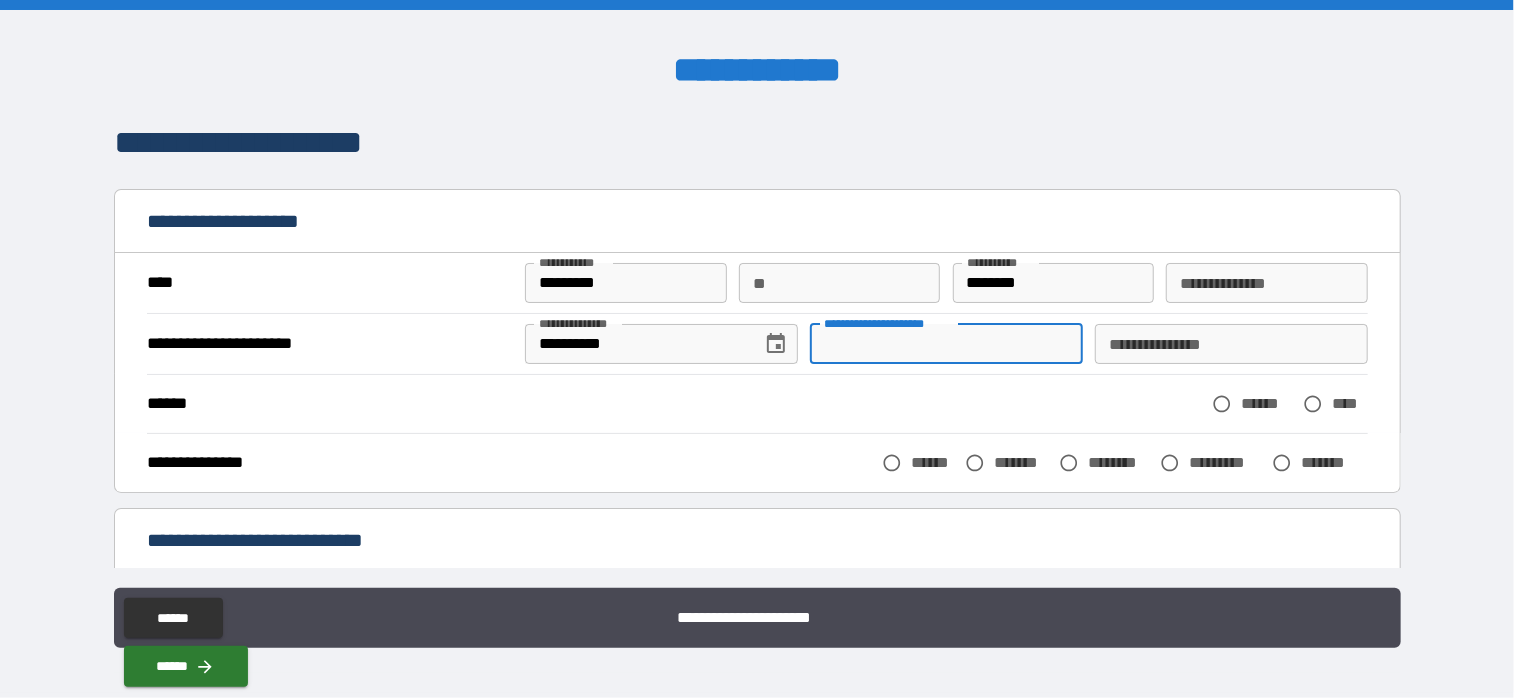 click on "**********" at bounding box center [946, 344] 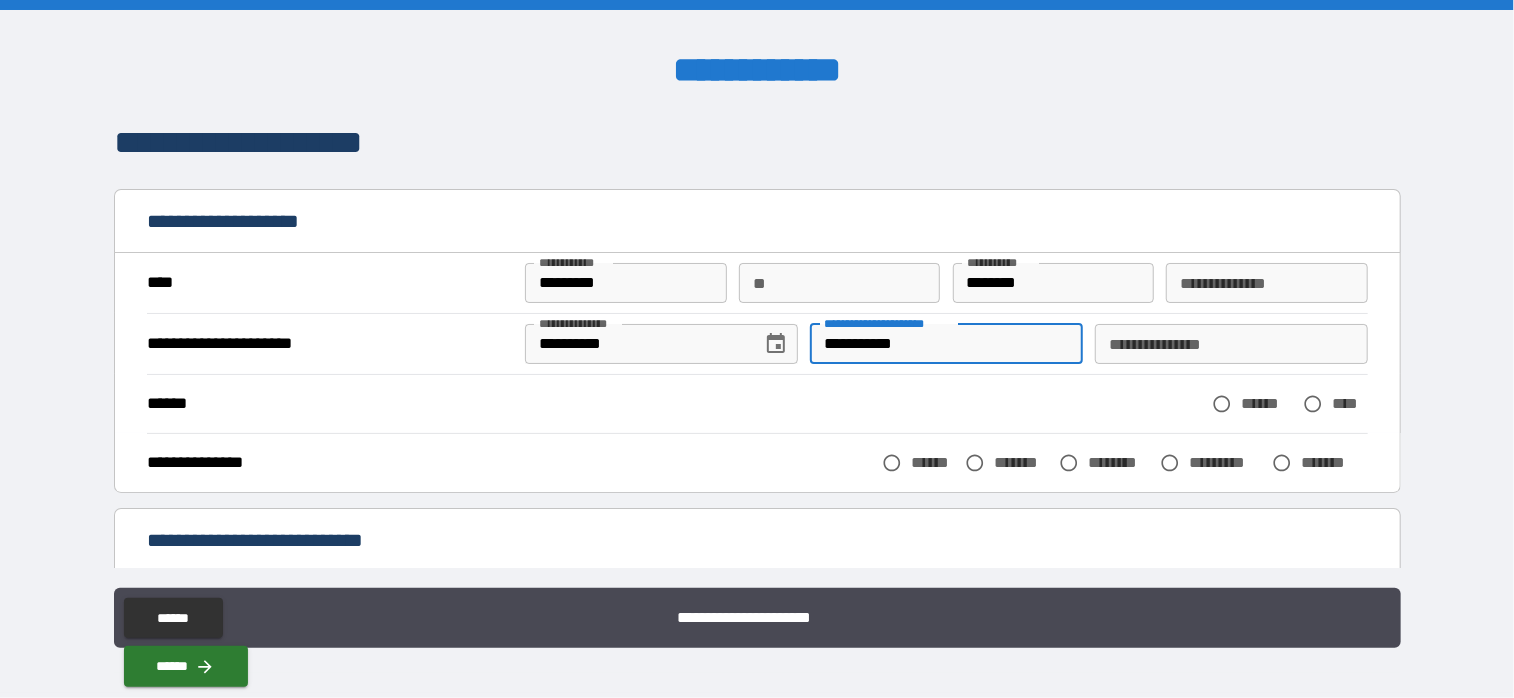 type on "**********" 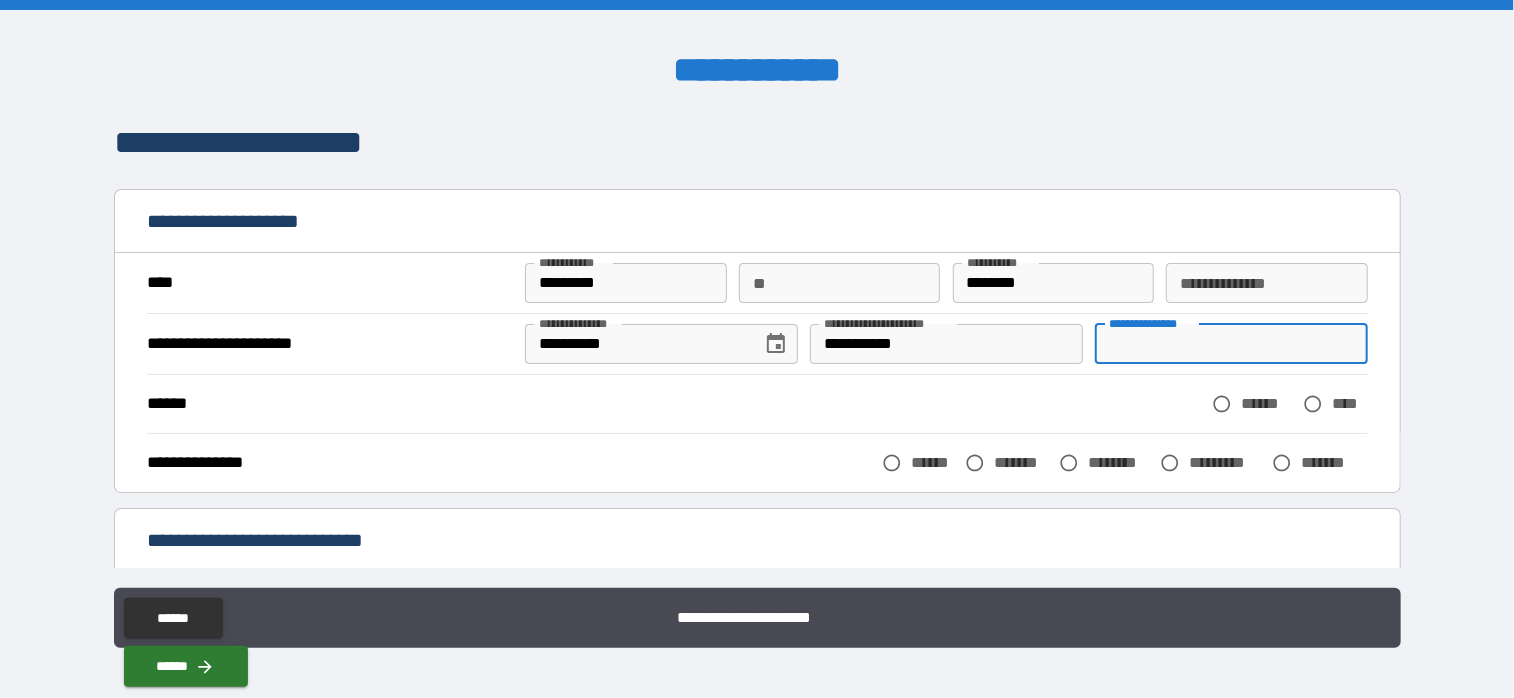 click on "**********" at bounding box center [1231, 344] 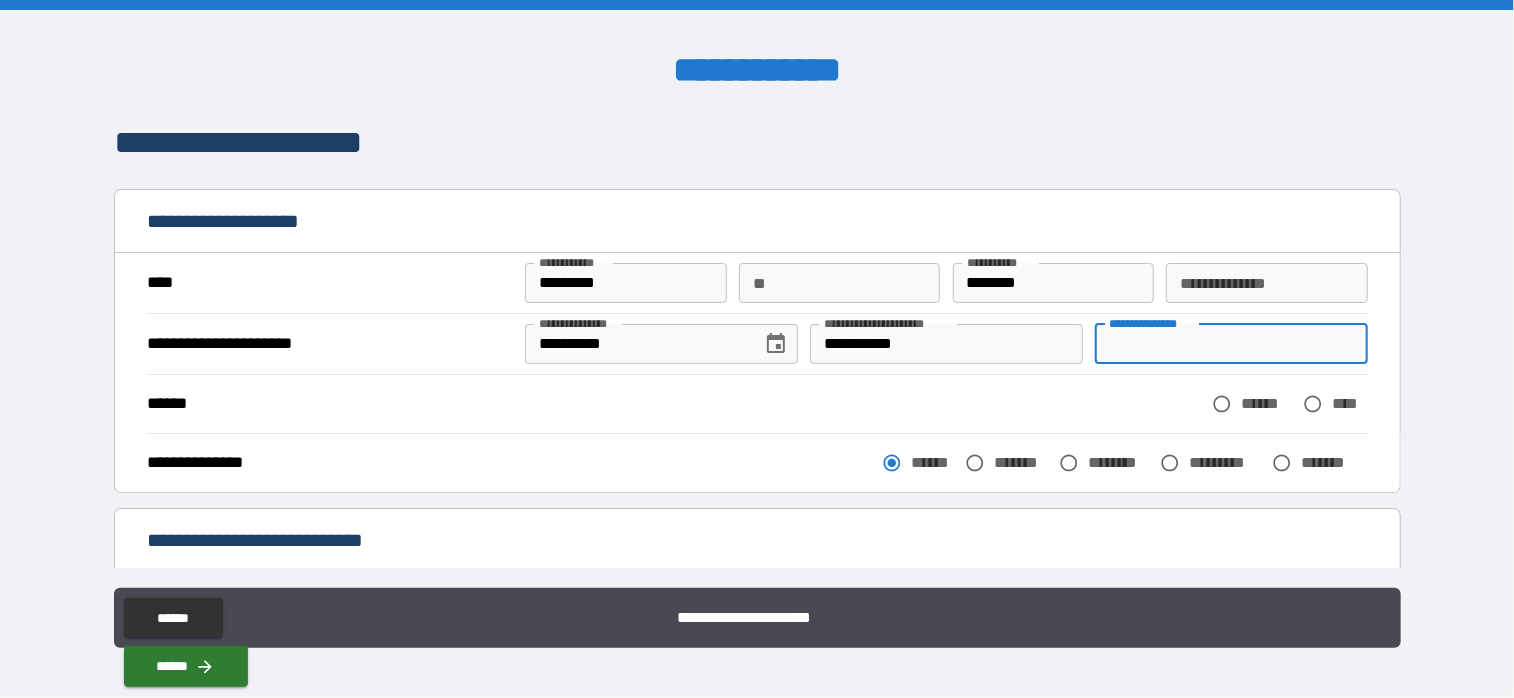 click on "**********" at bounding box center (1231, 344) 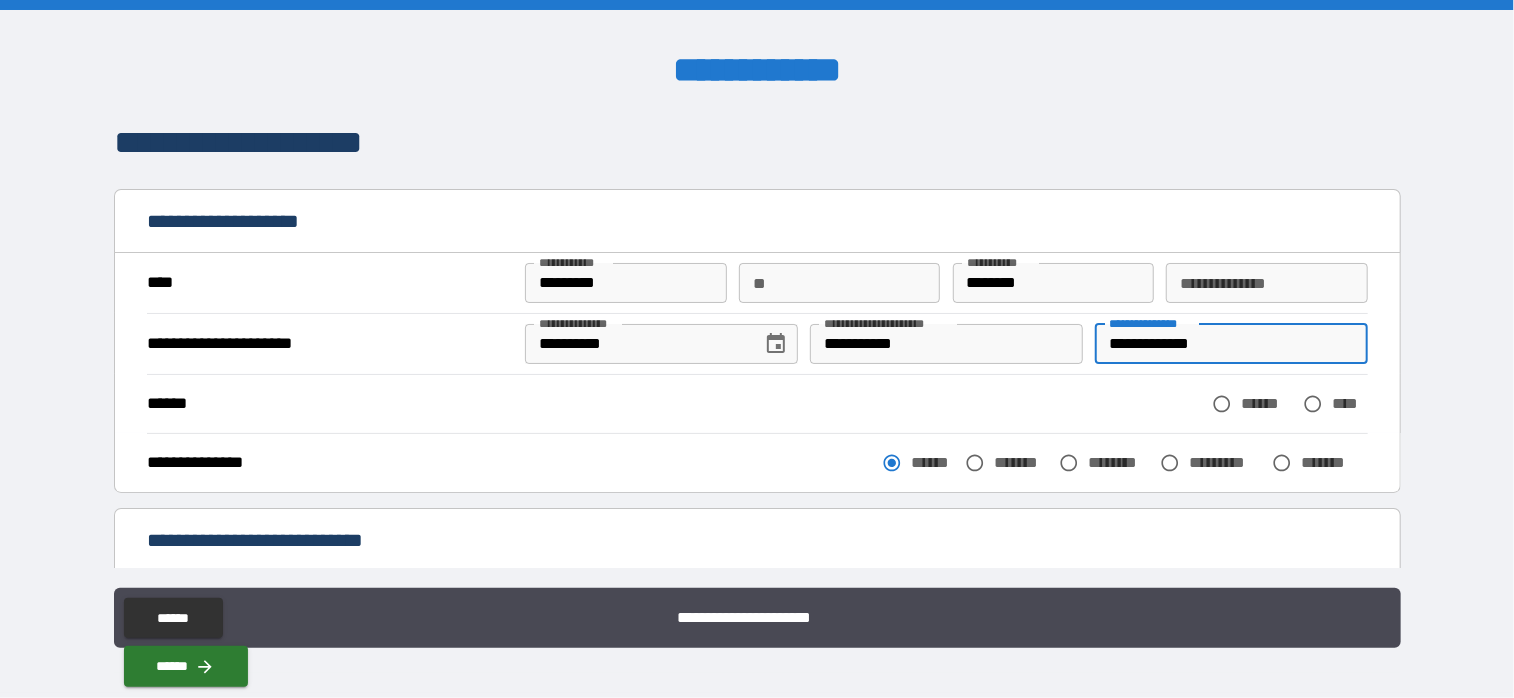 type on "**********" 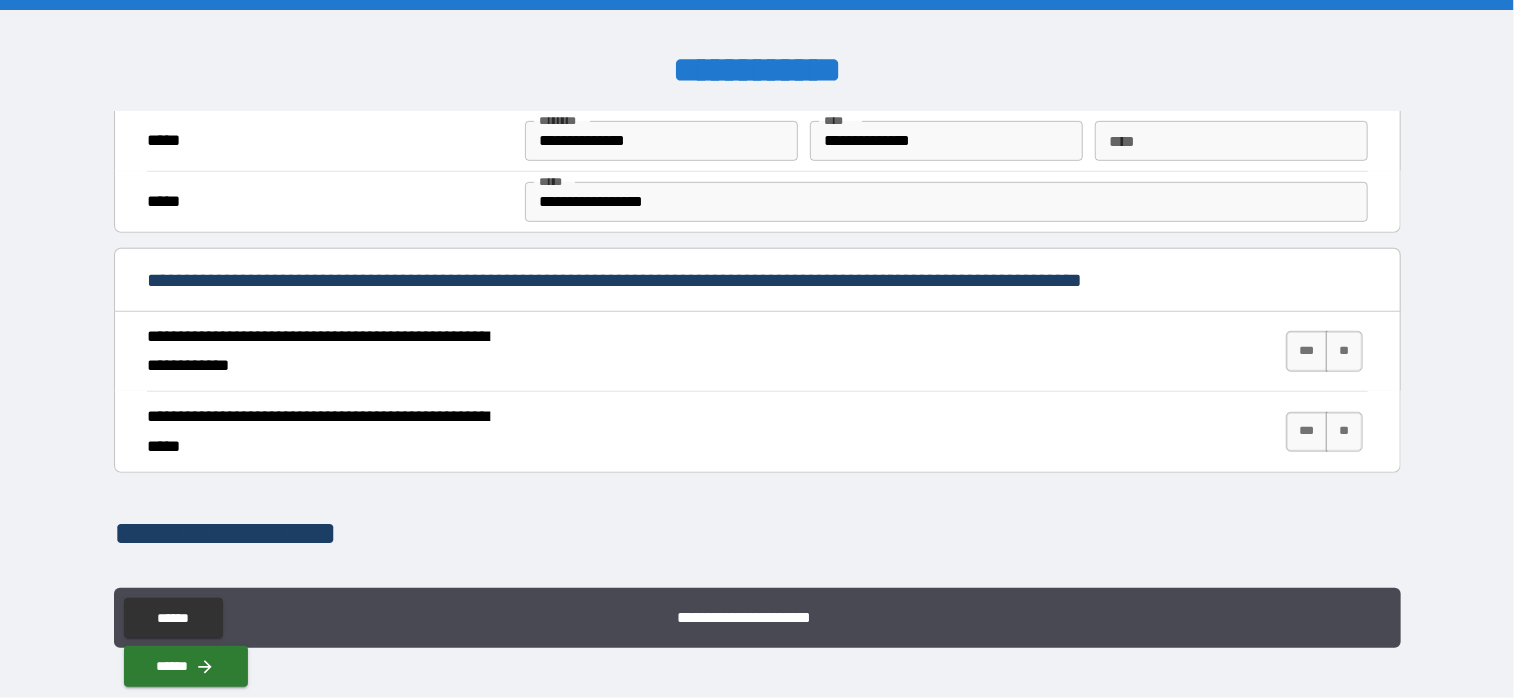 scroll, scrollTop: 700, scrollLeft: 0, axis: vertical 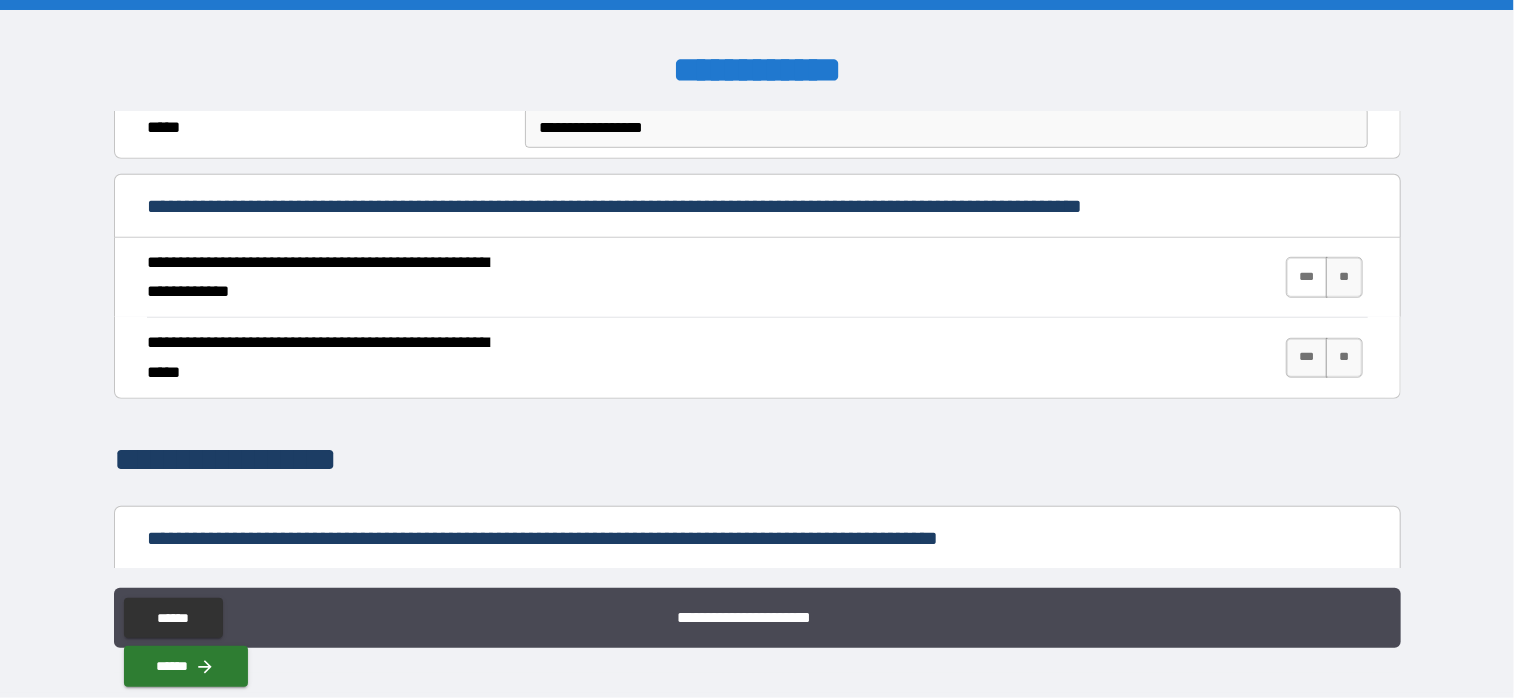 click on "***" at bounding box center [1307, 277] 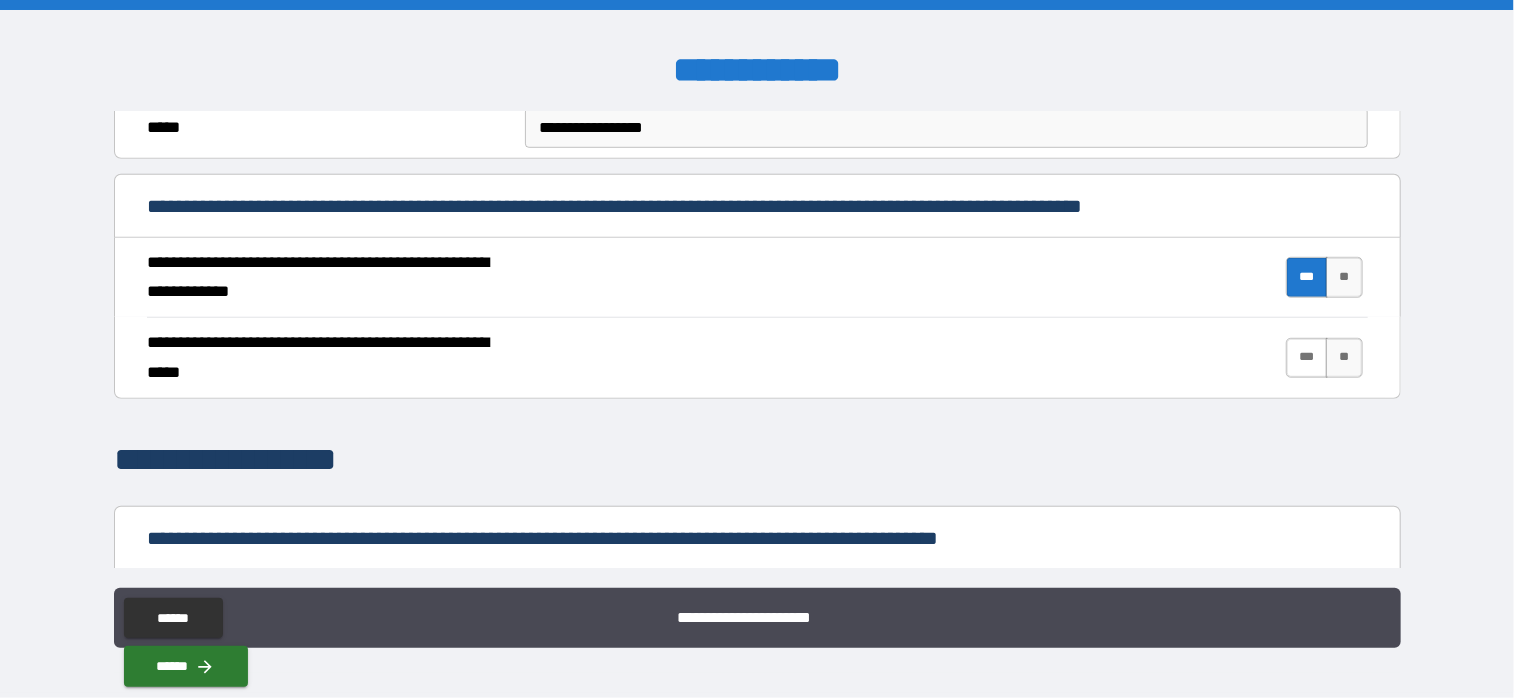 click on "***" at bounding box center [1307, 358] 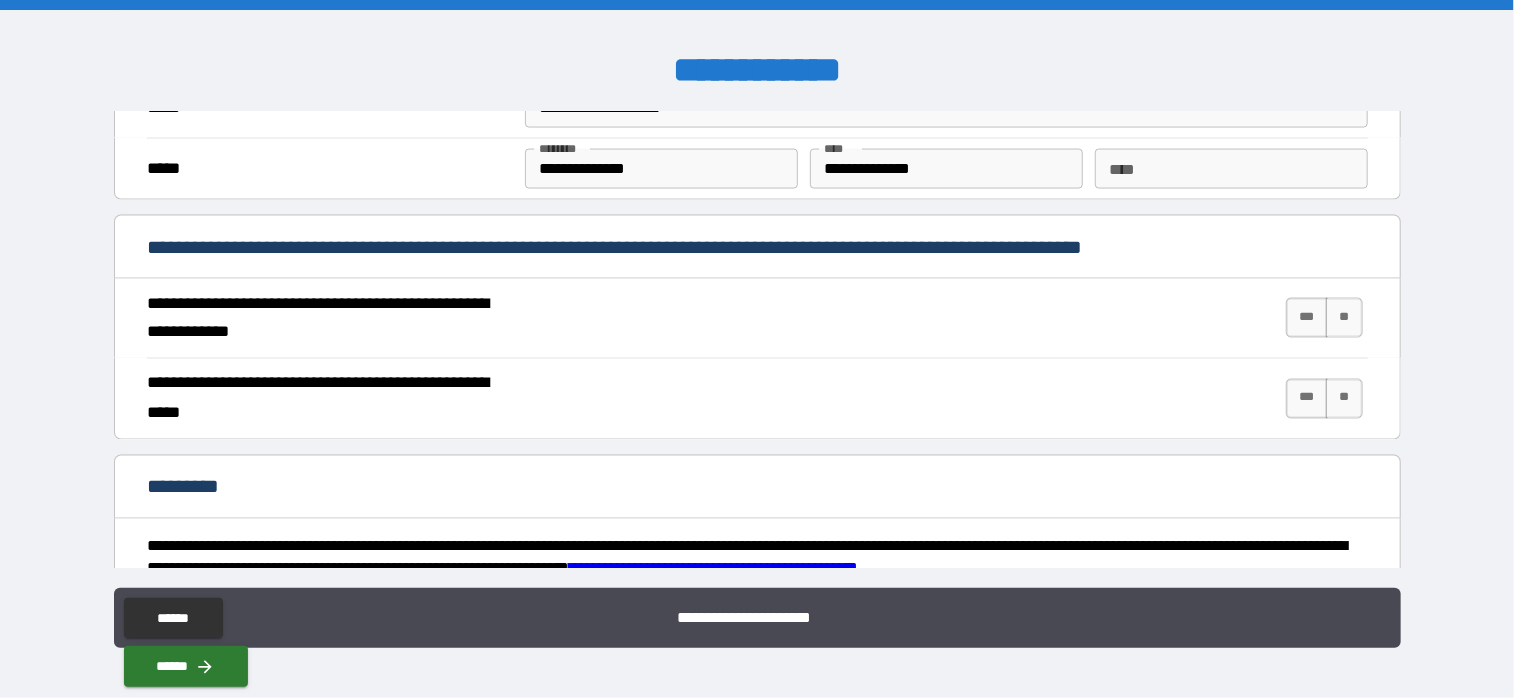 scroll, scrollTop: 1596, scrollLeft: 0, axis: vertical 